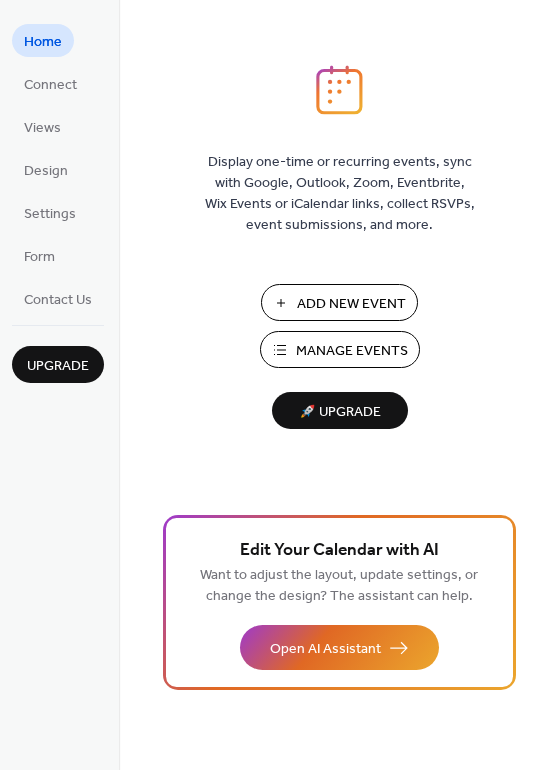 scroll, scrollTop: 0, scrollLeft: 0, axis: both 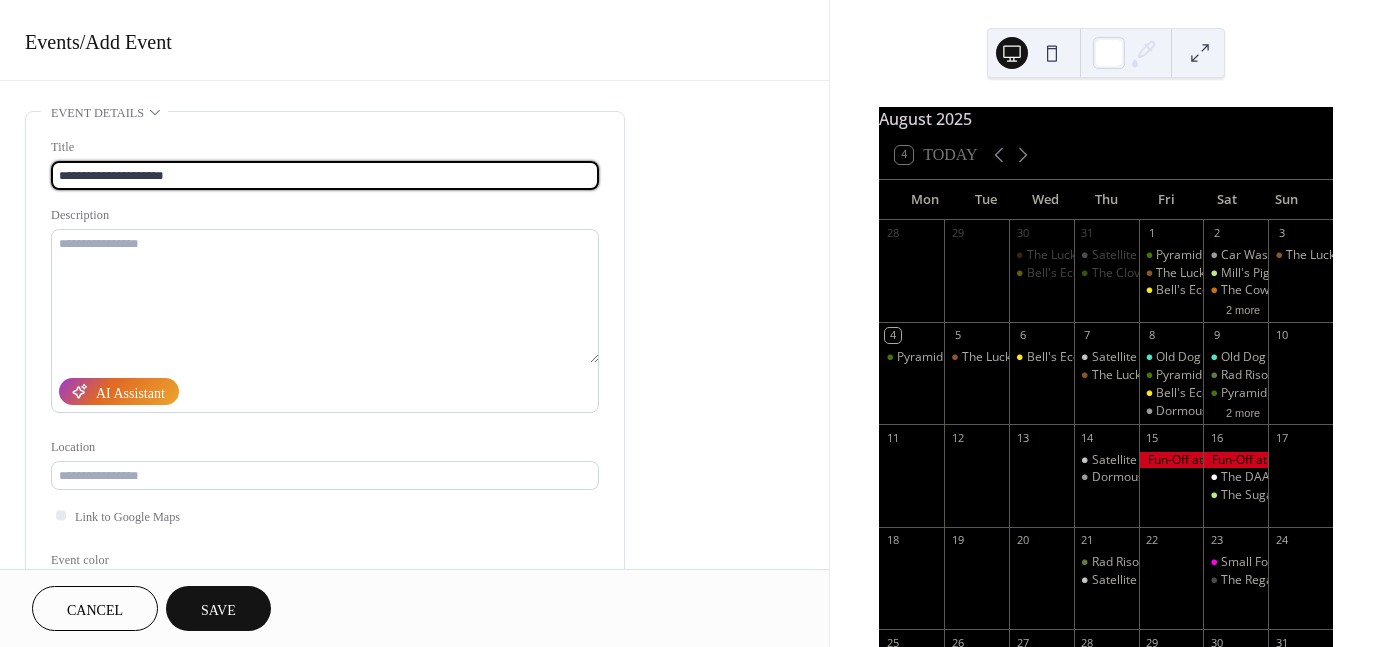 click on "**********" at bounding box center (325, 175) 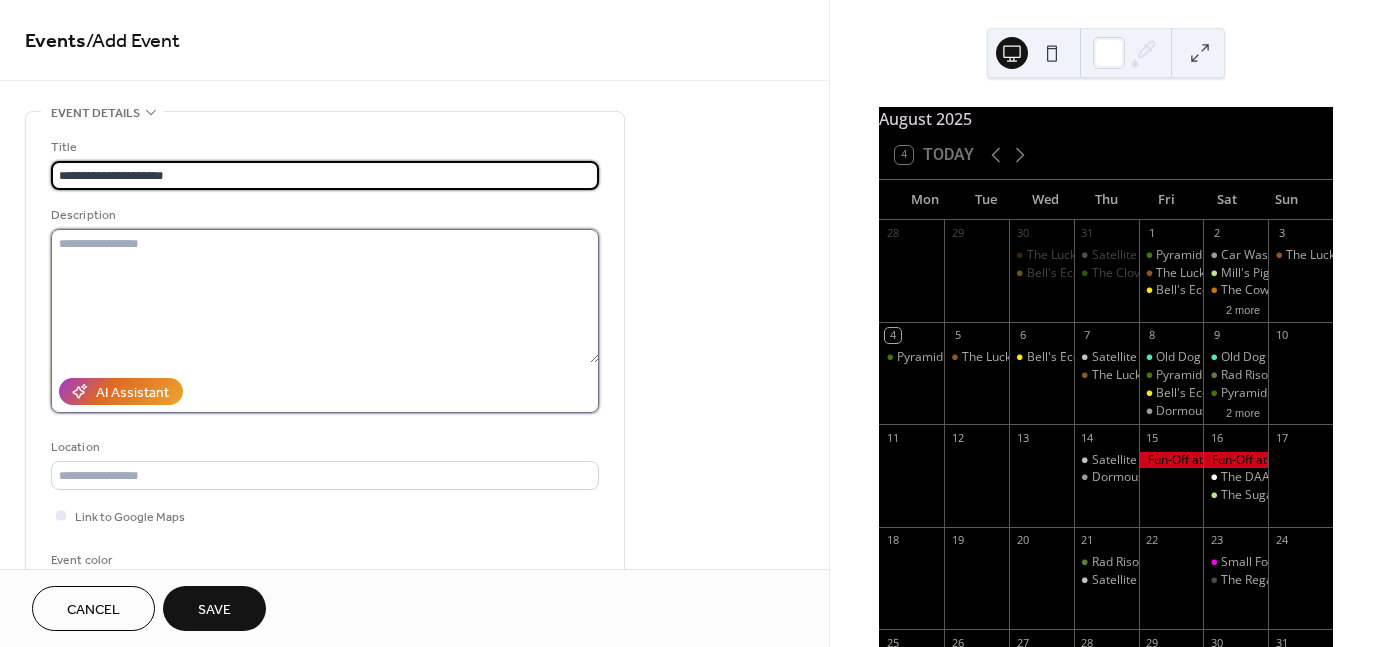 click at bounding box center (325, 296) 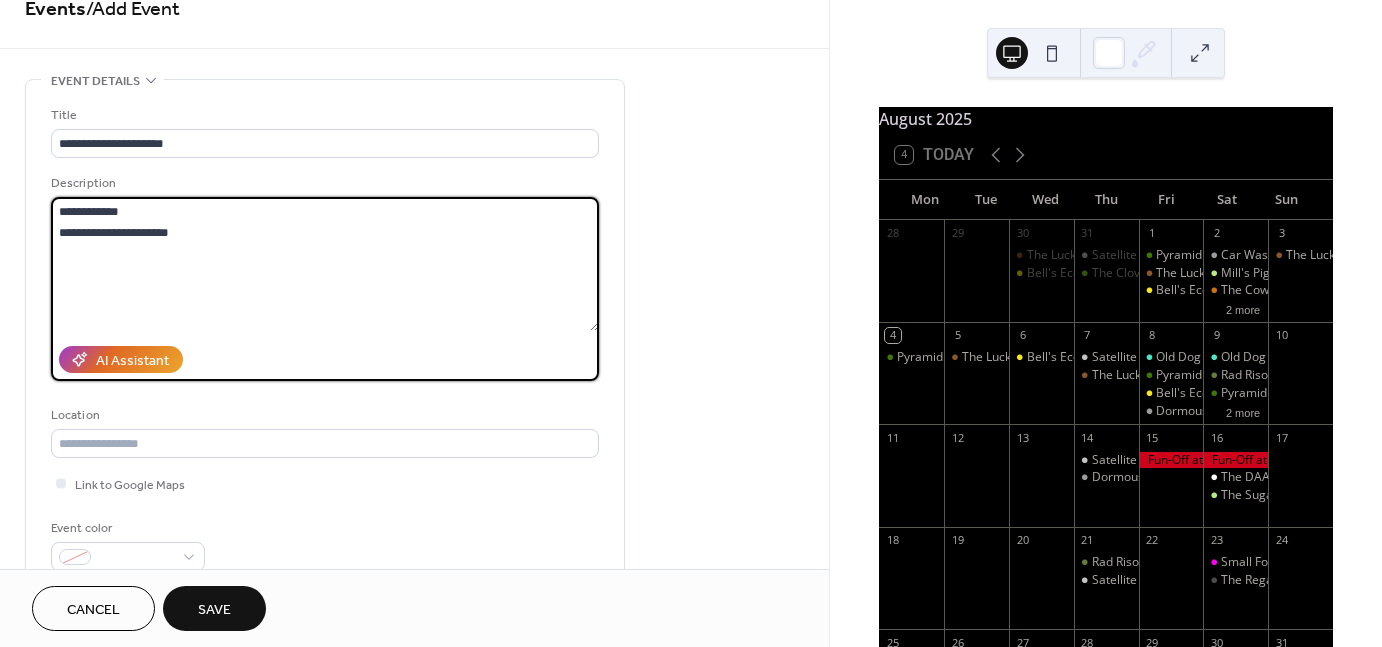 scroll, scrollTop: 34, scrollLeft: 0, axis: vertical 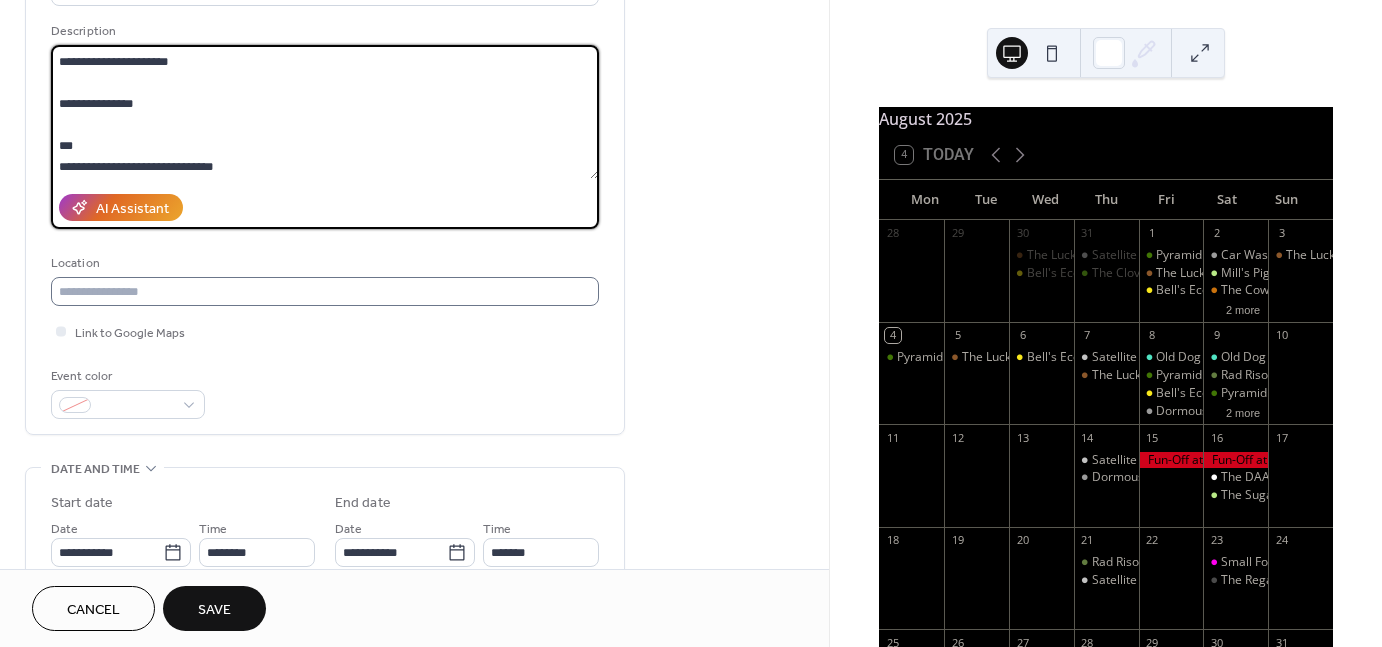 type on "**********" 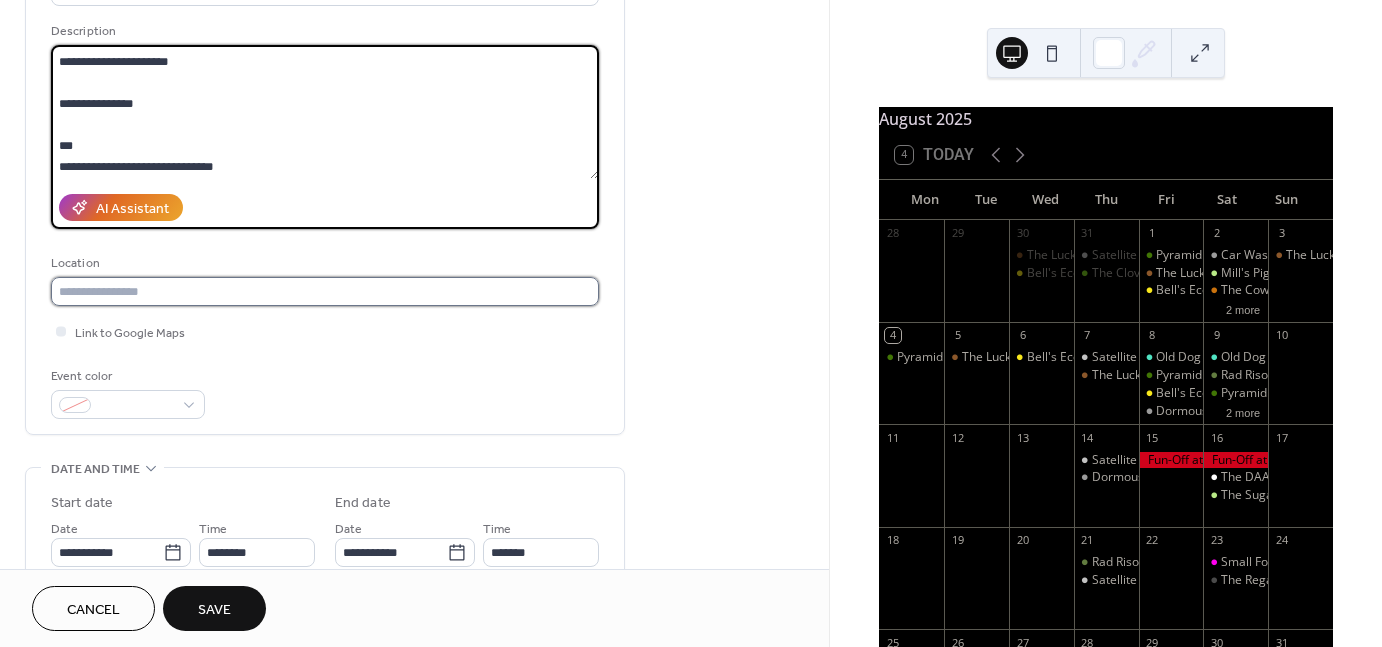 click at bounding box center [325, 291] 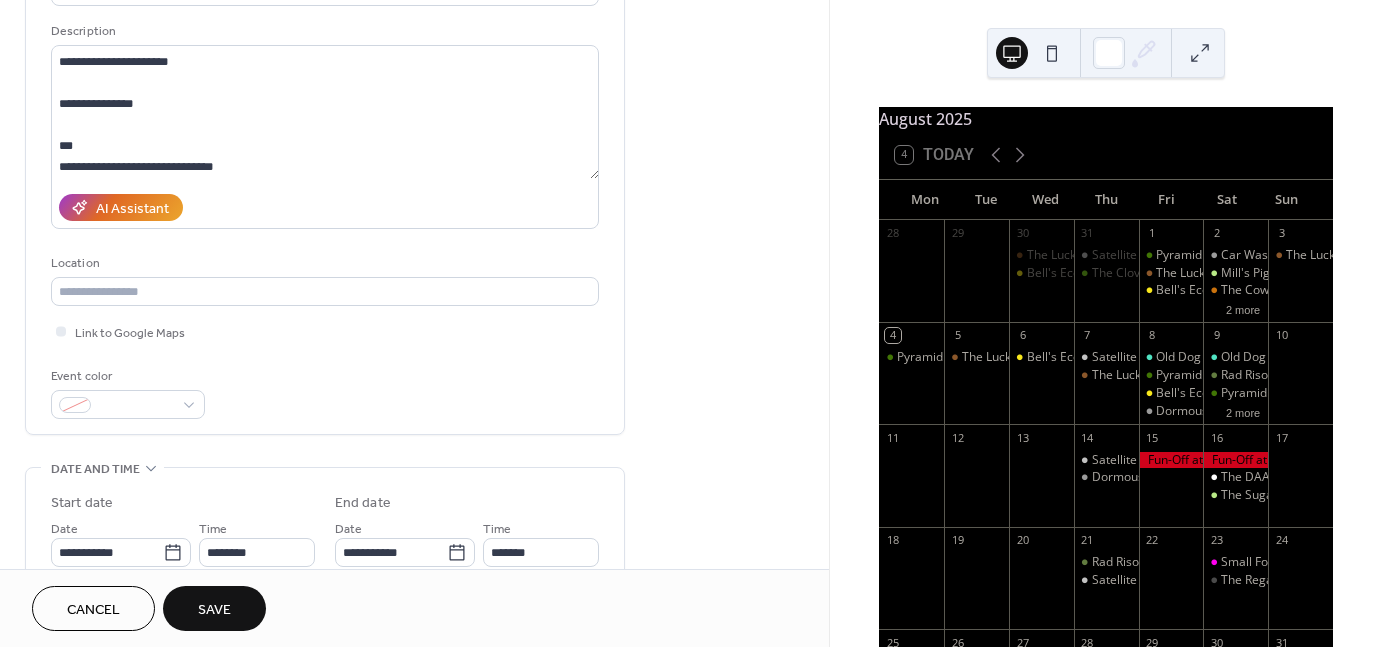 scroll, scrollTop: 914, scrollLeft: 0, axis: vertical 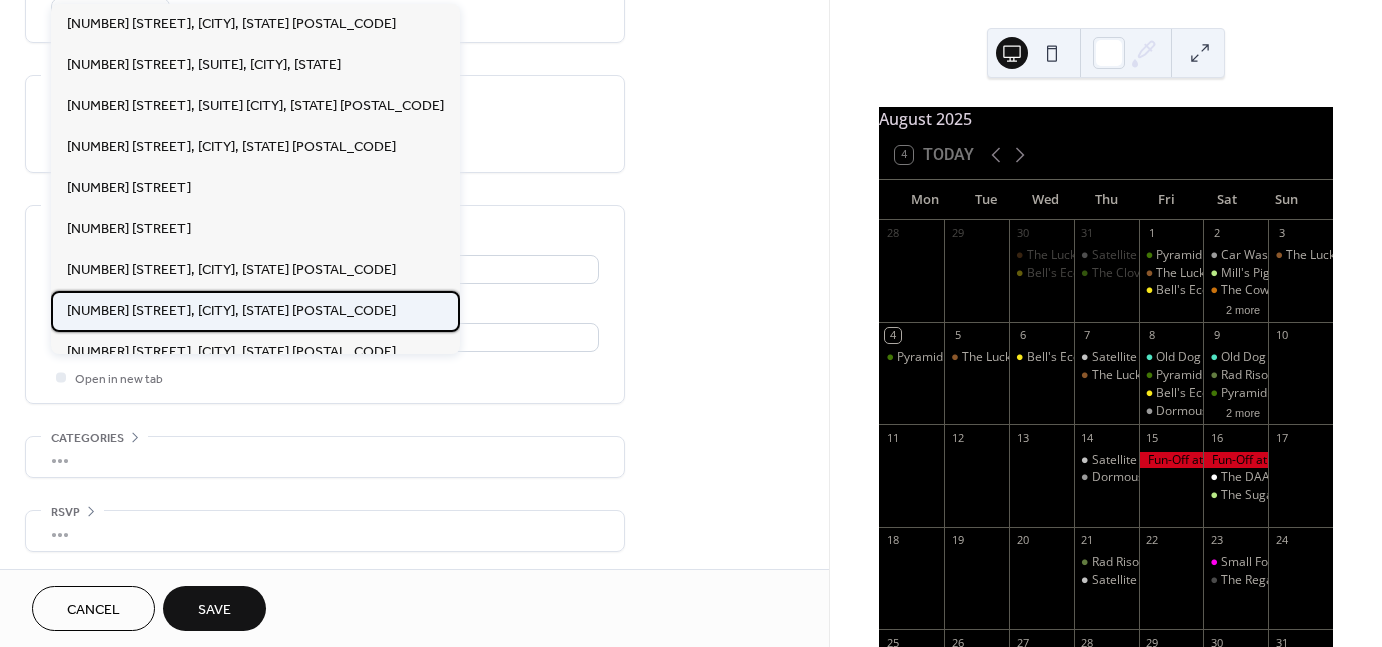 click on "355 E Kalamazoo Ave, Kalamazoo, MI 49007" at bounding box center [231, 311] 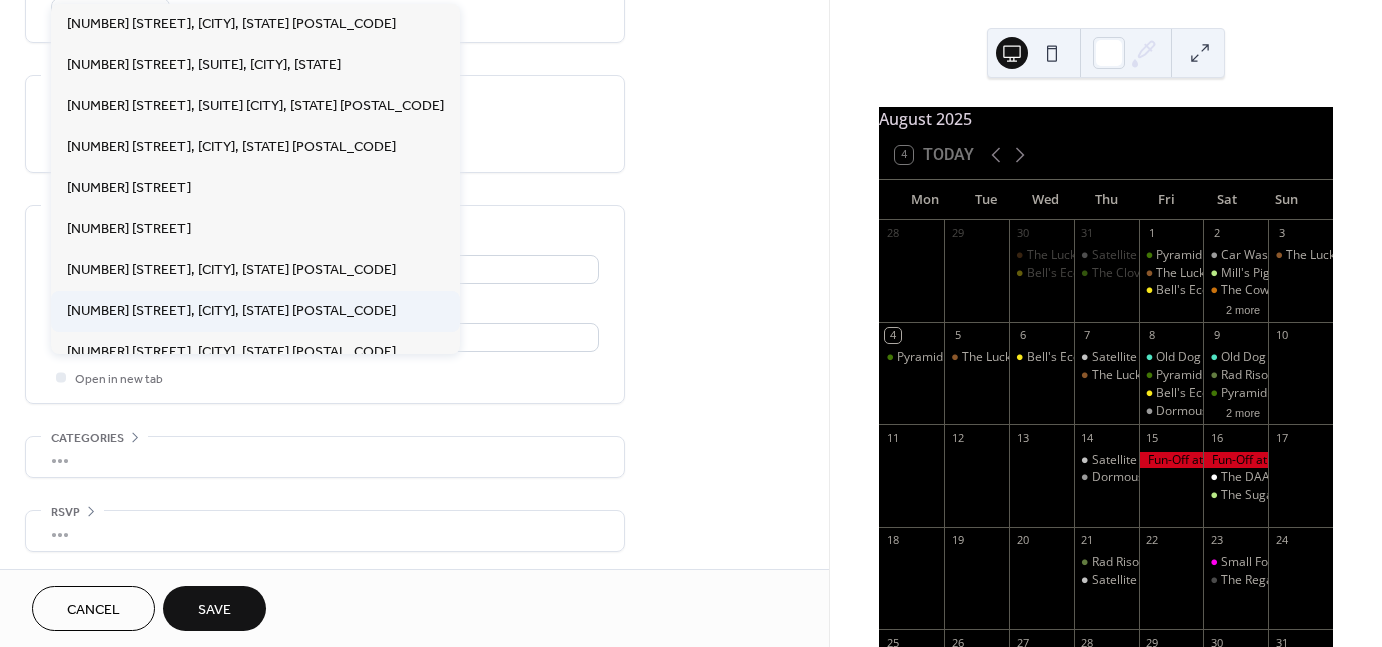 type on "**********" 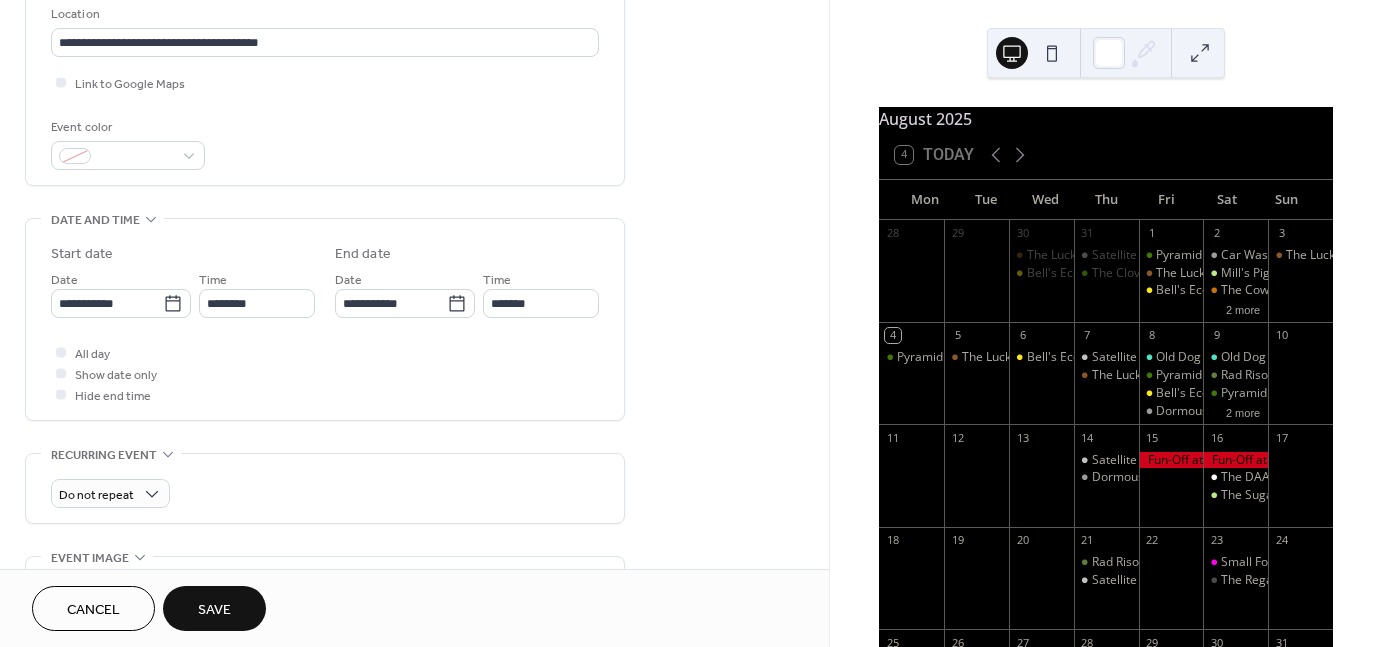 scroll, scrollTop: 253, scrollLeft: 0, axis: vertical 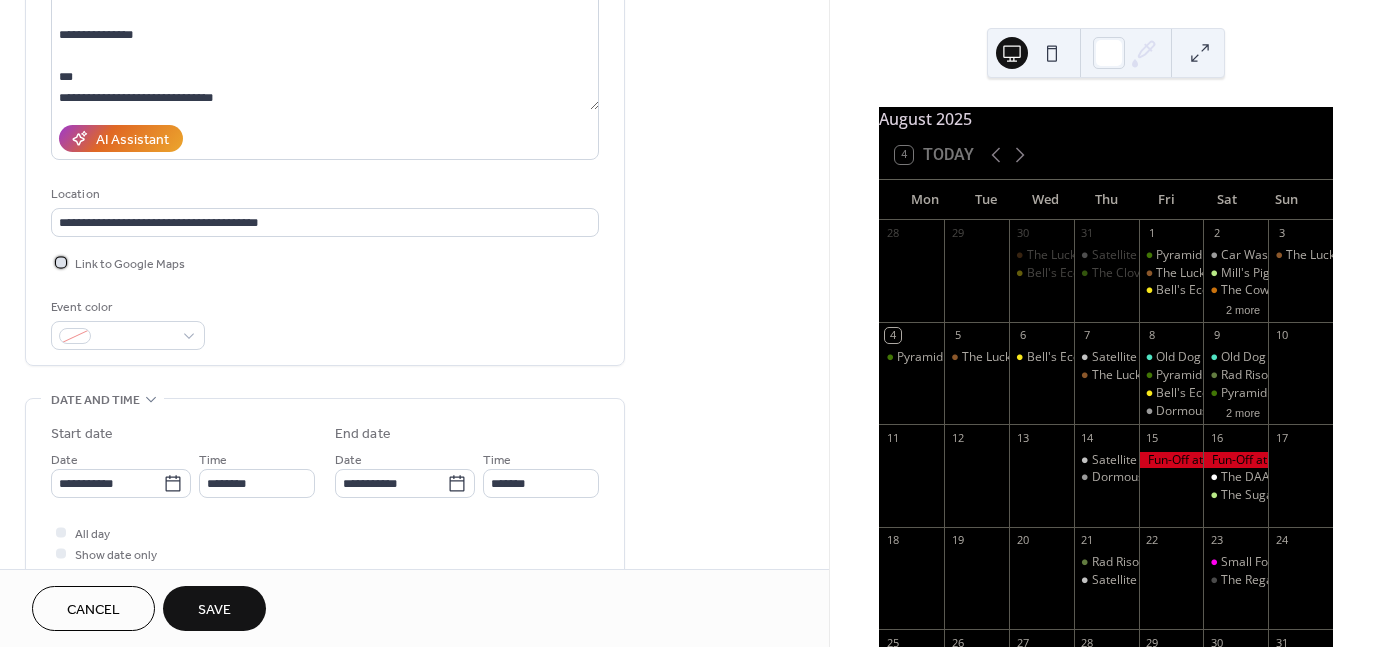 click on "Link to Google Maps" at bounding box center (130, 264) 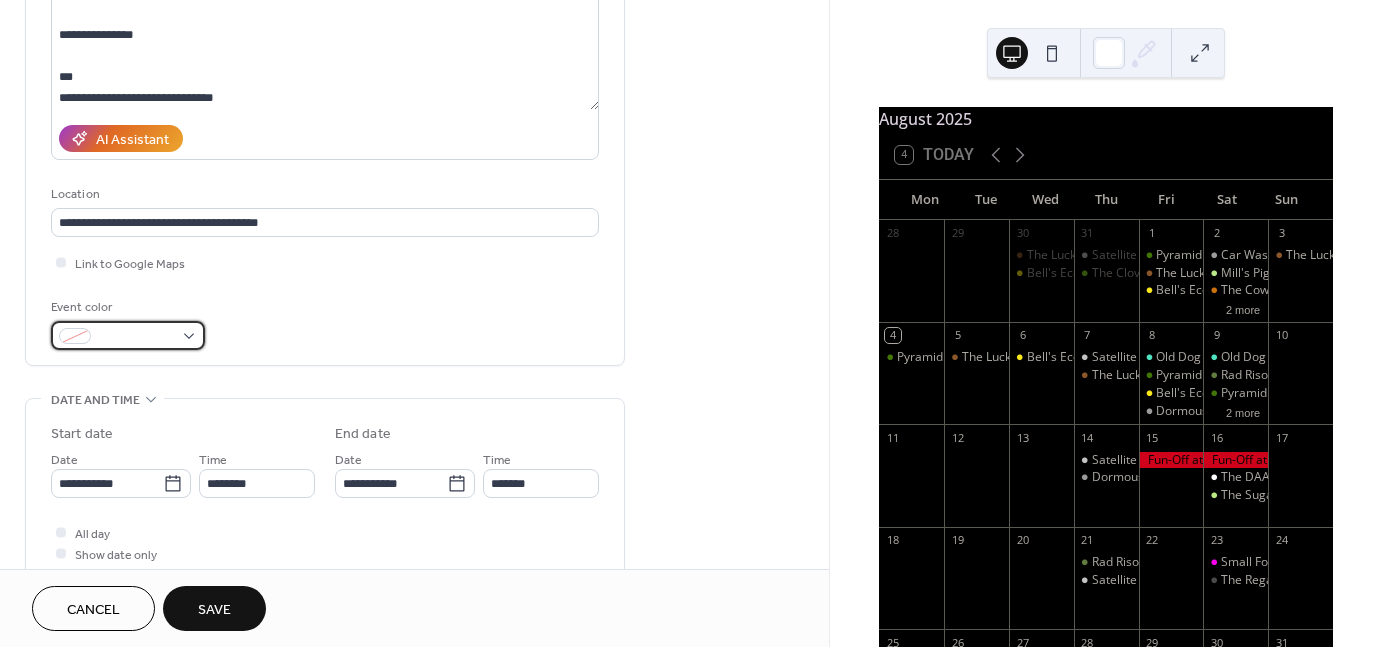 click at bounding box center (136, 337) 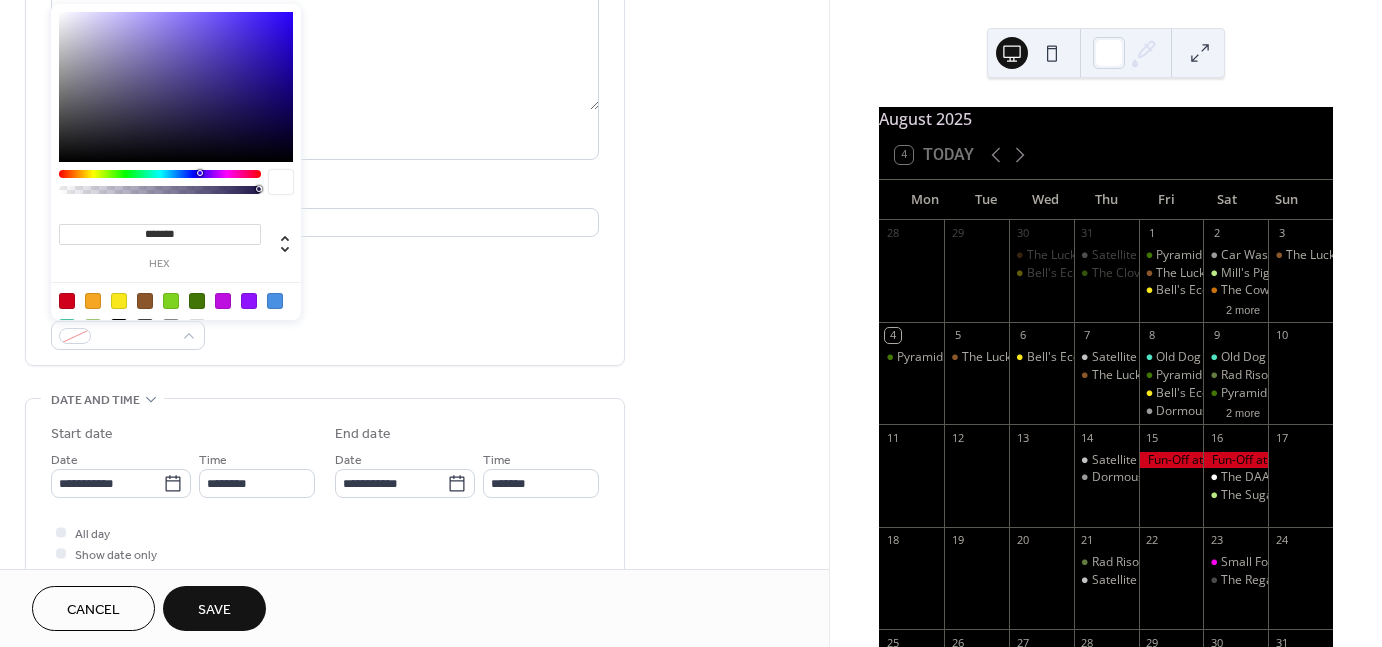 click at bounding box center [119, 301] 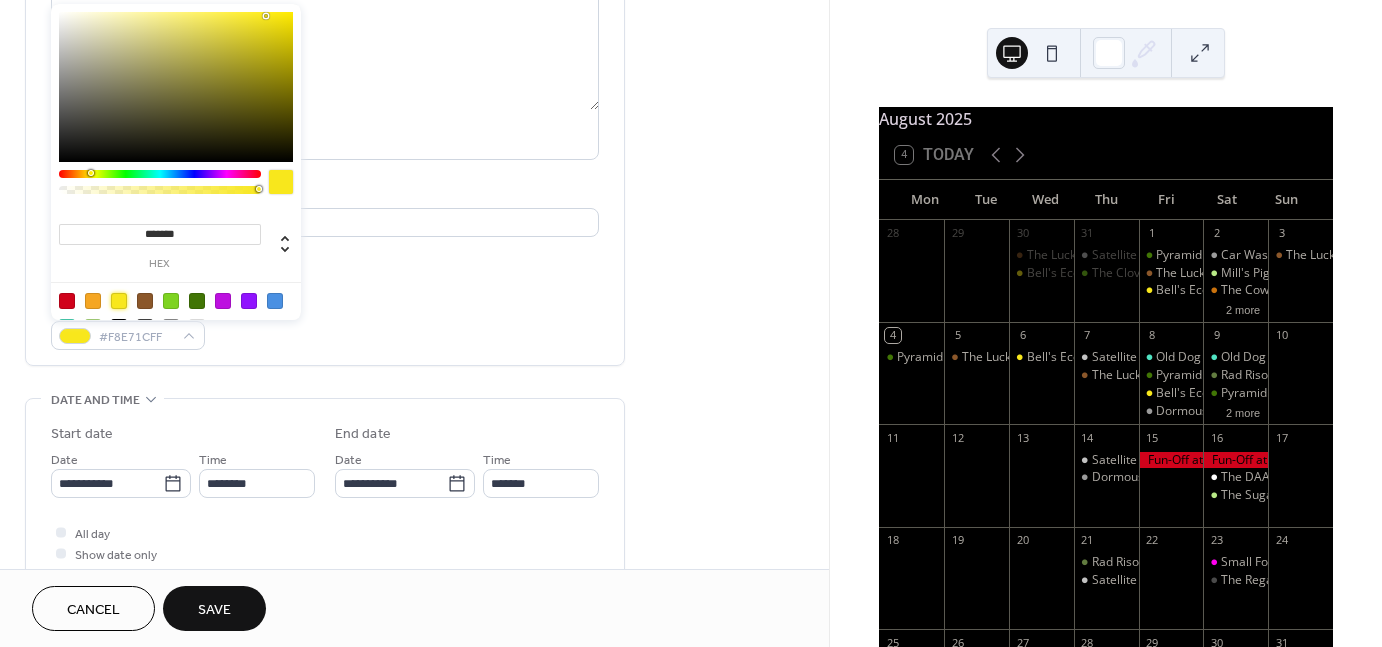 click on "**********" at bounding box center [325, 535] 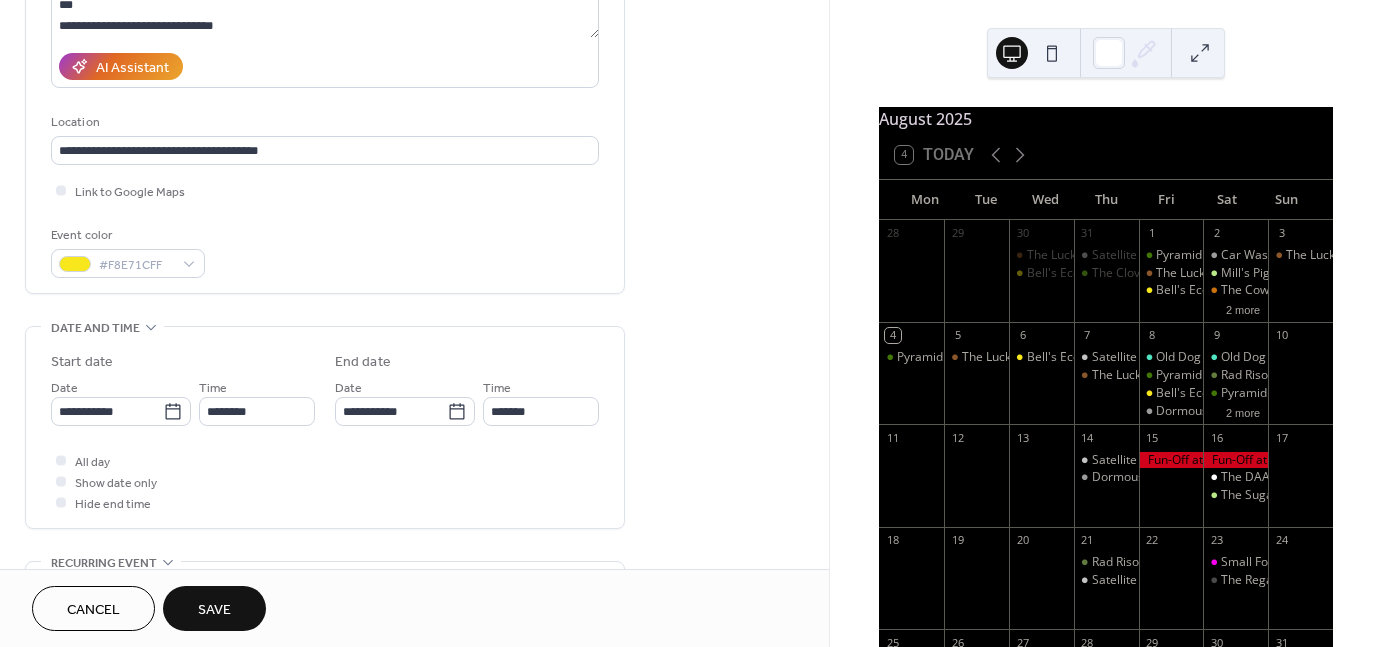 scroll, scrollTop: 328, scrollLeft: 0, axis: vertical 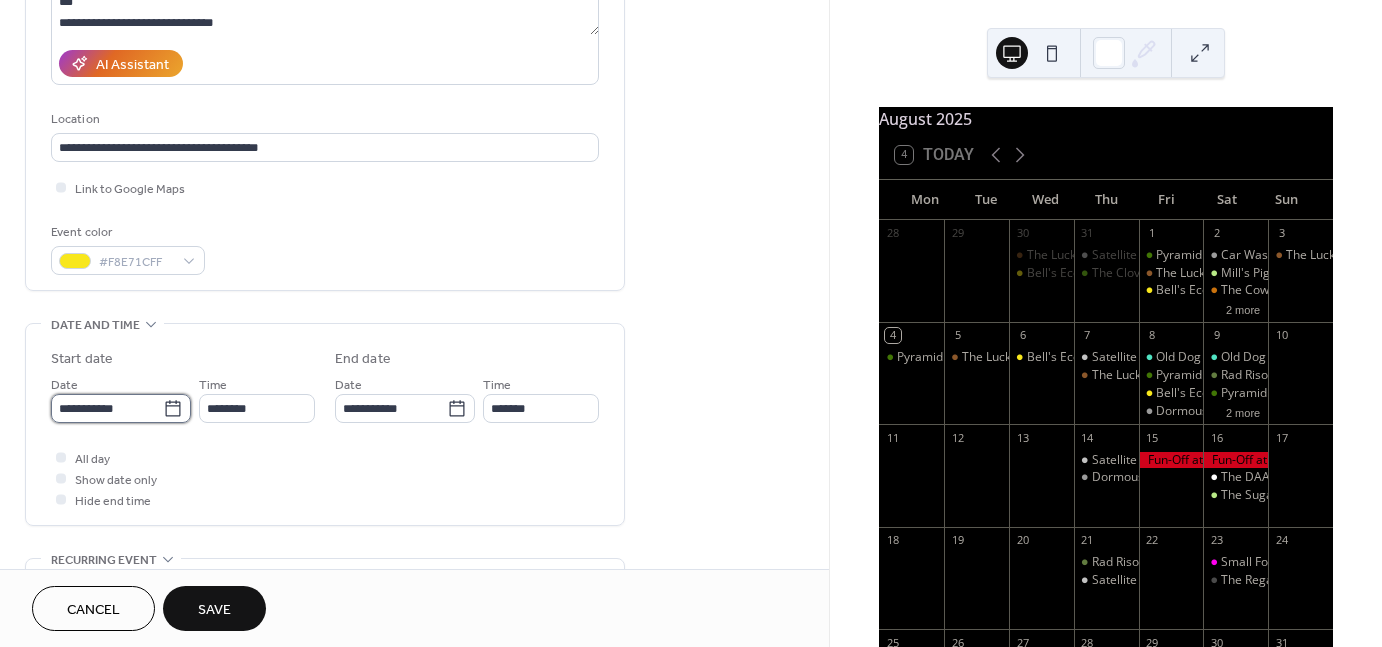 click on "**********" at bounding box center (107, 408) 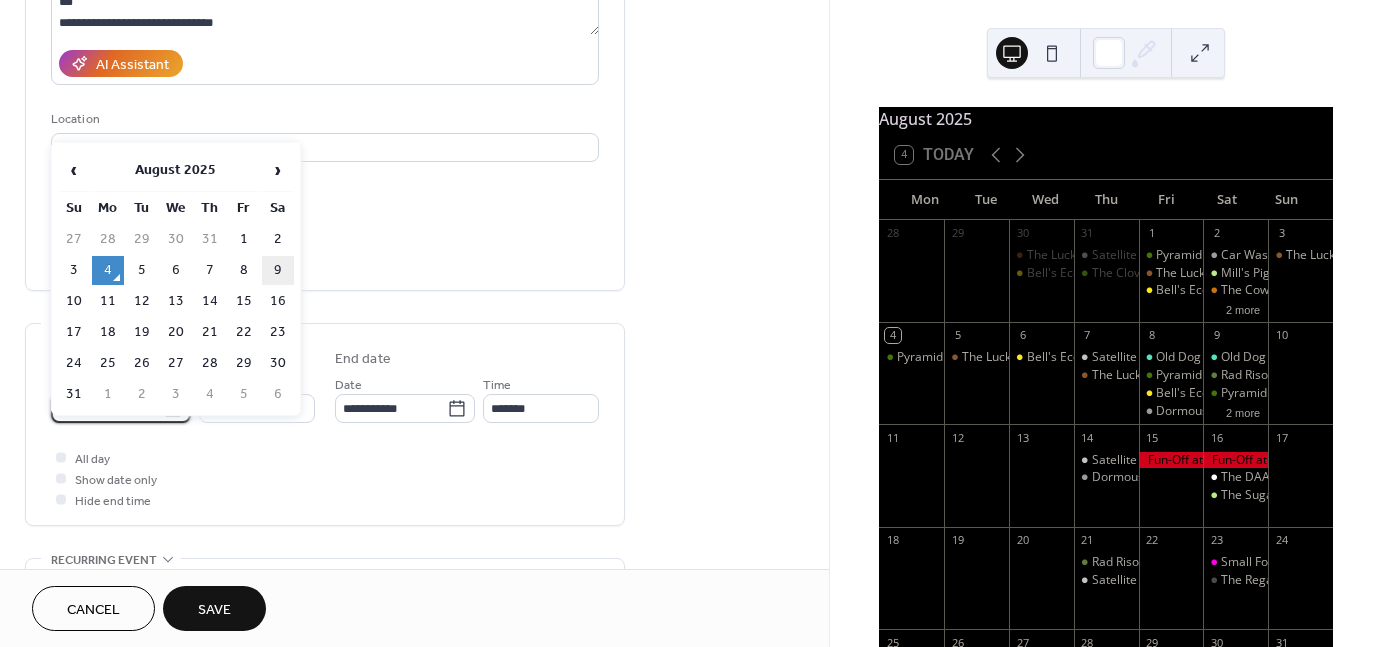 click on "9" at bounding box center (278, 270) 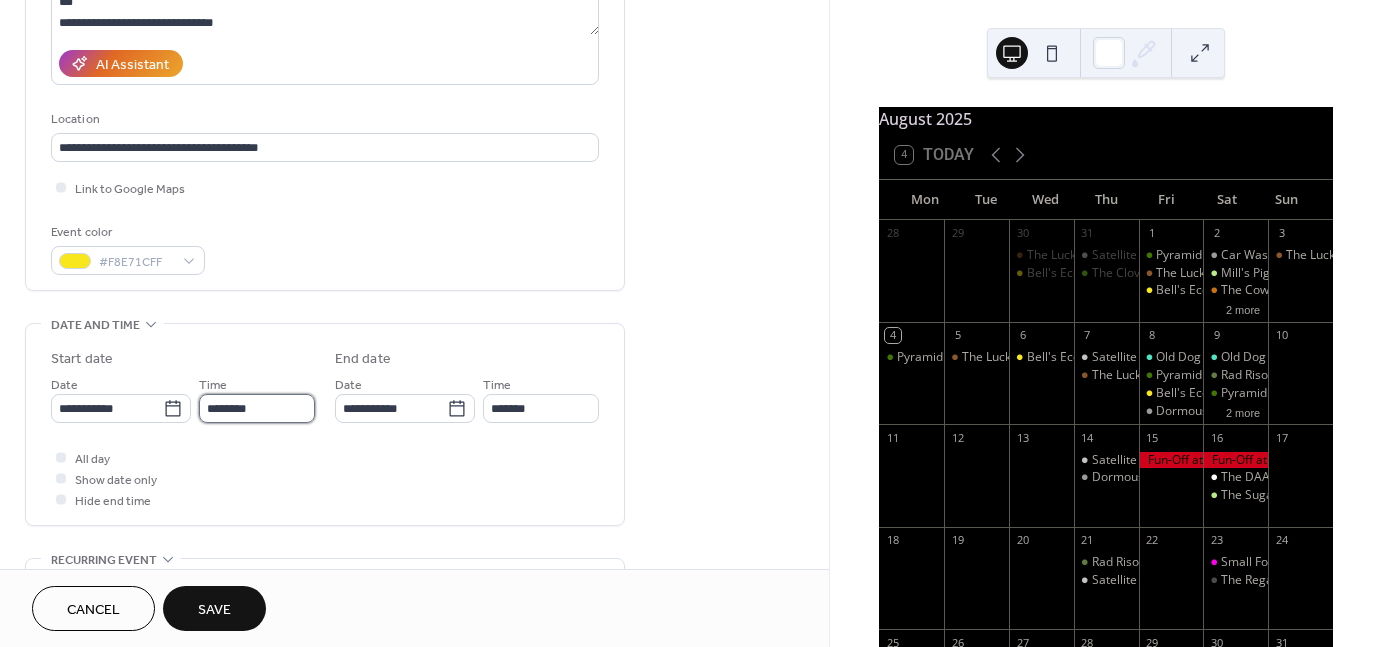 click on "********" at bounding box center (257, 408) 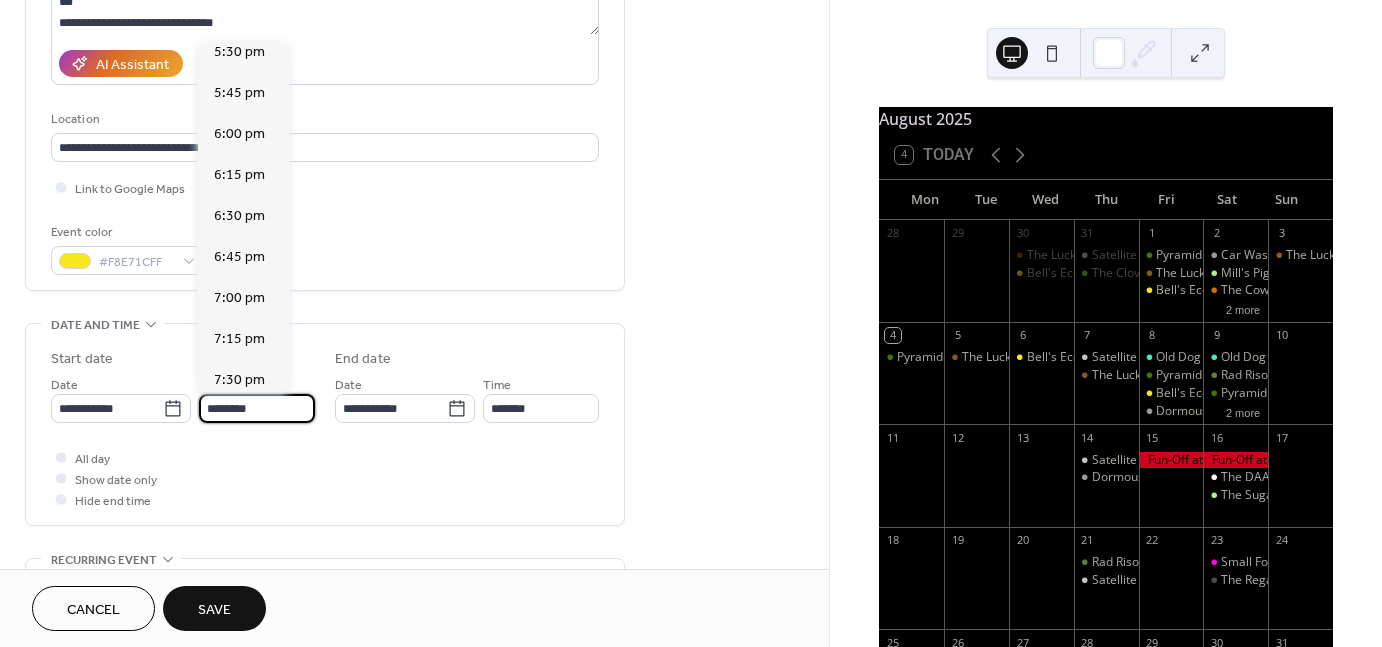 scroll, scrollTop: 2972, scrollLeft: 0, axis: vertical 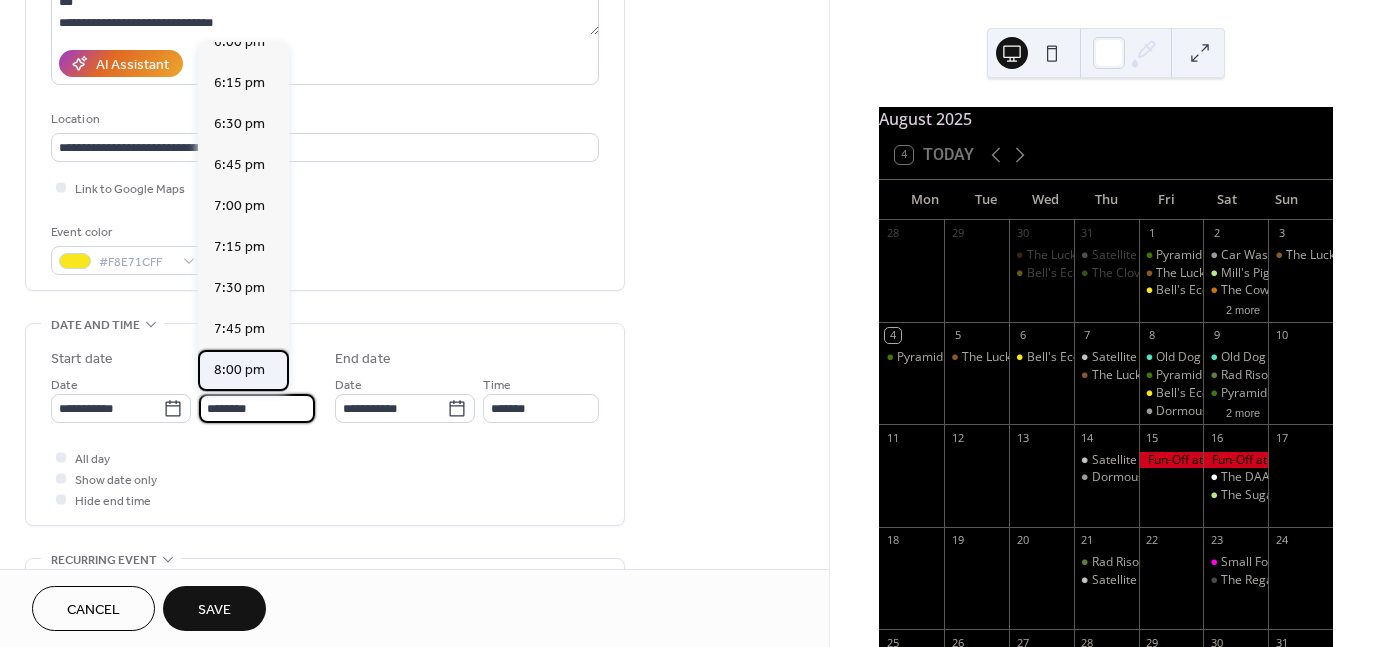 click on "8:00 pm" at bounding box center (239, 370) 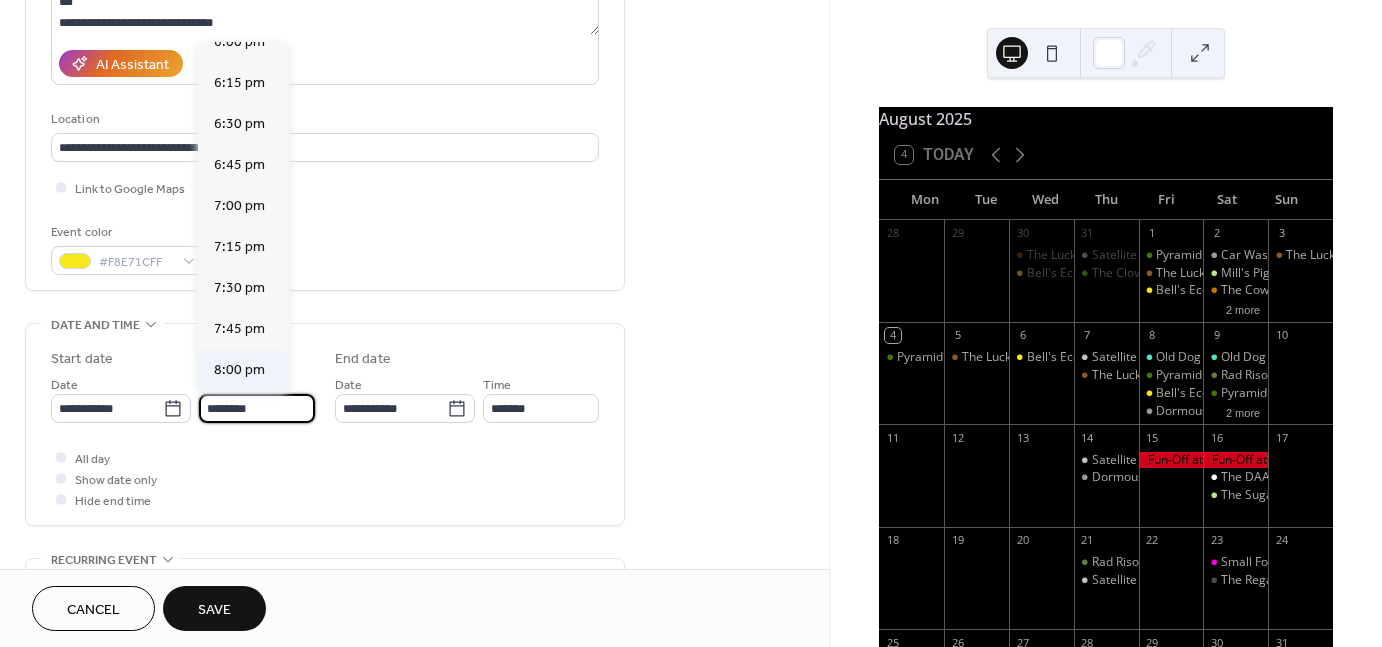 type on "*******" 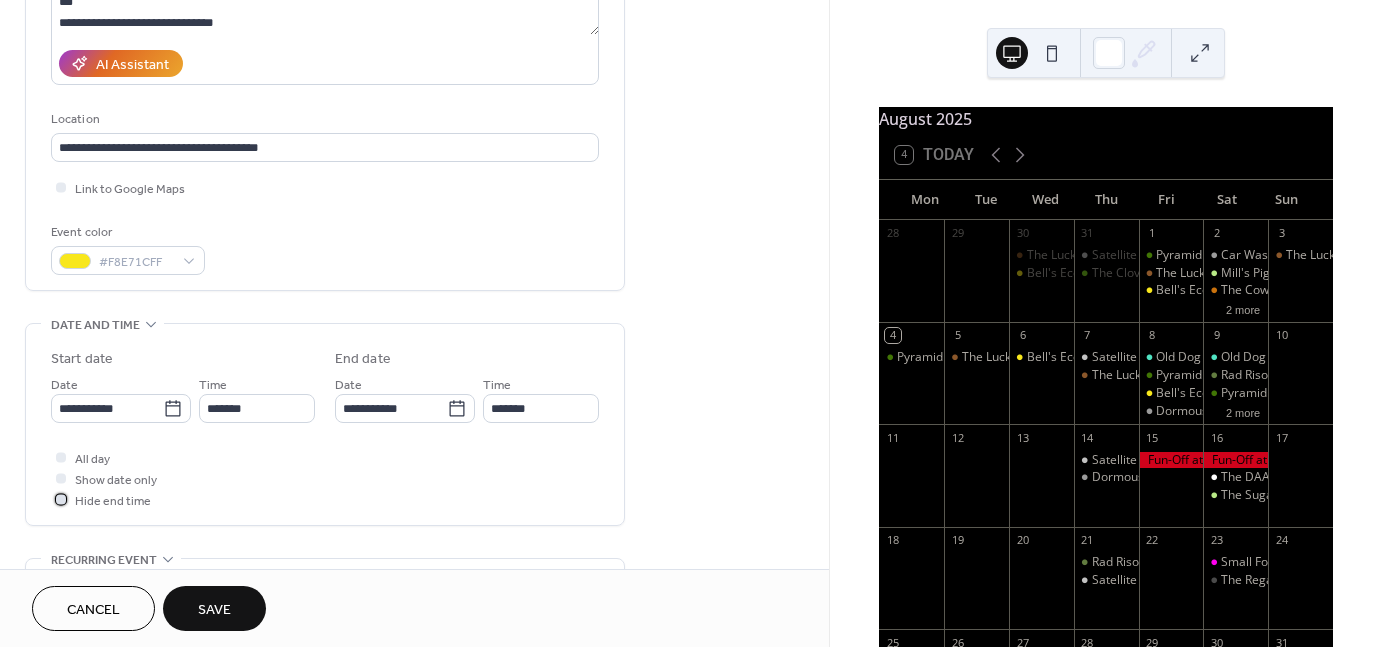 click on "Hide end time" at bounding box center (113, 501) 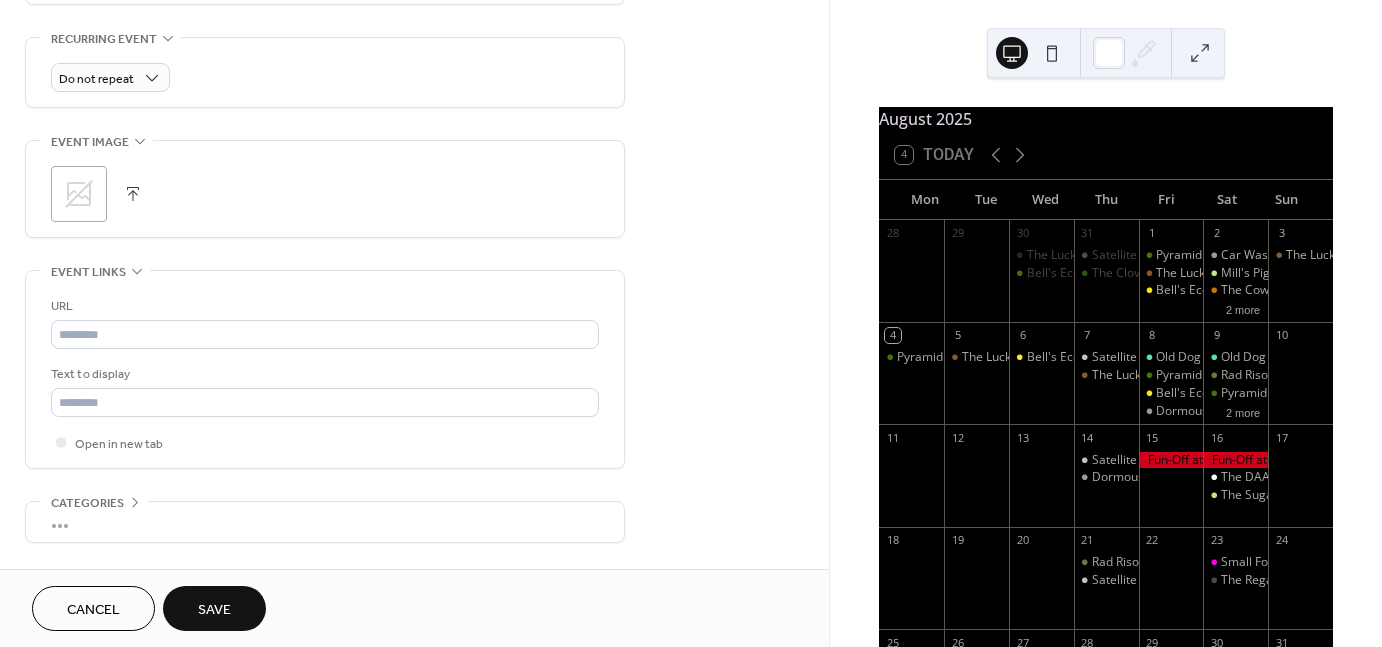 scroll, scrollTop: 852, scrollLeft: 0, axis: vertical 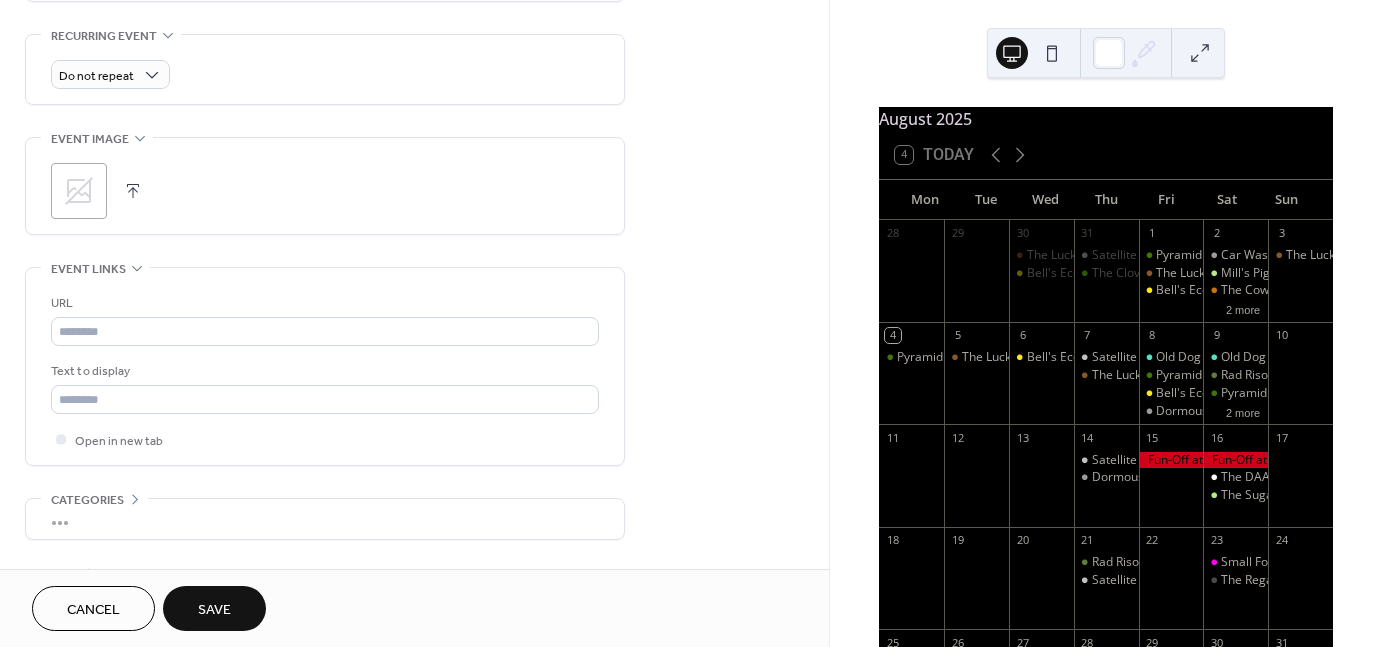click 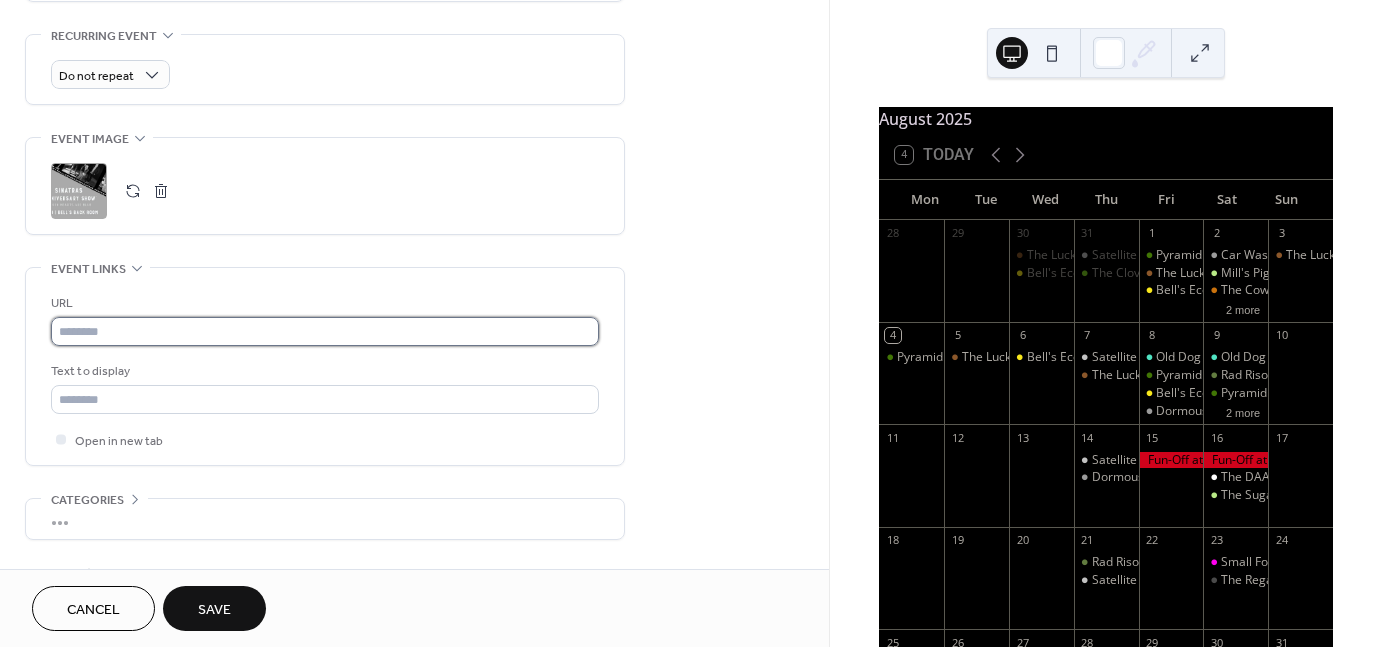 click at bounding box center (325, 331) 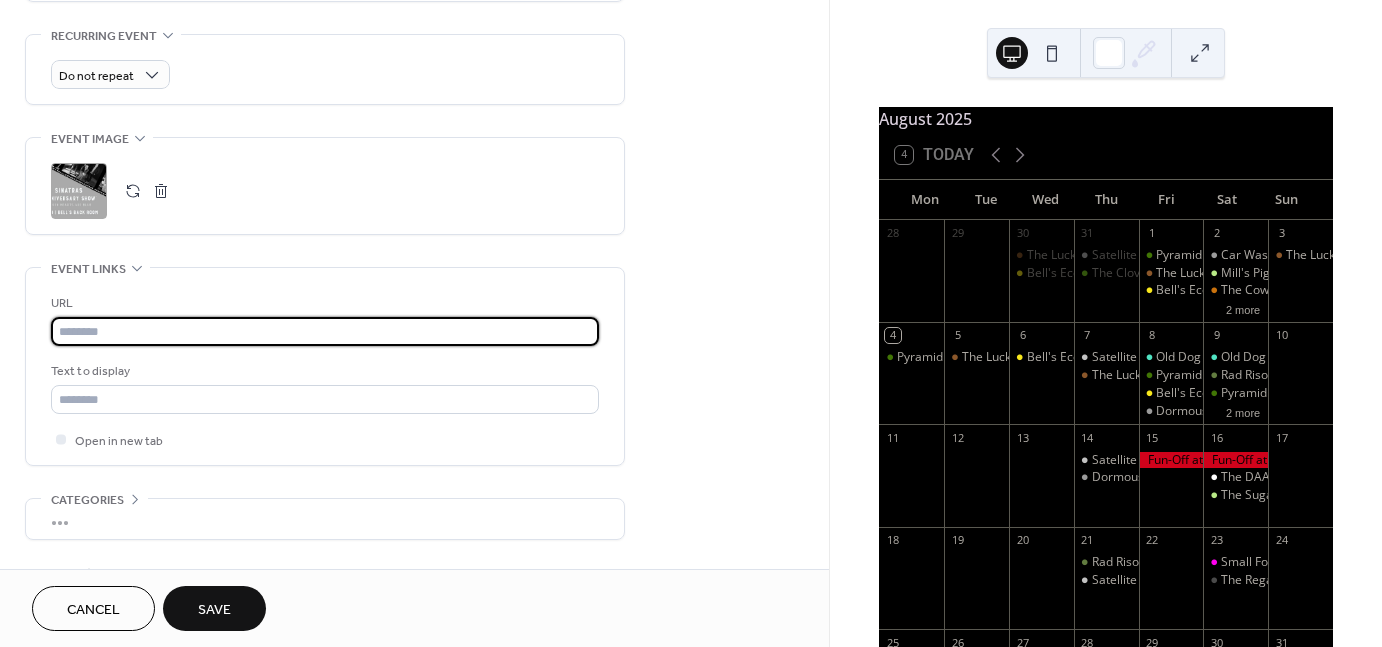 paste on "**********" 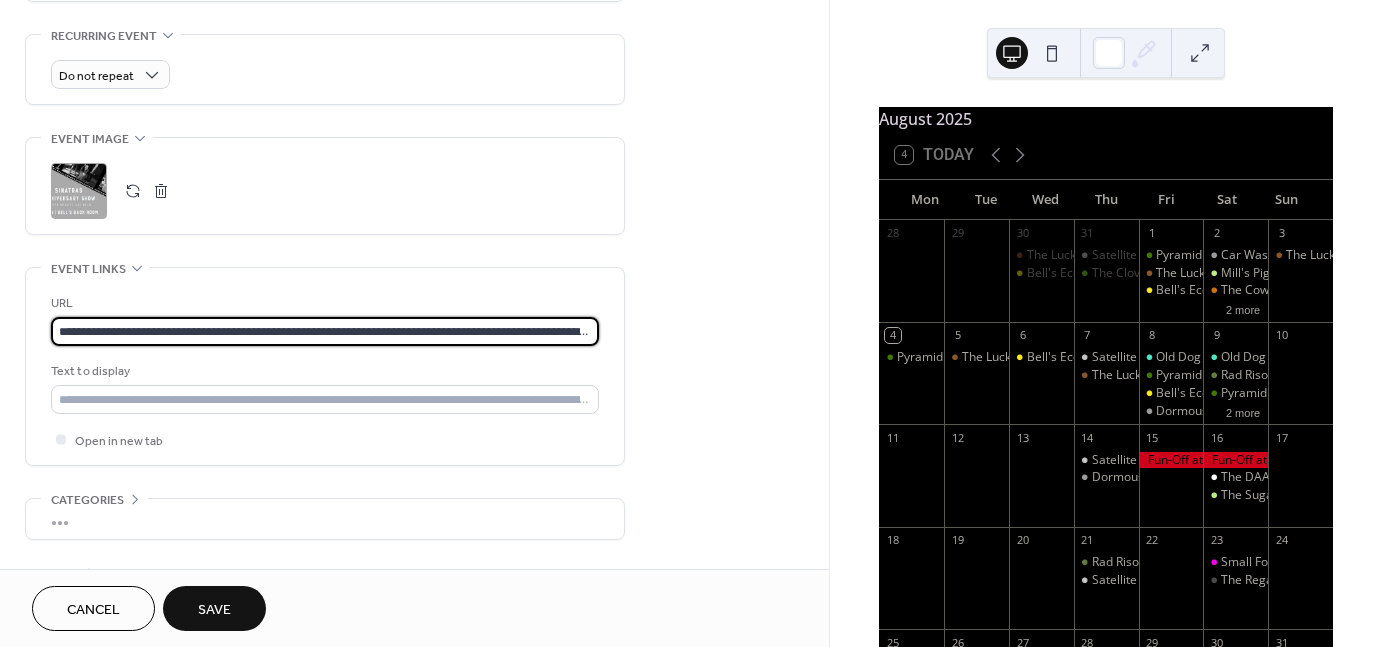 scroll, scrollTop: 0, scrollLeft: 118, axis: horizontal 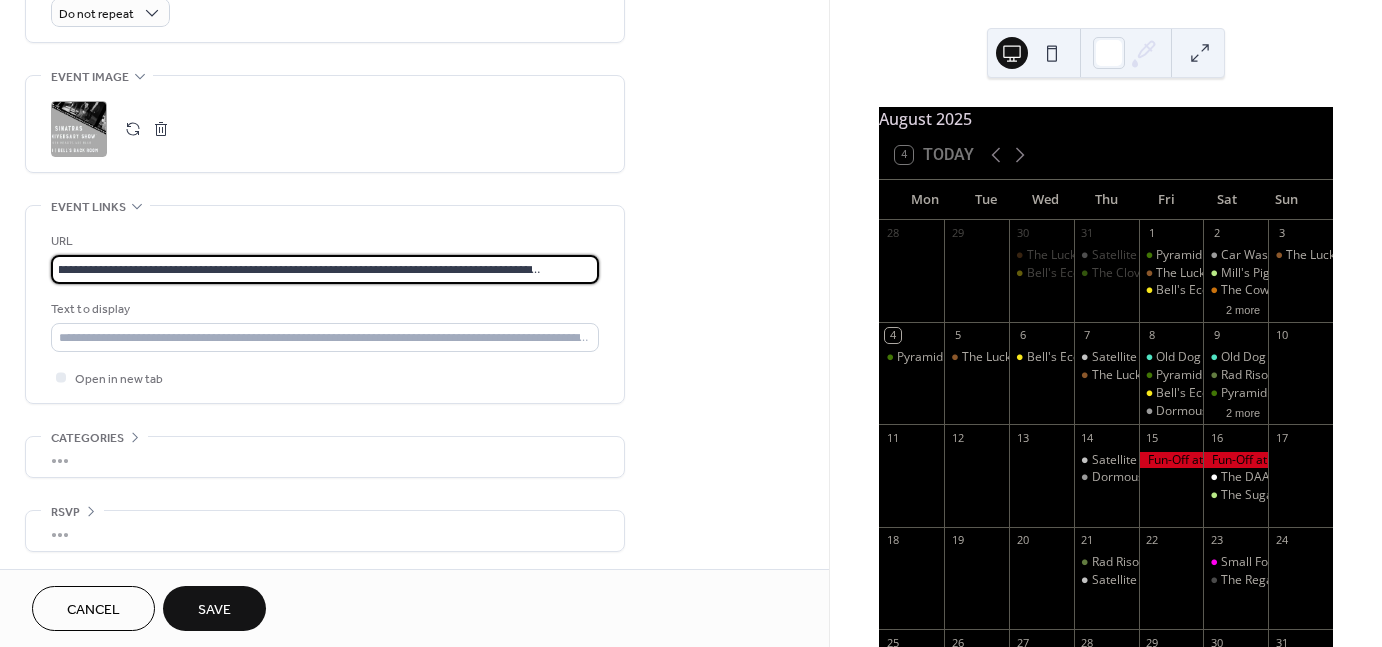 type on "**********" 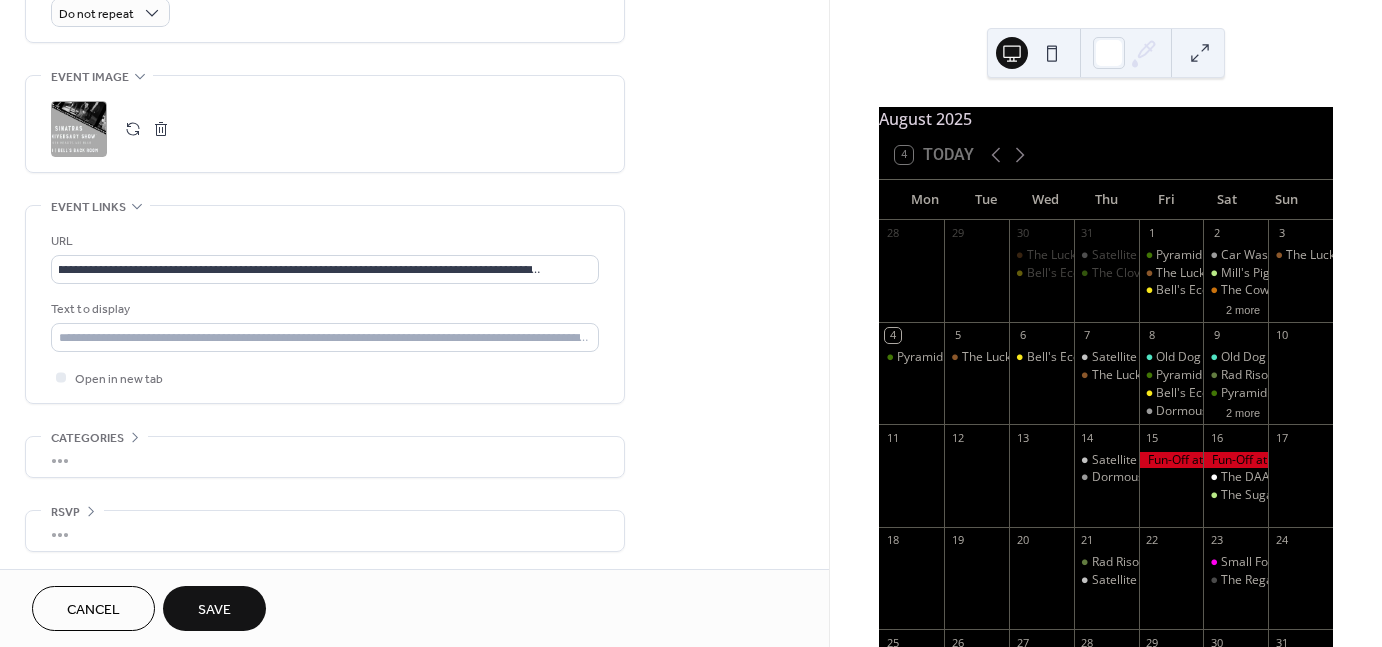 click on "Save" at bounding box center [214, 608] 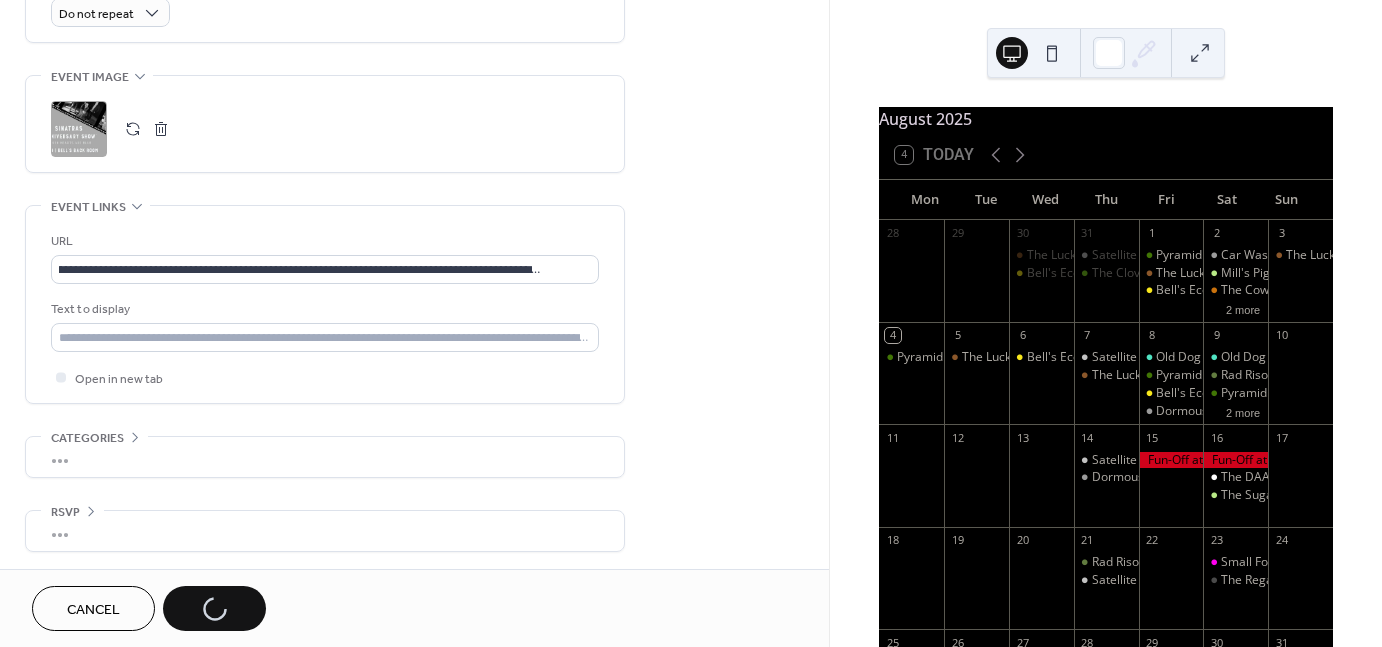 scroll, scrollTop: 0, scrollLeft: 0, axis: both 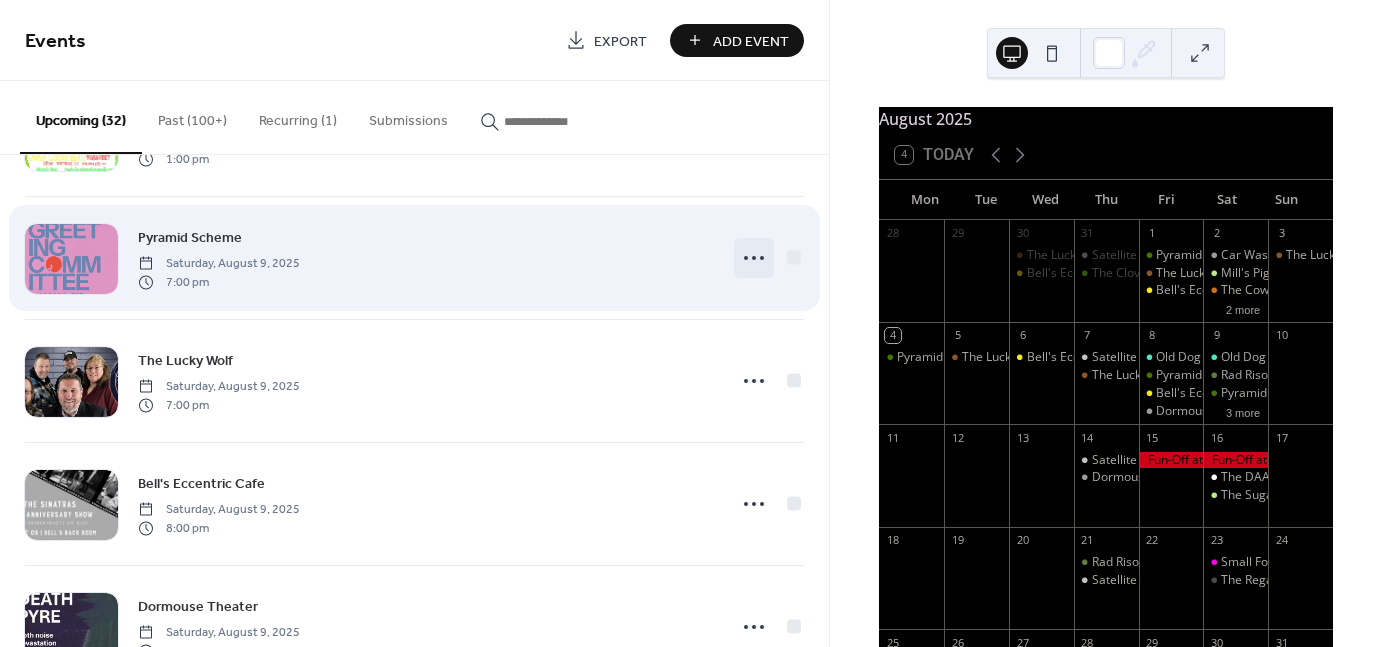 click 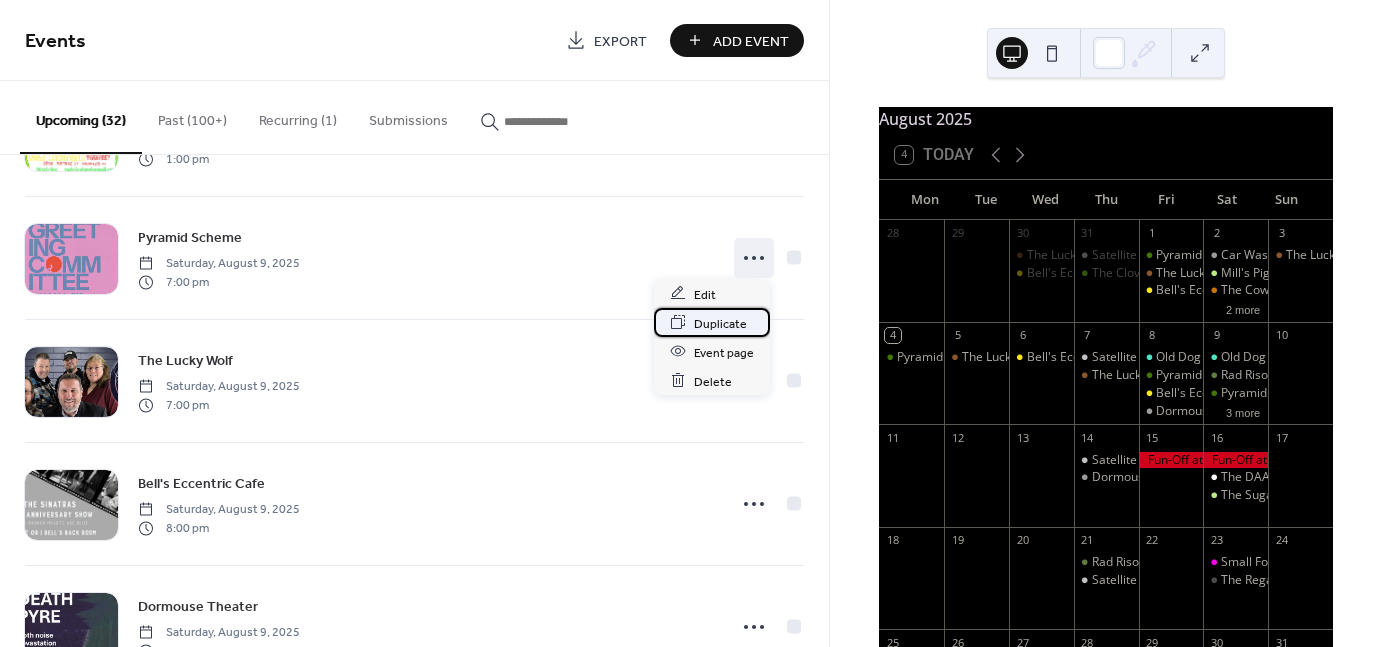 click on "Duplicate" at bounding box center (720, 323) 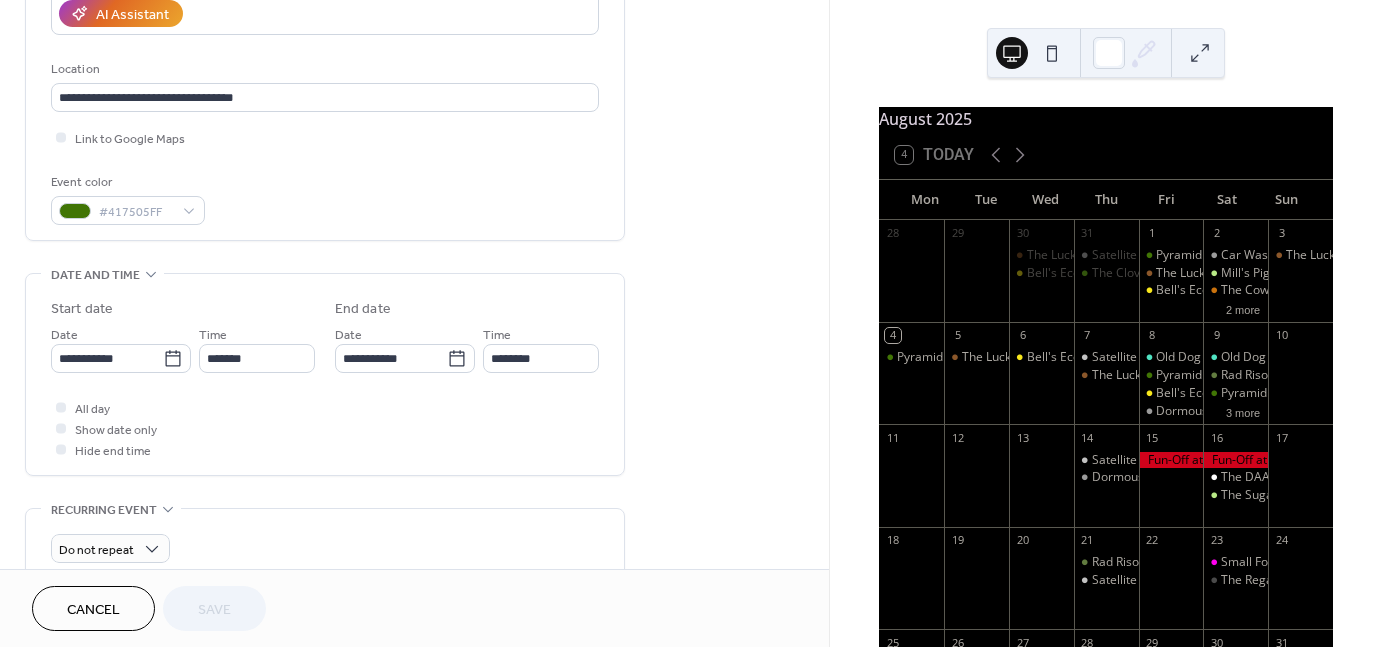 scroll, scrollTop: 400, scrollLeft: 0, axis: vertical 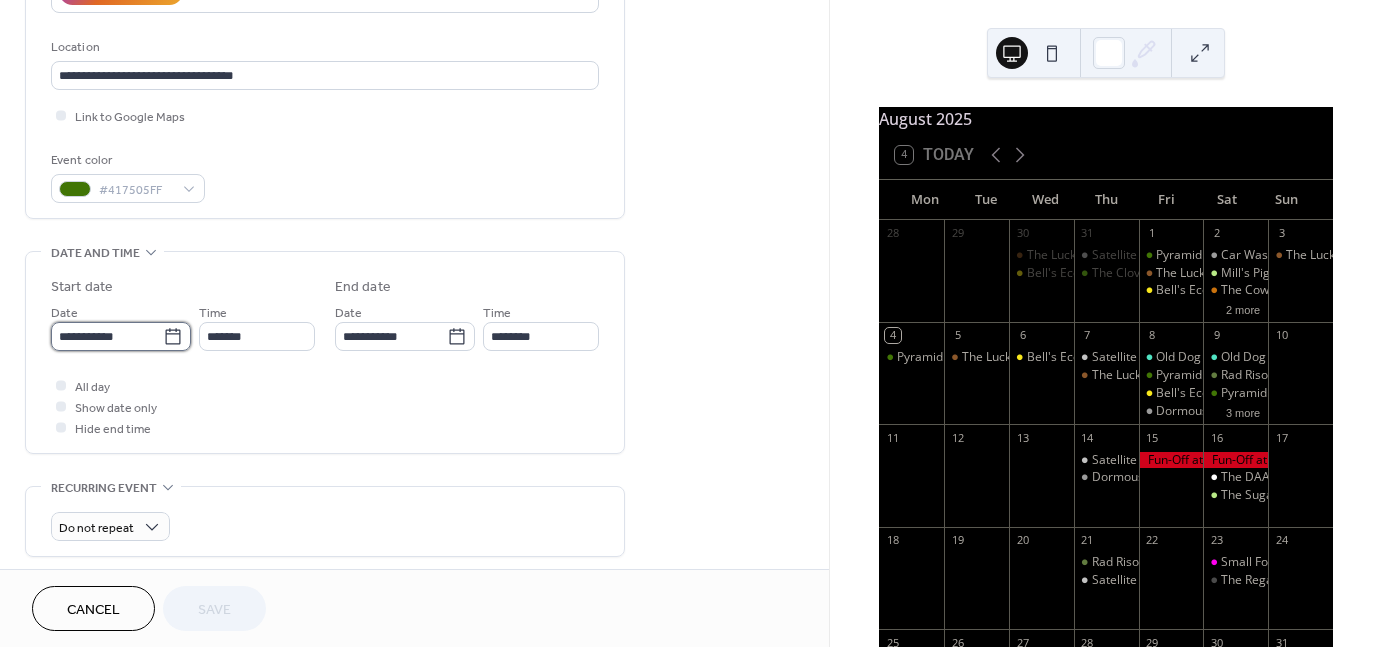 click on "**********" at bounding box center (107, 336) 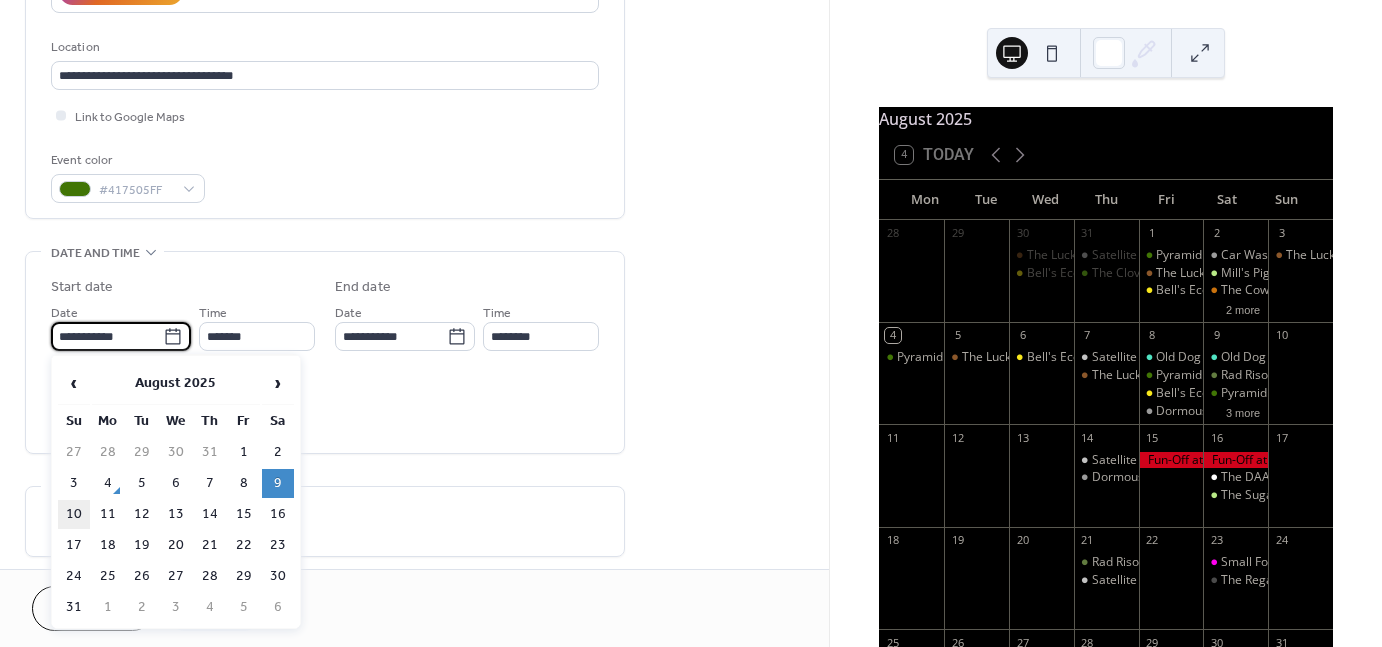 click on "10" at bounding box center (74, 514) 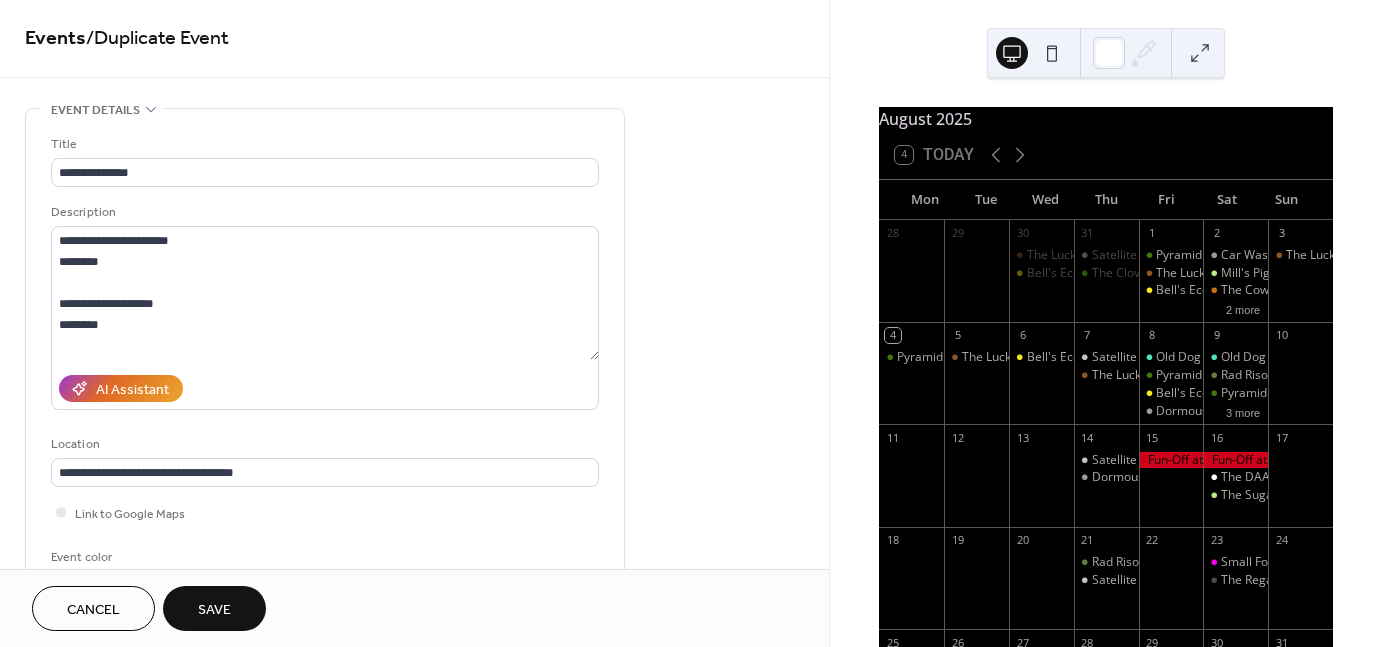scroll, scrollTop: 0, scrollLeft: 0, axis: both 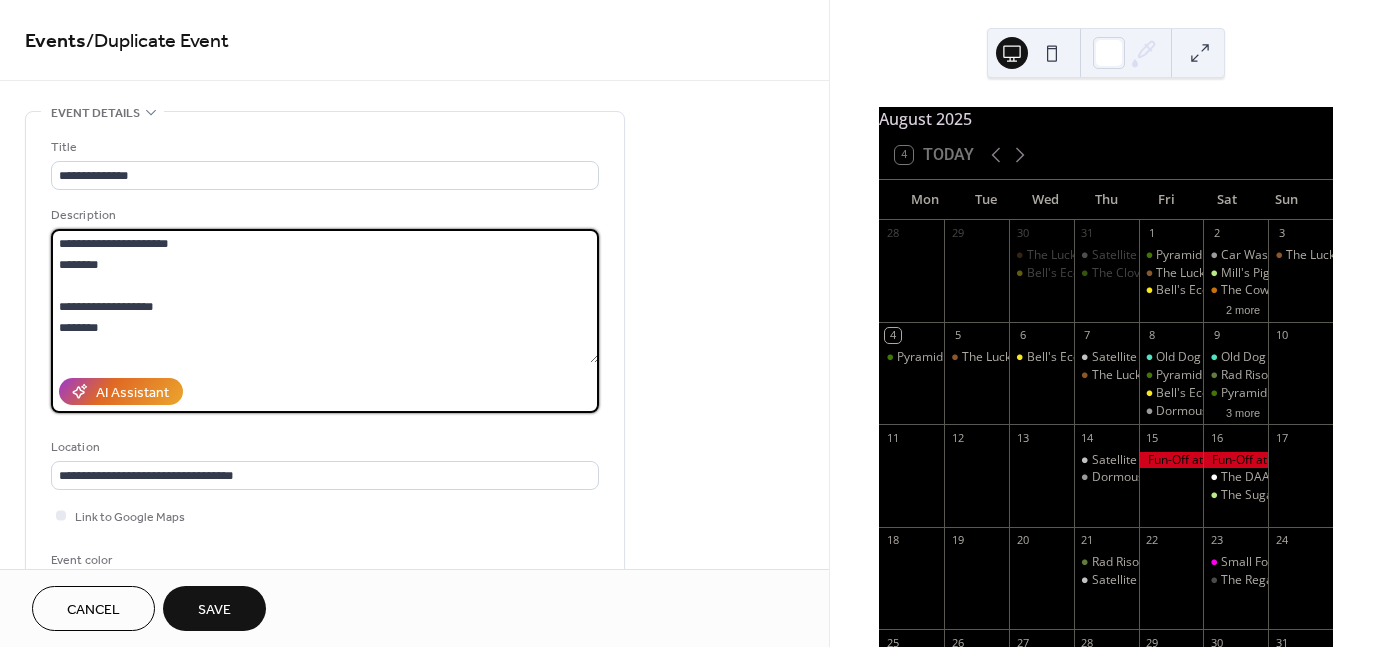 drag, startPoint x: 112, startPoint y: 266, endPoint x: 58, endPoint y: 233, distance: 63.28507 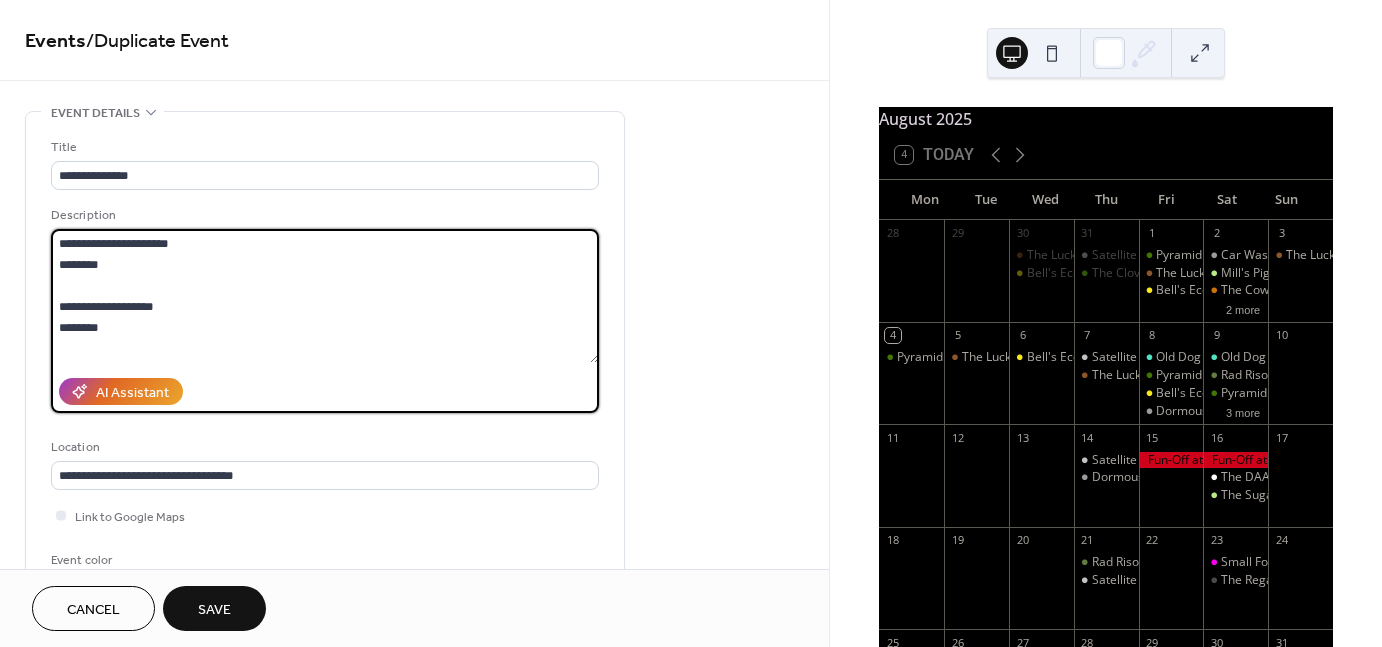 click on "**********" at bounding box center (325, 296) 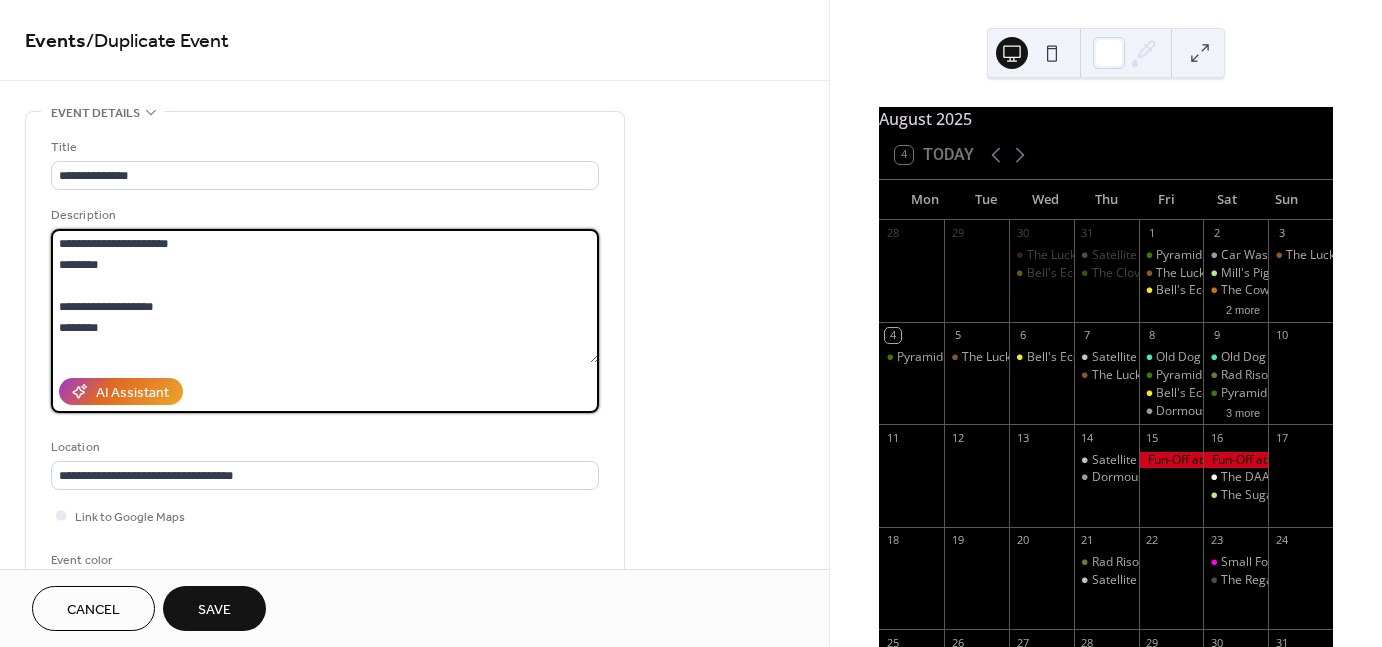 paste on "**********" 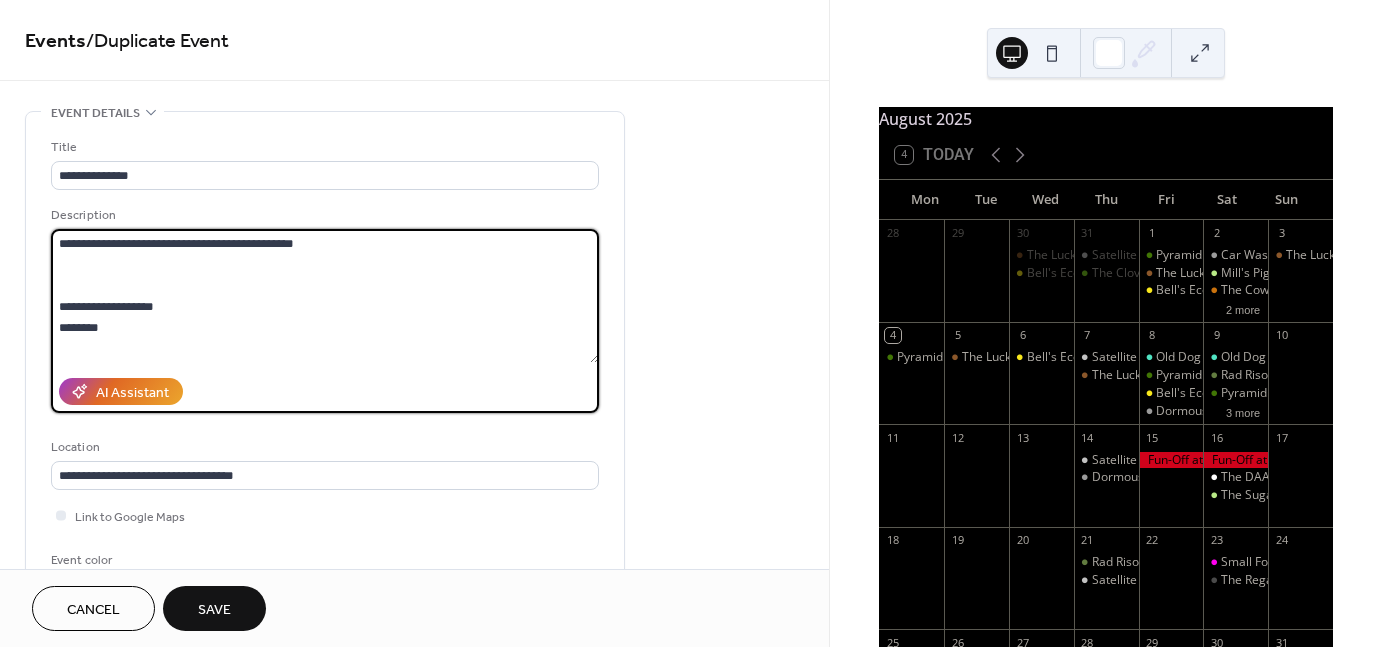 click on "**********" at bounding box center [325, 296] 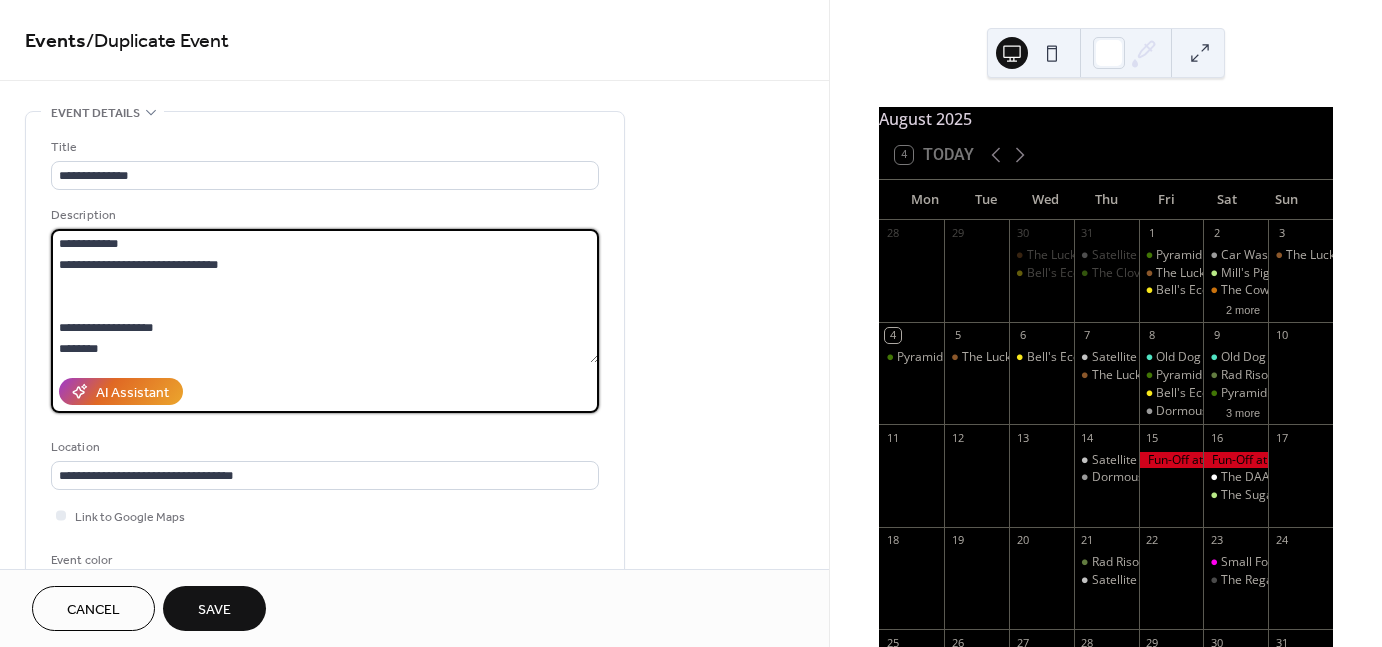 click on "**********" at bounding box center (325, 296) 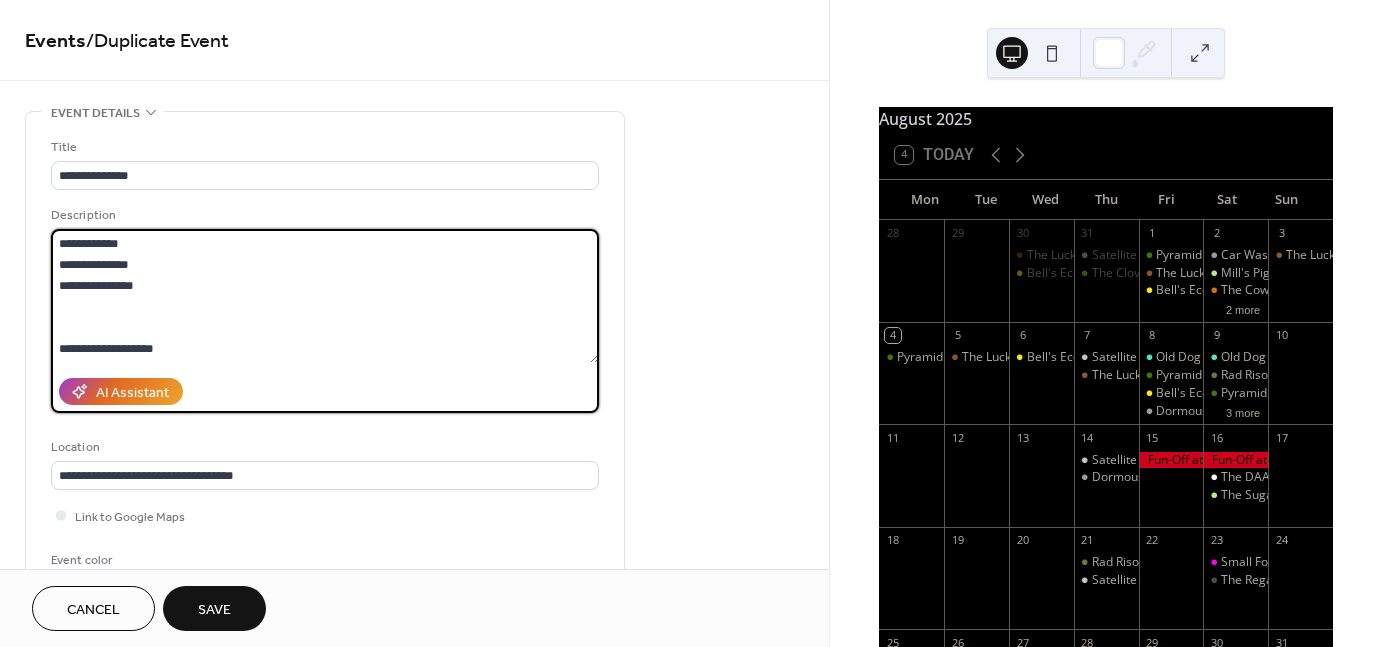 click on "**********" at bounding box center (325, 296) 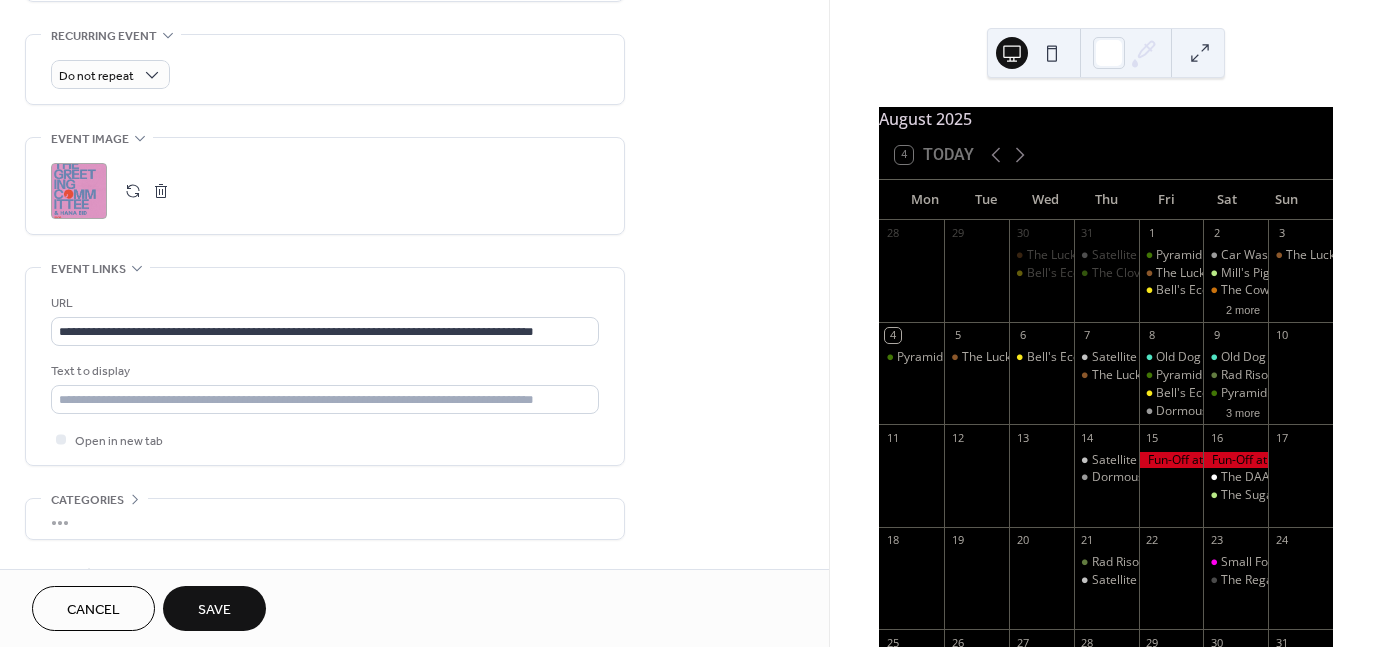 scroll, scrollTop: 860, scrollLeft: 0, axis: vertical 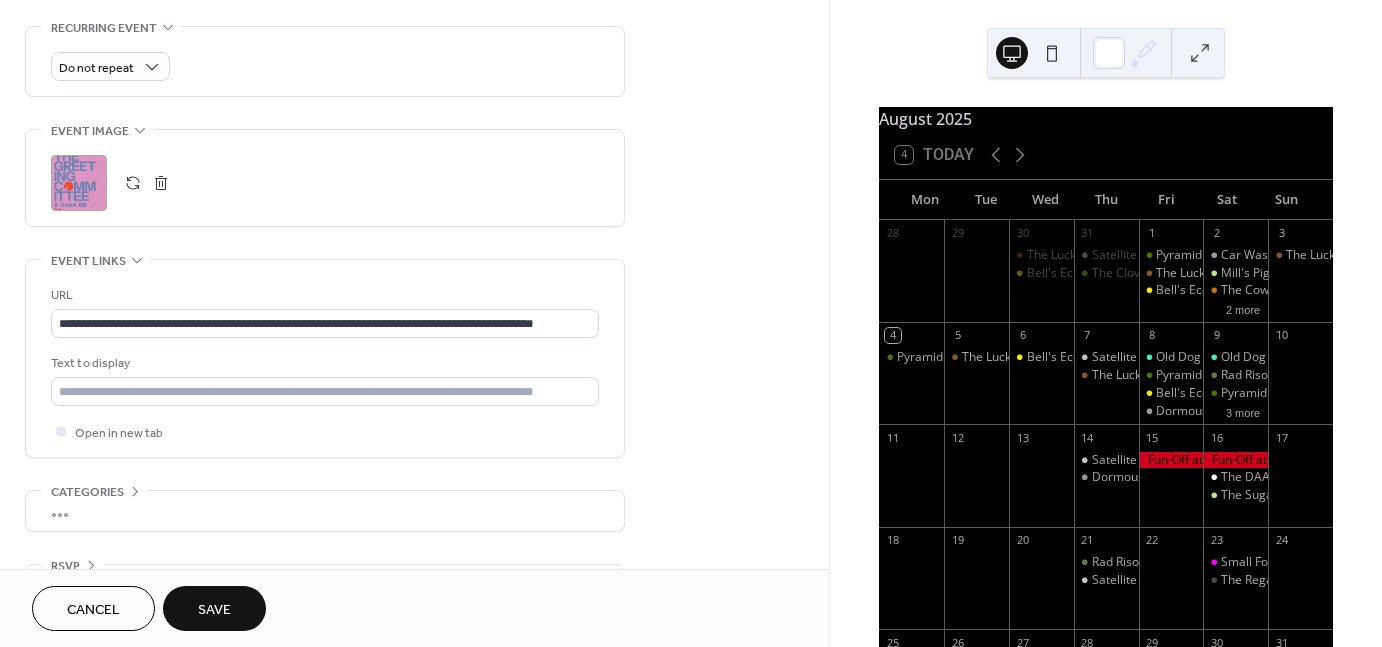 type on "**********" 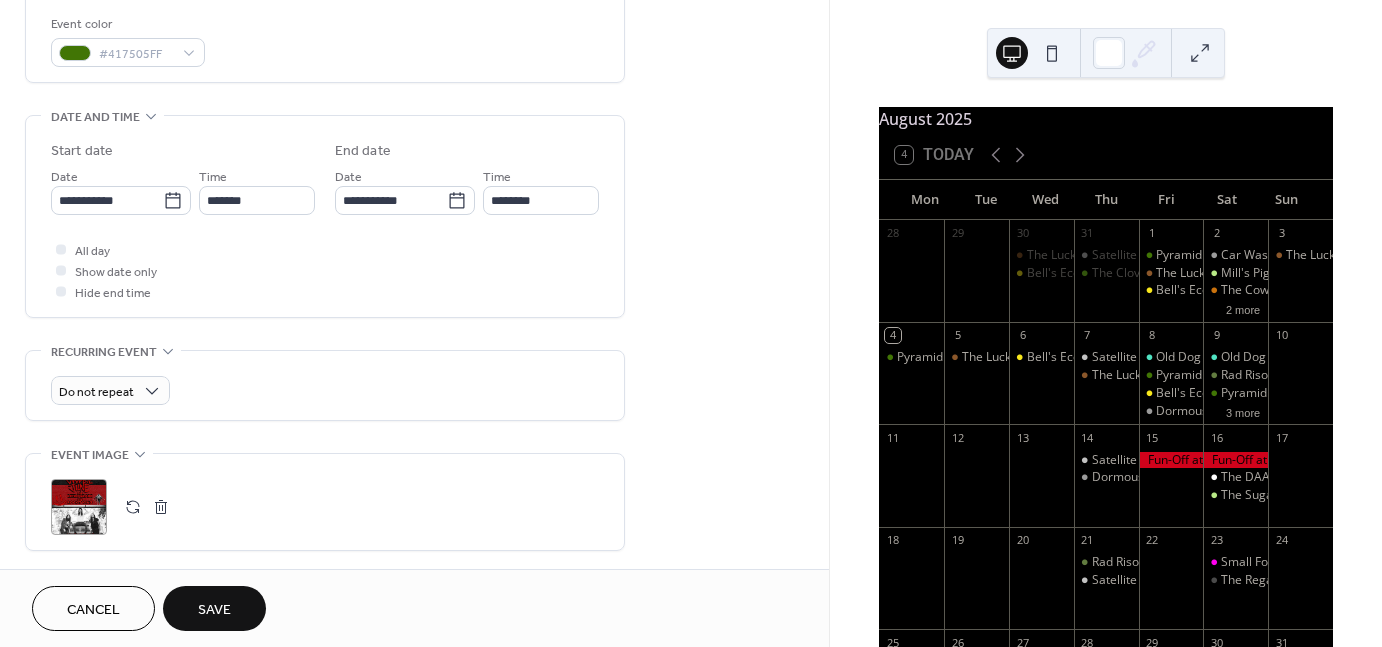 scroll, scrollTop: 870, scrollLeft: 0, axis: vertical 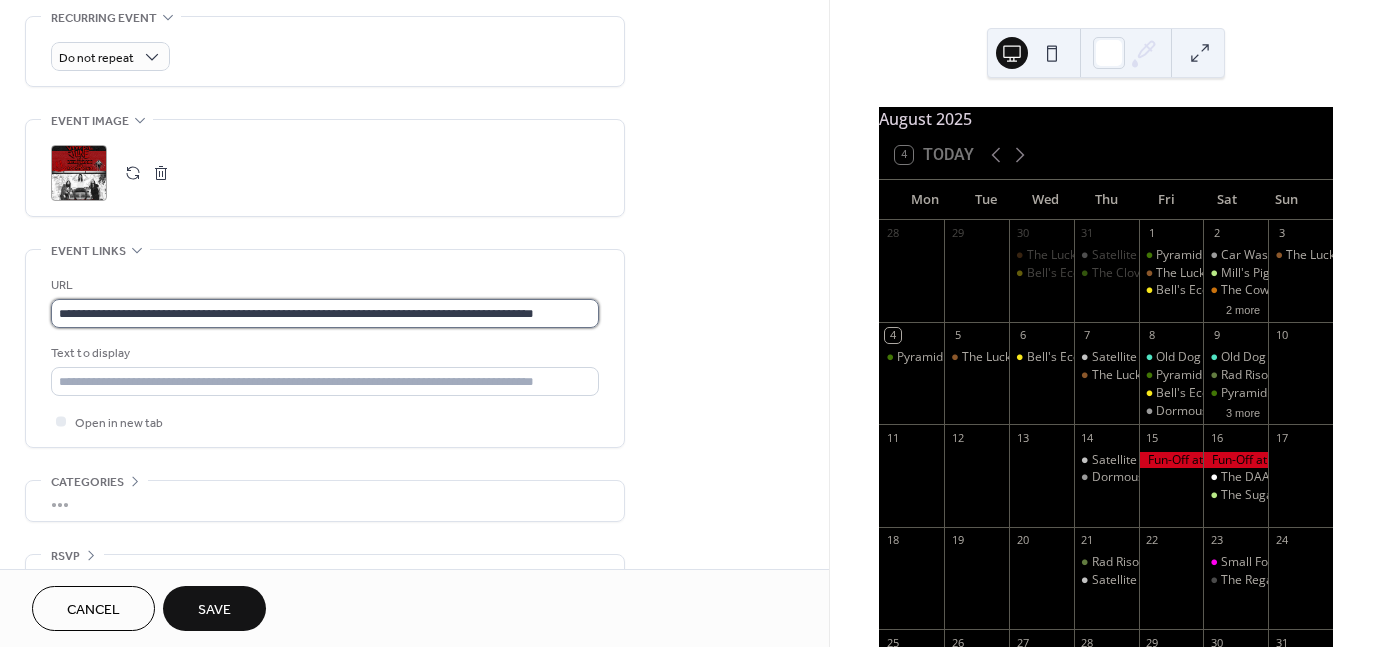 click on "**********" at bounding box center (325, 313) 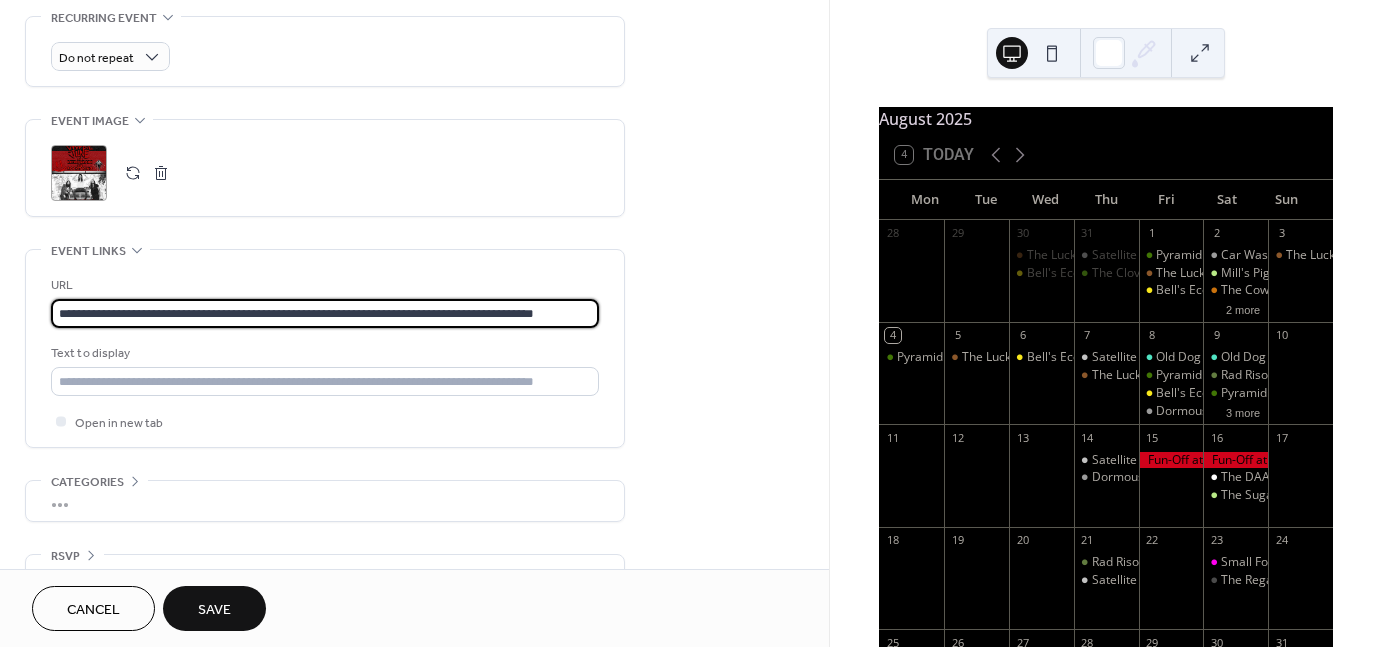 click on "**********" at bounding box center [325, 313] 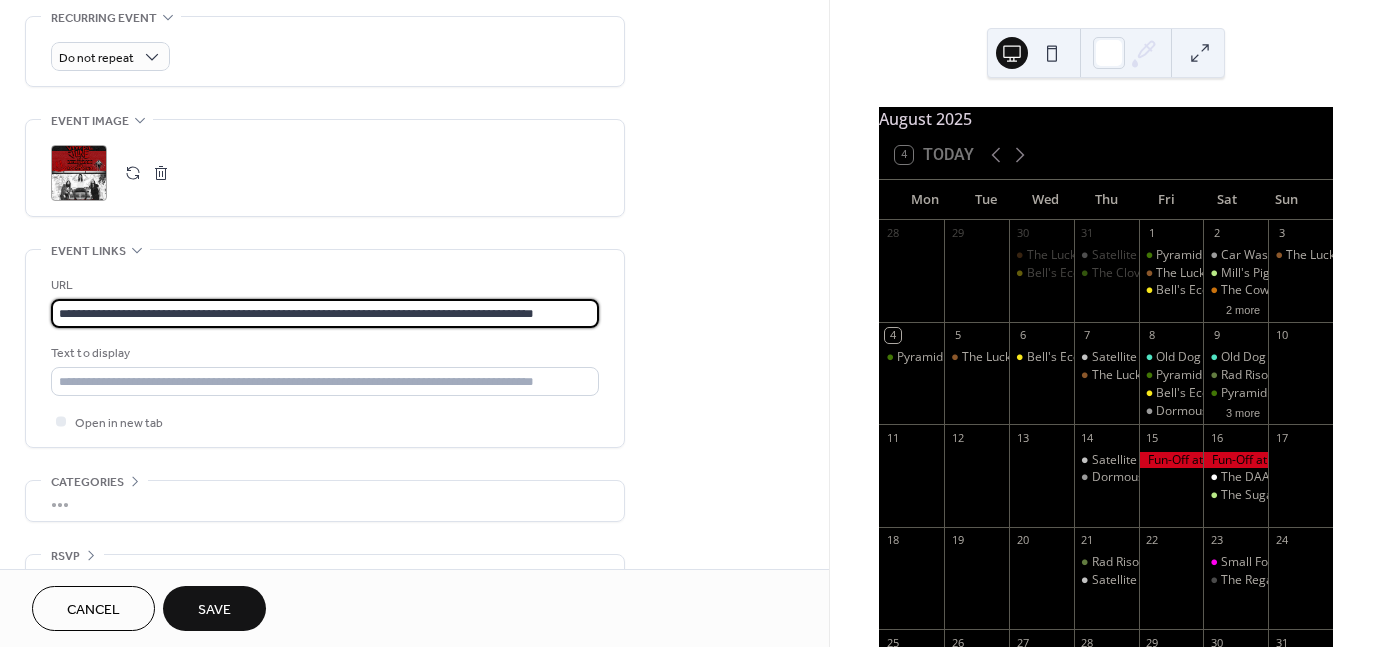 drag, startPoint x: 53, startPoint y: 310, endPoint x: 1458, endPoint y: 372, distance: 1406.3673 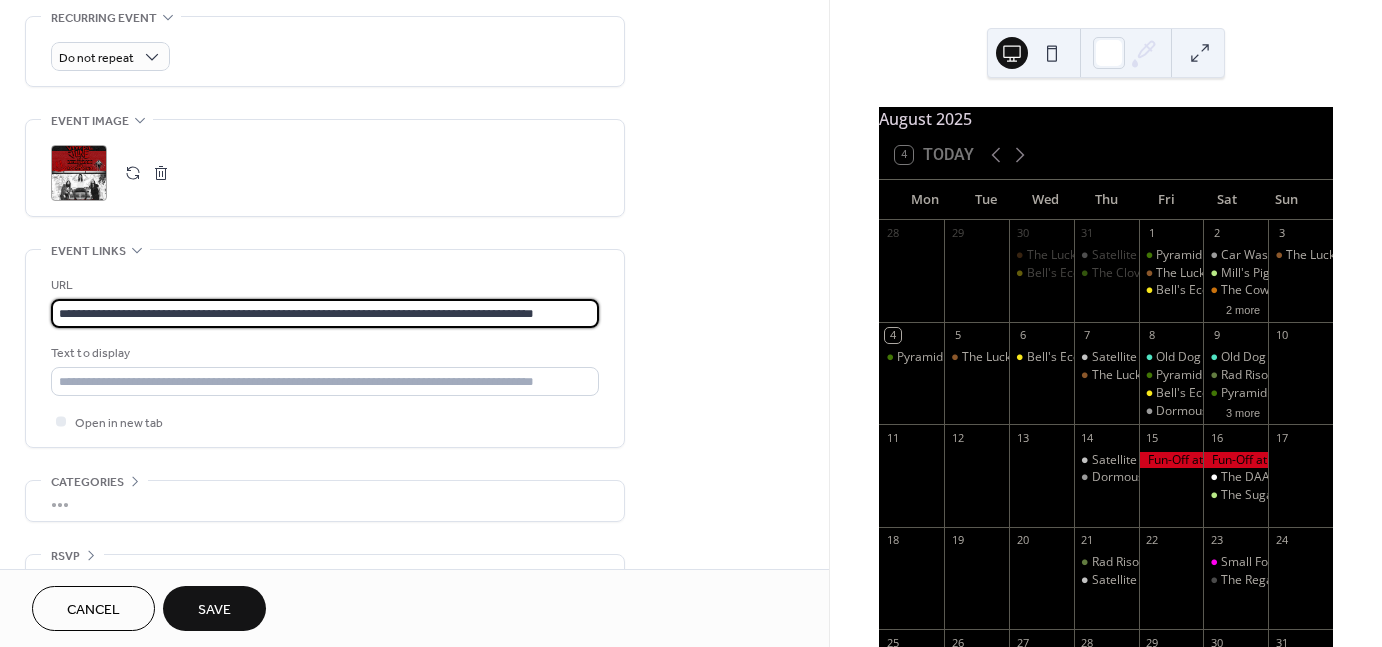 click on "**********" at bounding box center (691, 323) 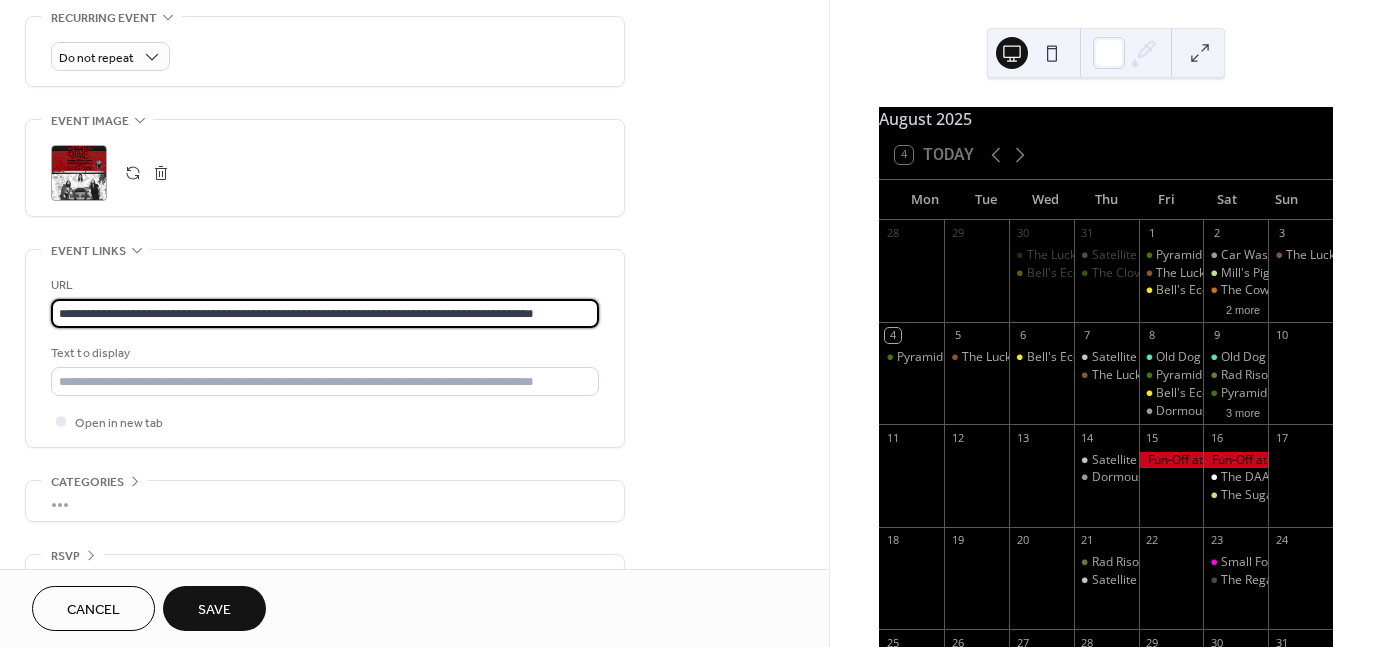 paste 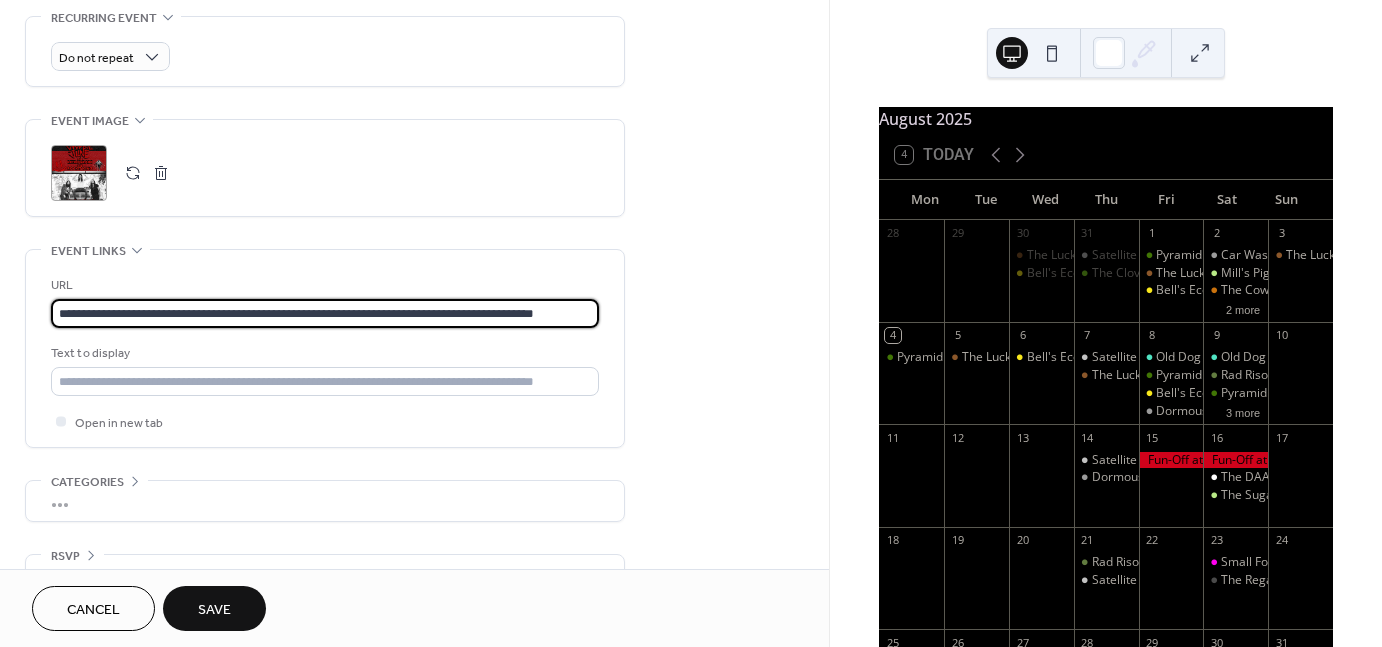 scroll, scrollTop: 1, scrollLeft: 28, axis: both 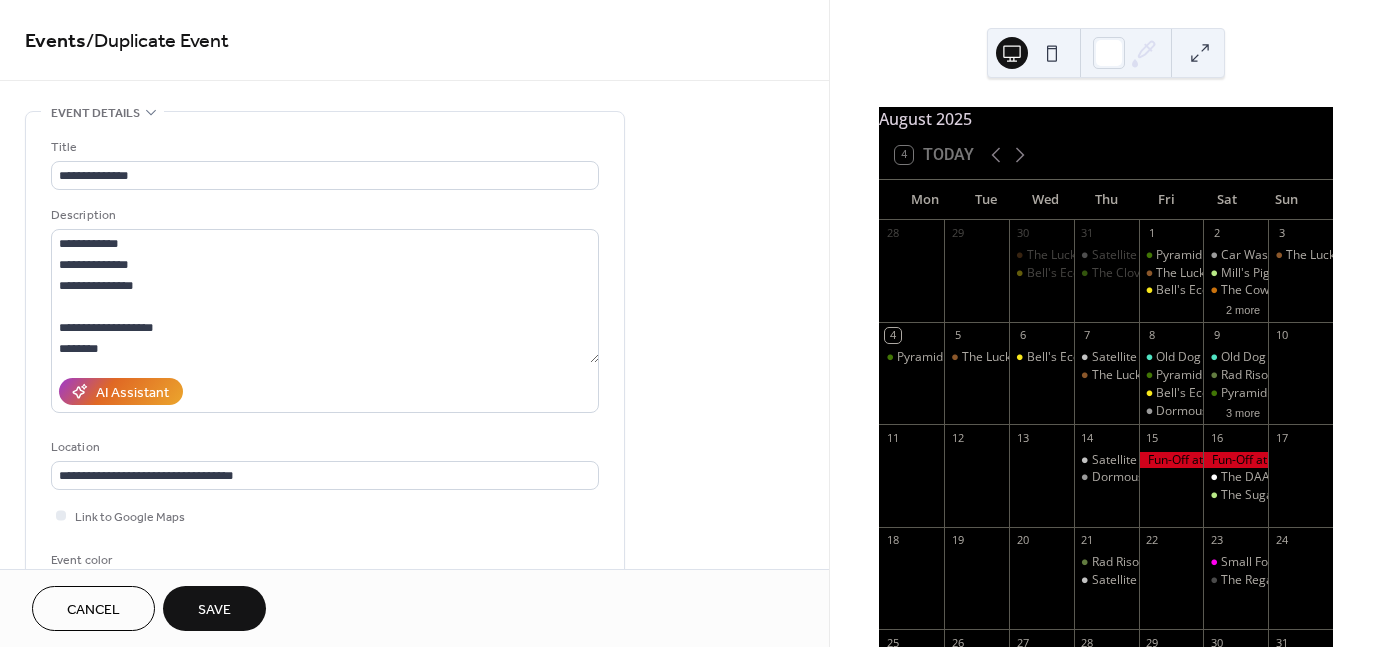 type on "**********" 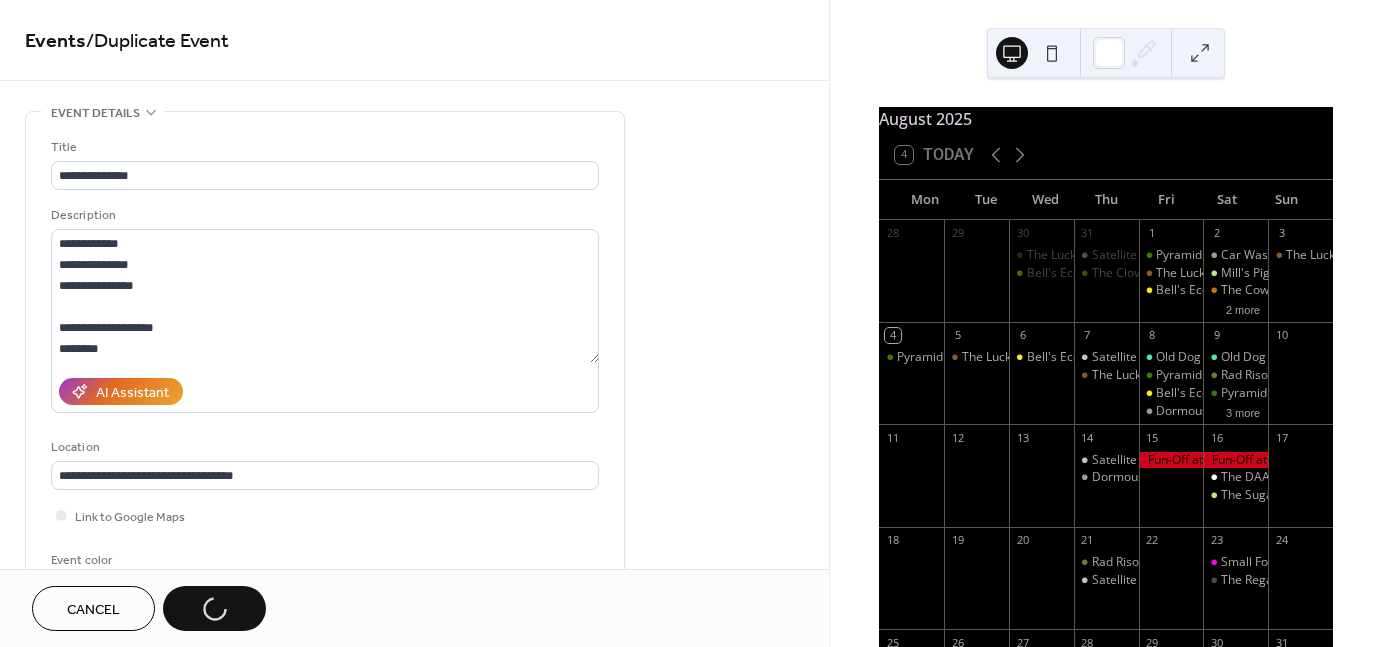 scroll, scrollTop: 0, scrollLeft: 0, axis: both 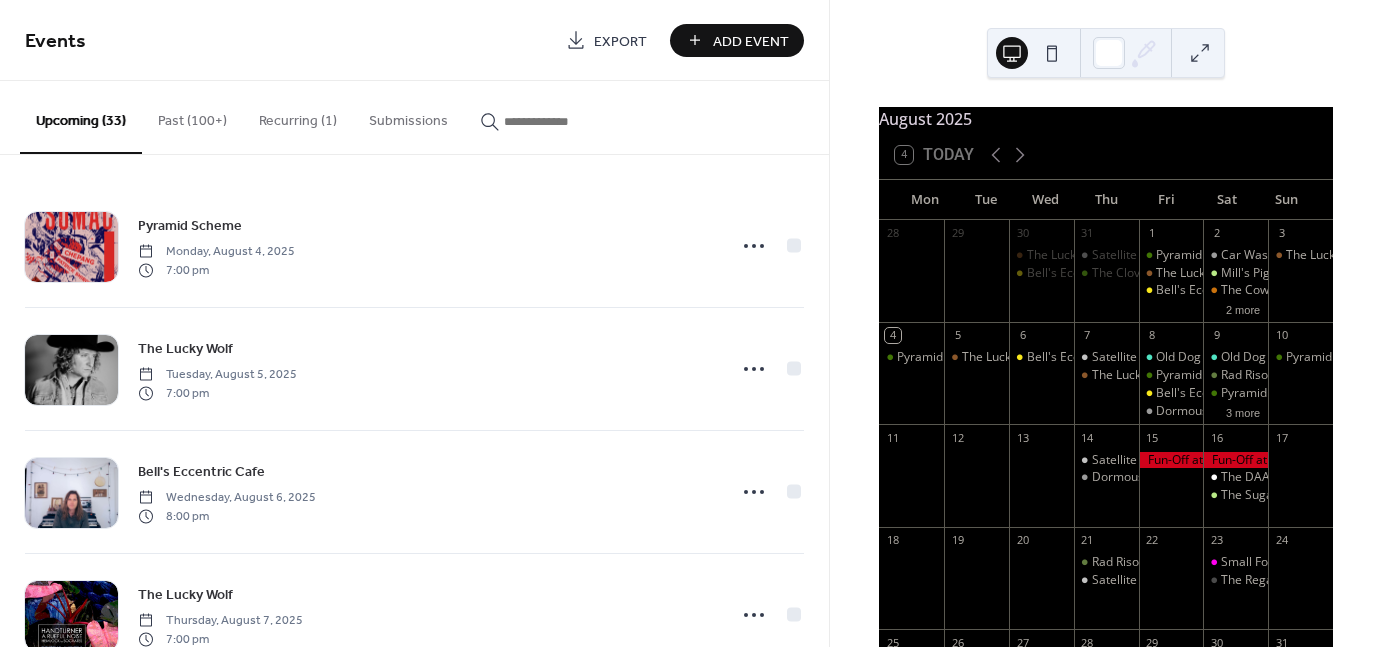 click on "Add Event" at bounding box center (751, 41) 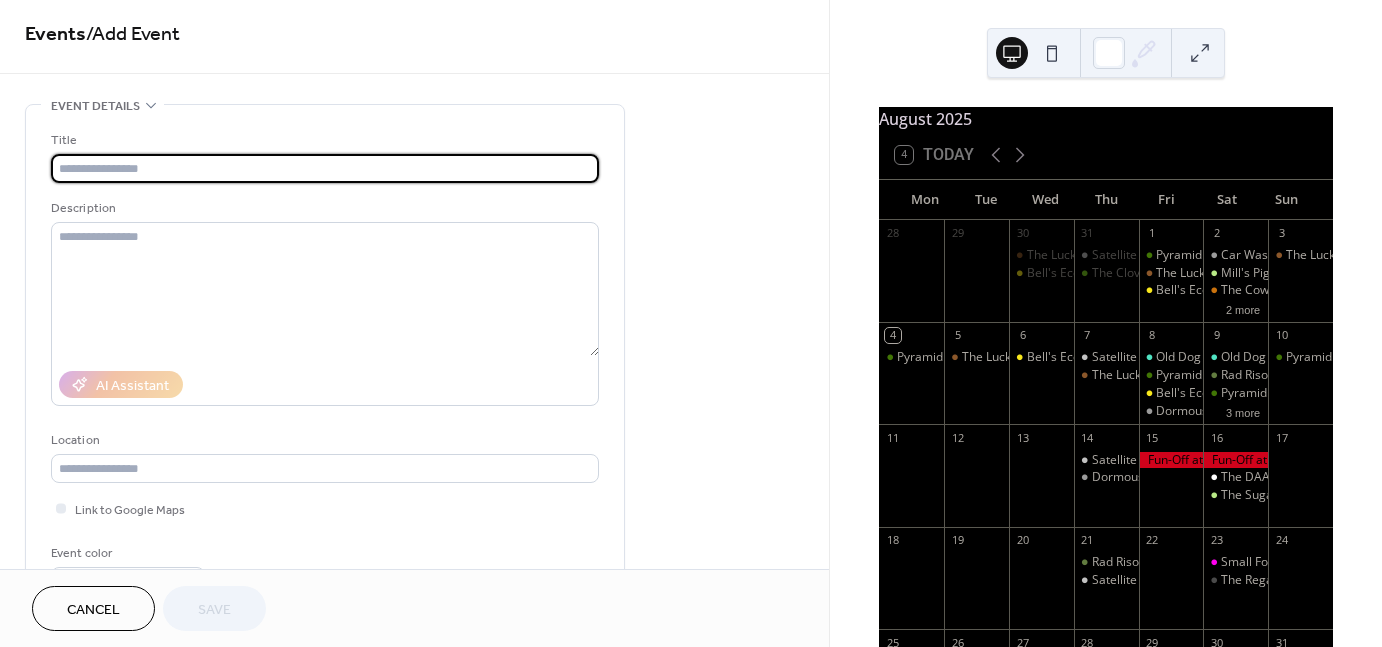 scroll, scrollTop: 6, scrollLeft: 0, axis: vertical 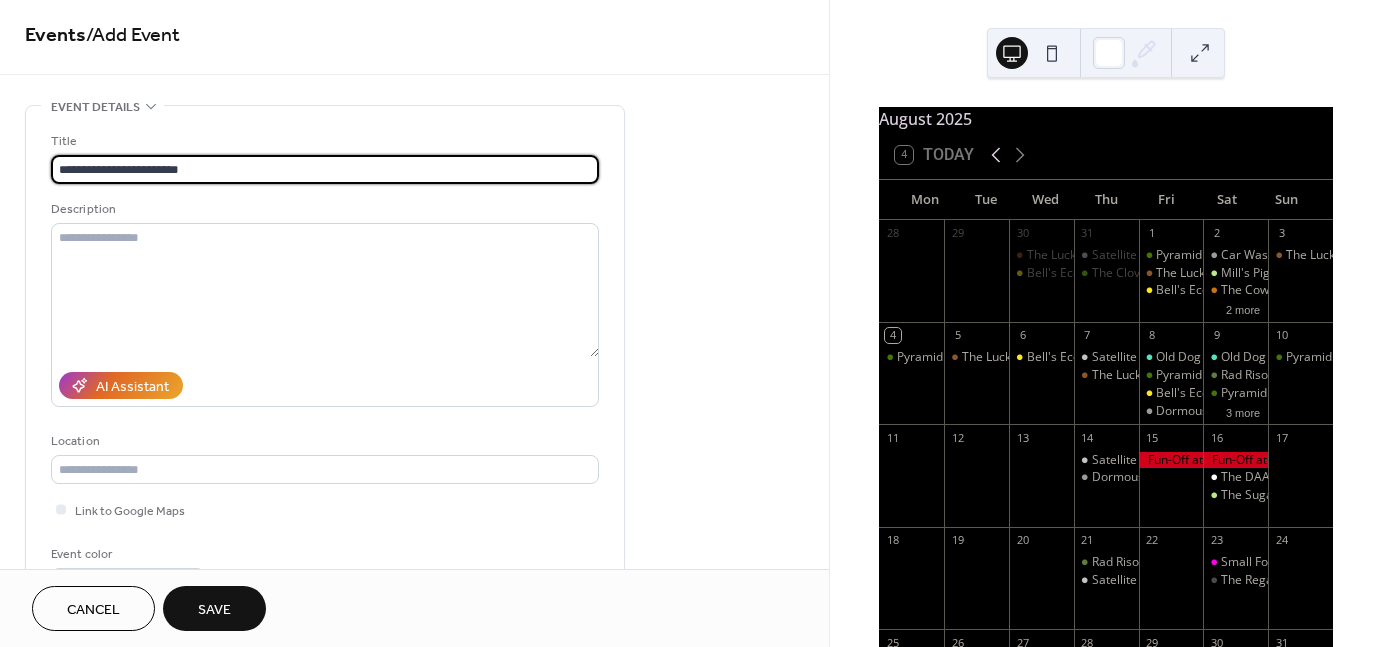 click 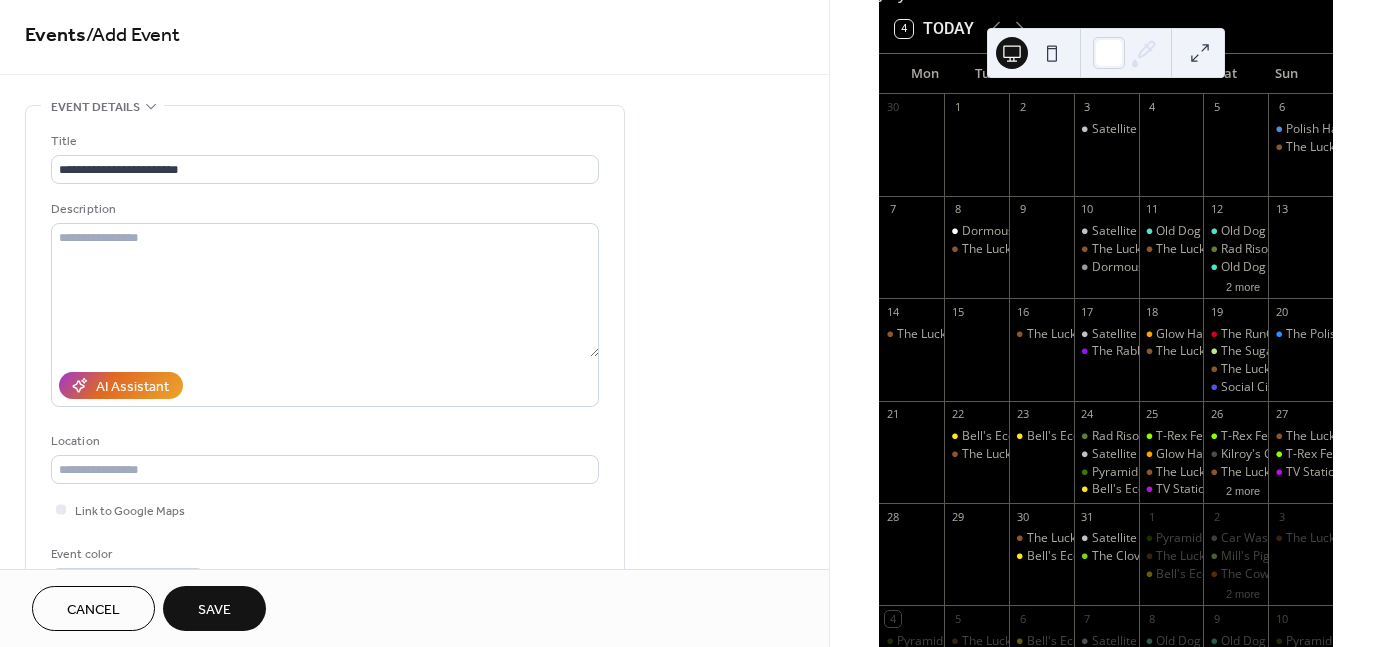 scroll, scrollTop: 0, scrollLeft: 0, axis: both 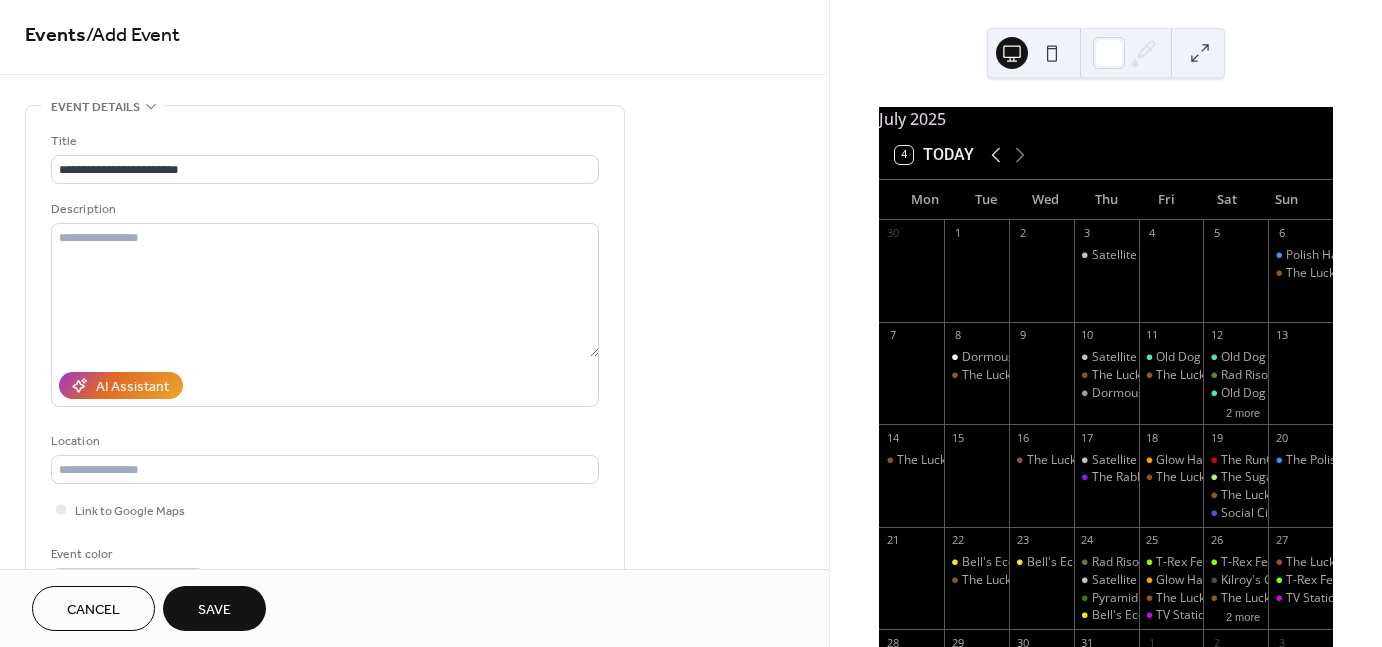 click 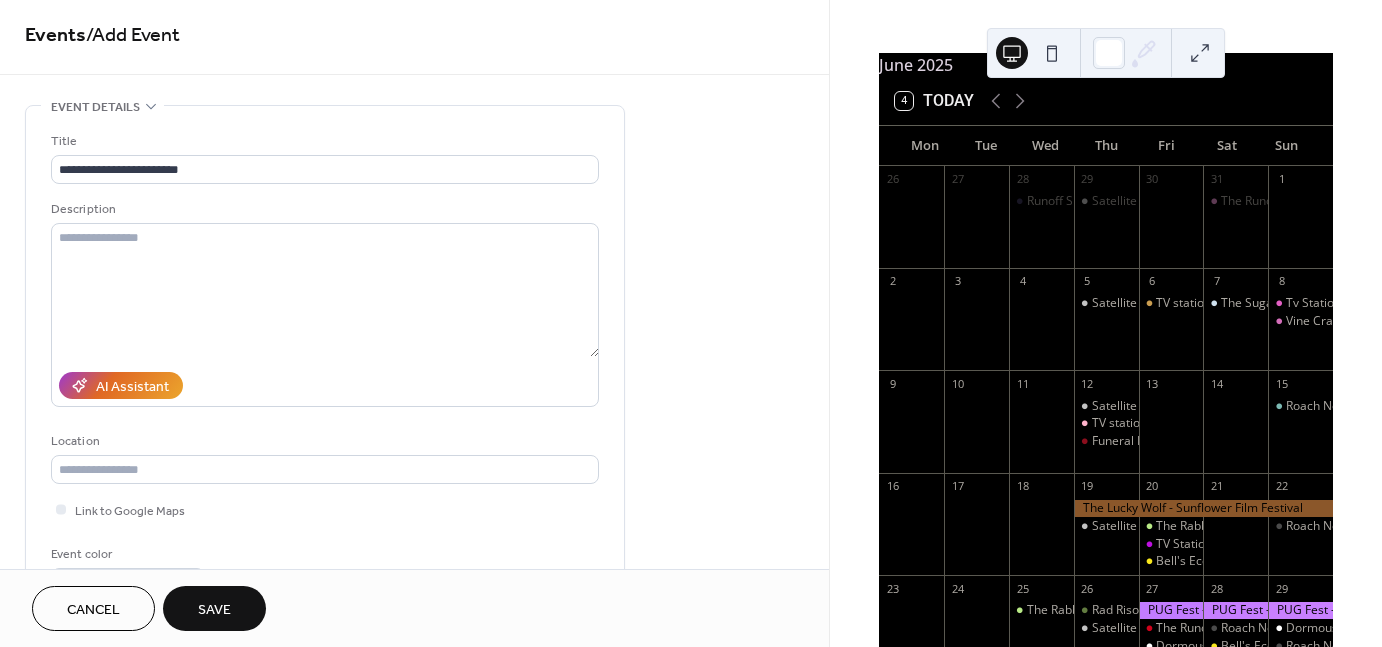 scroll, scrollTop: 0, scrollLeft: 0, axis: both 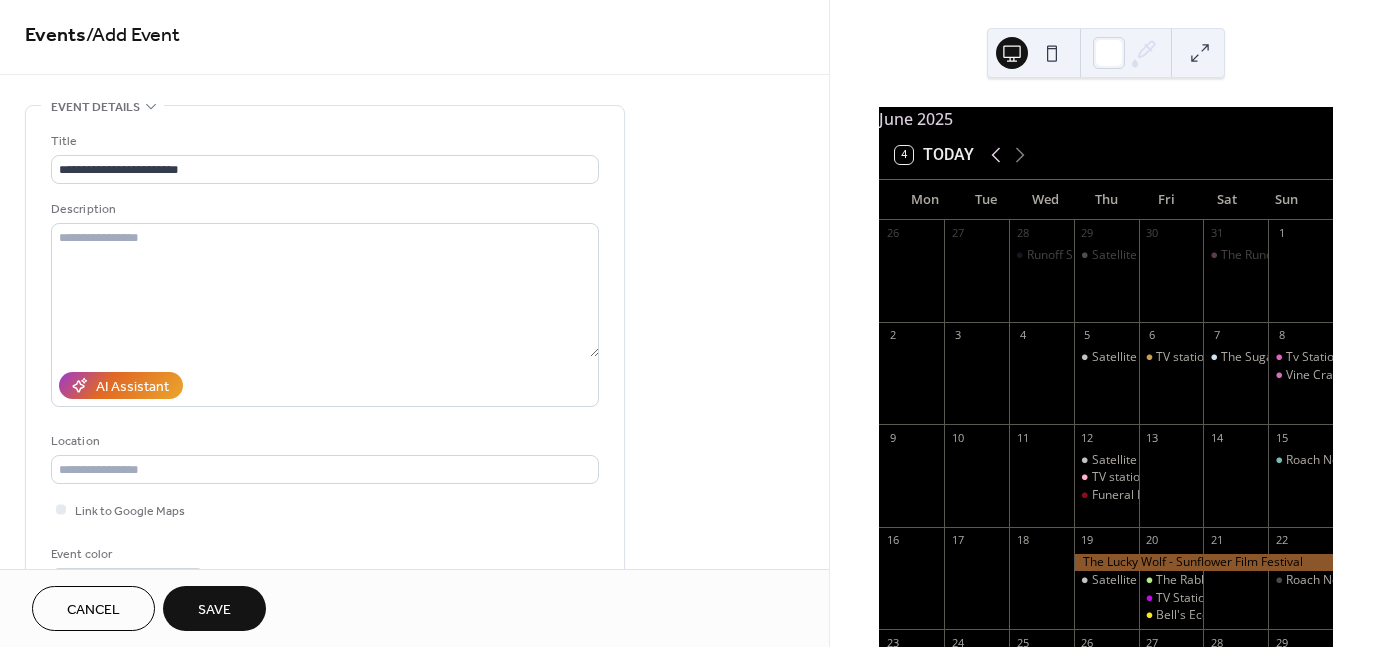 click 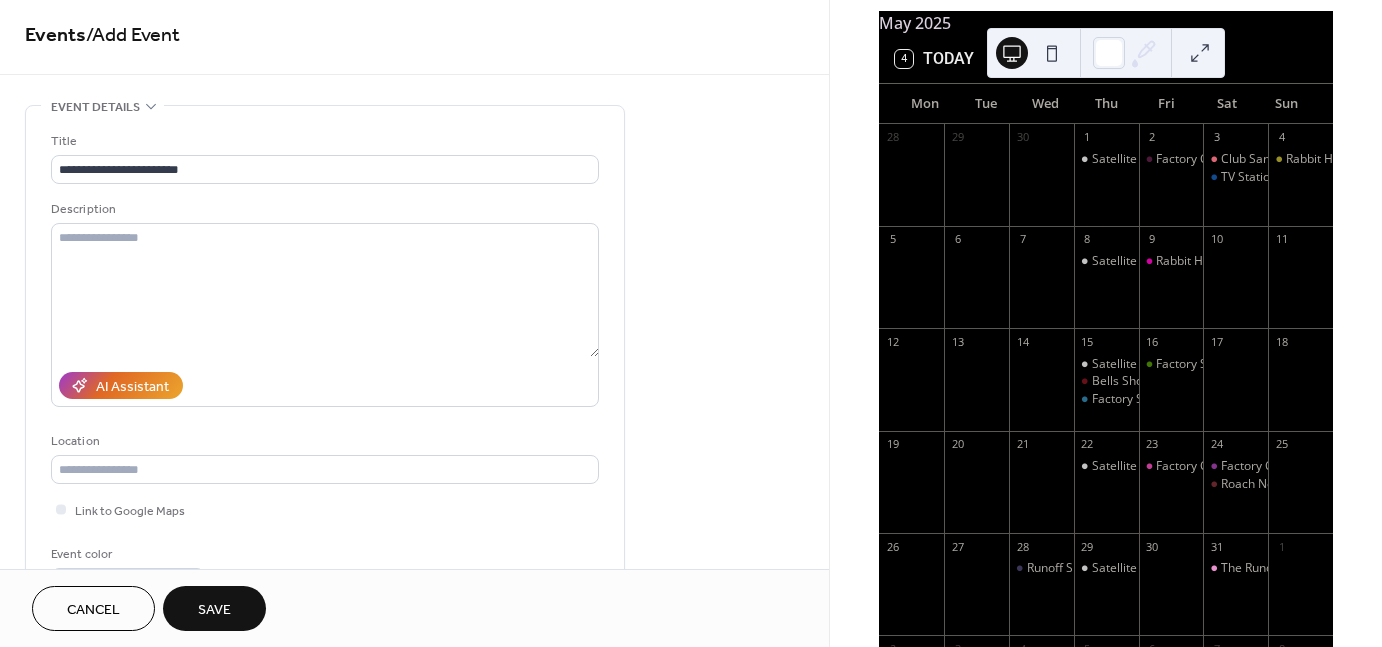 scroll, scrollTop: 0, scrollLeft: 0, axis: both 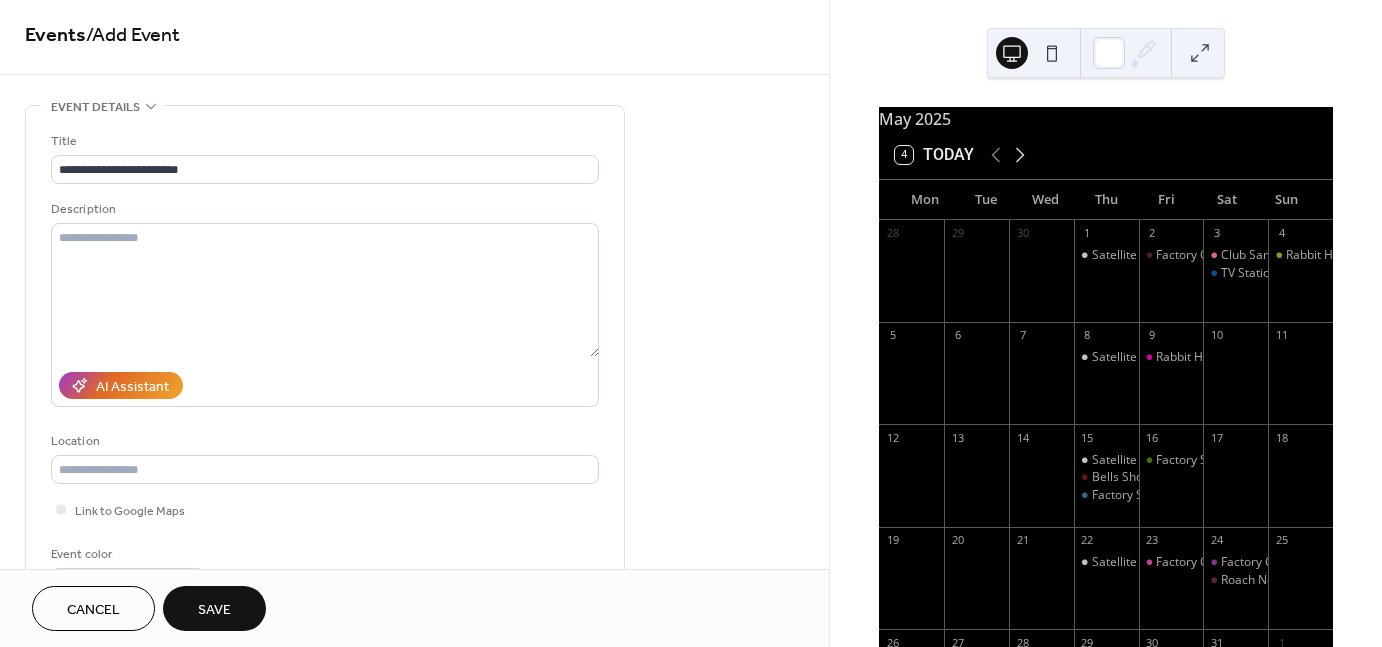 click 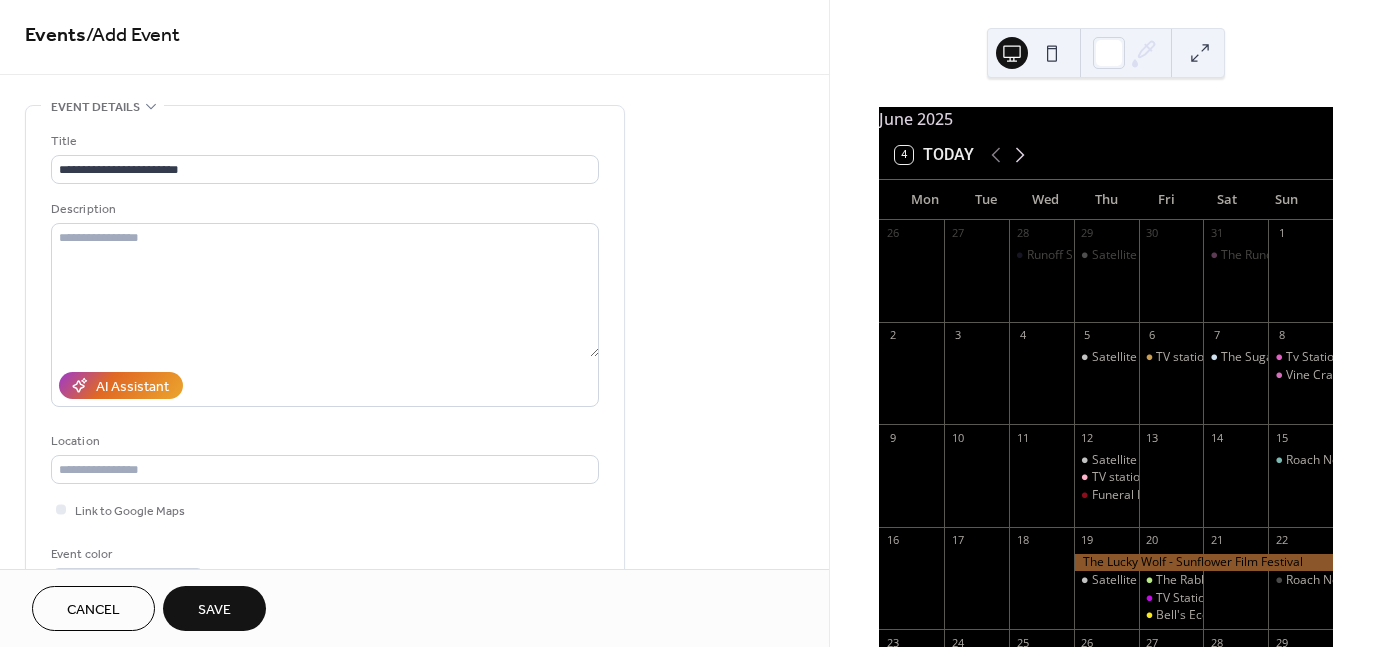 click 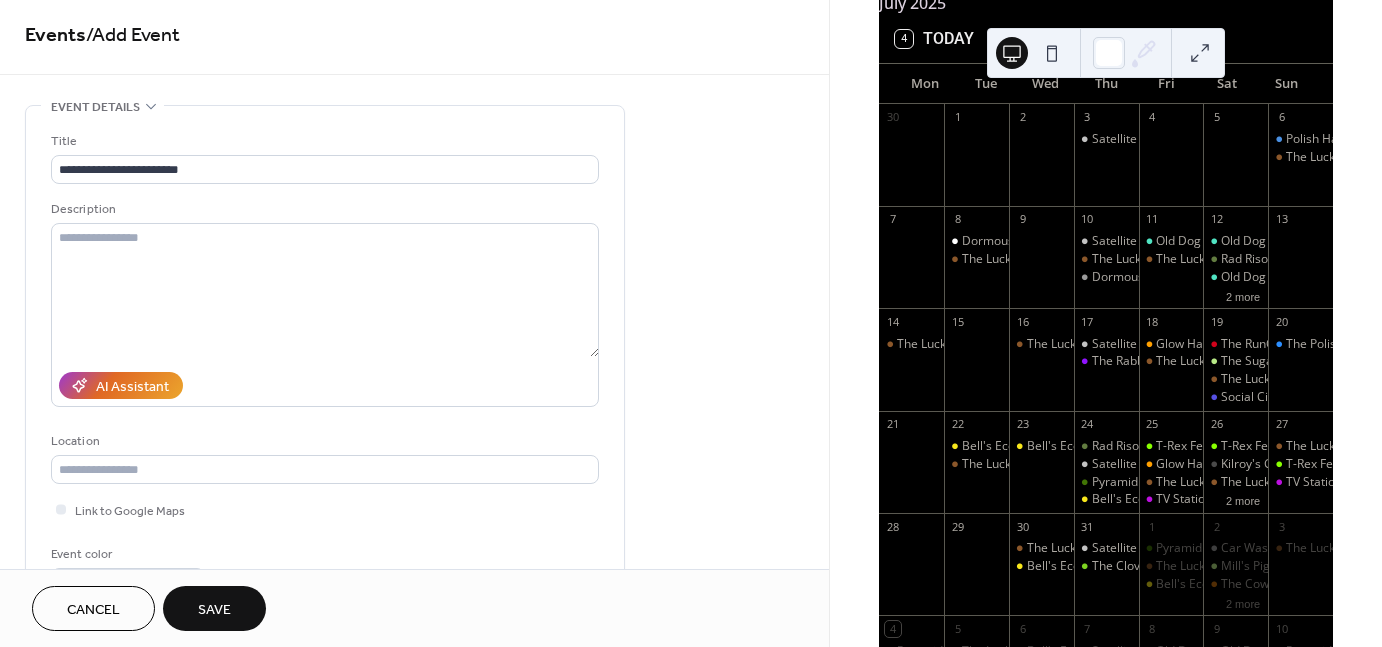 scroll, scrollTop: 118, scrollLeft: 0, axis: vertical 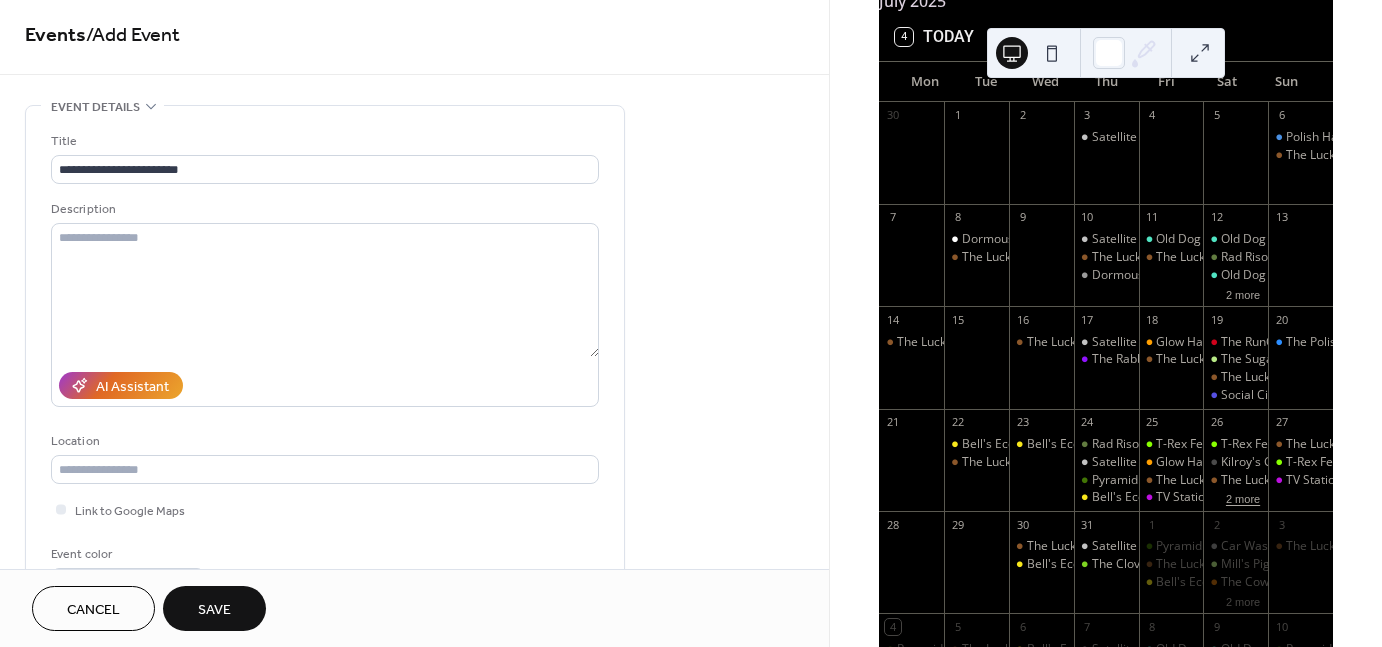 click on "2 more" at bounding box center (1243, 497) 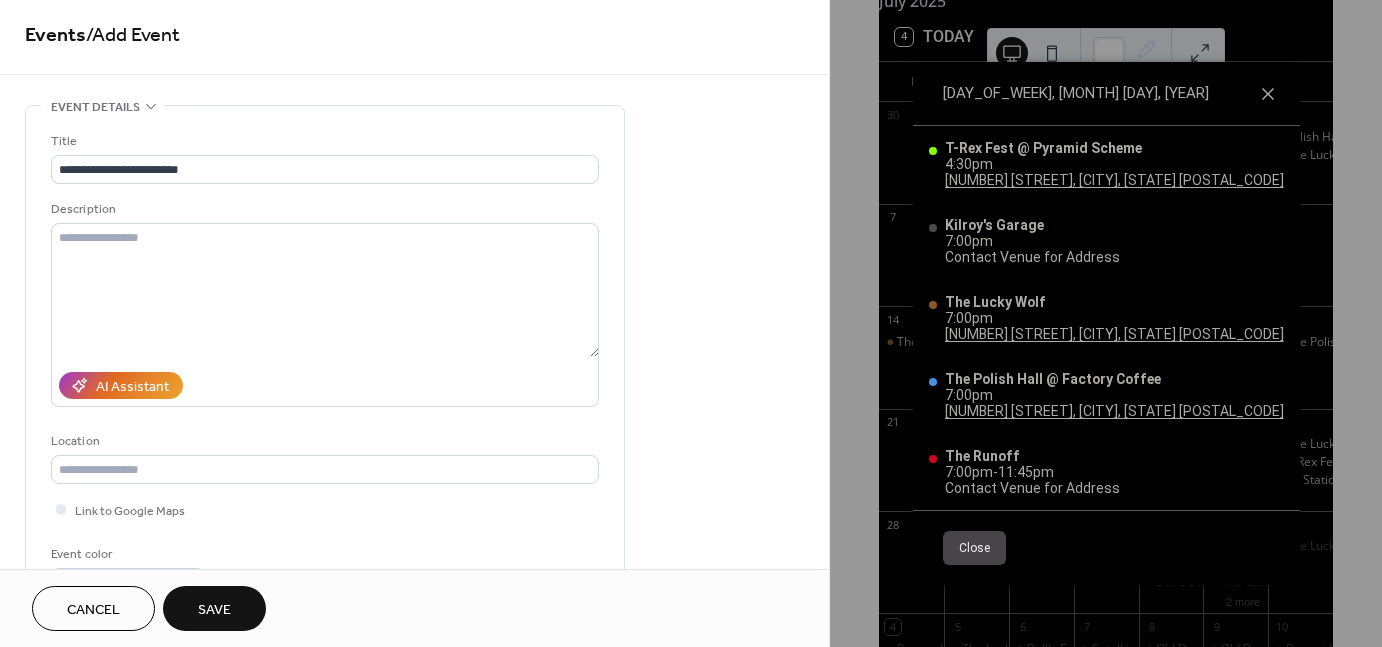 click 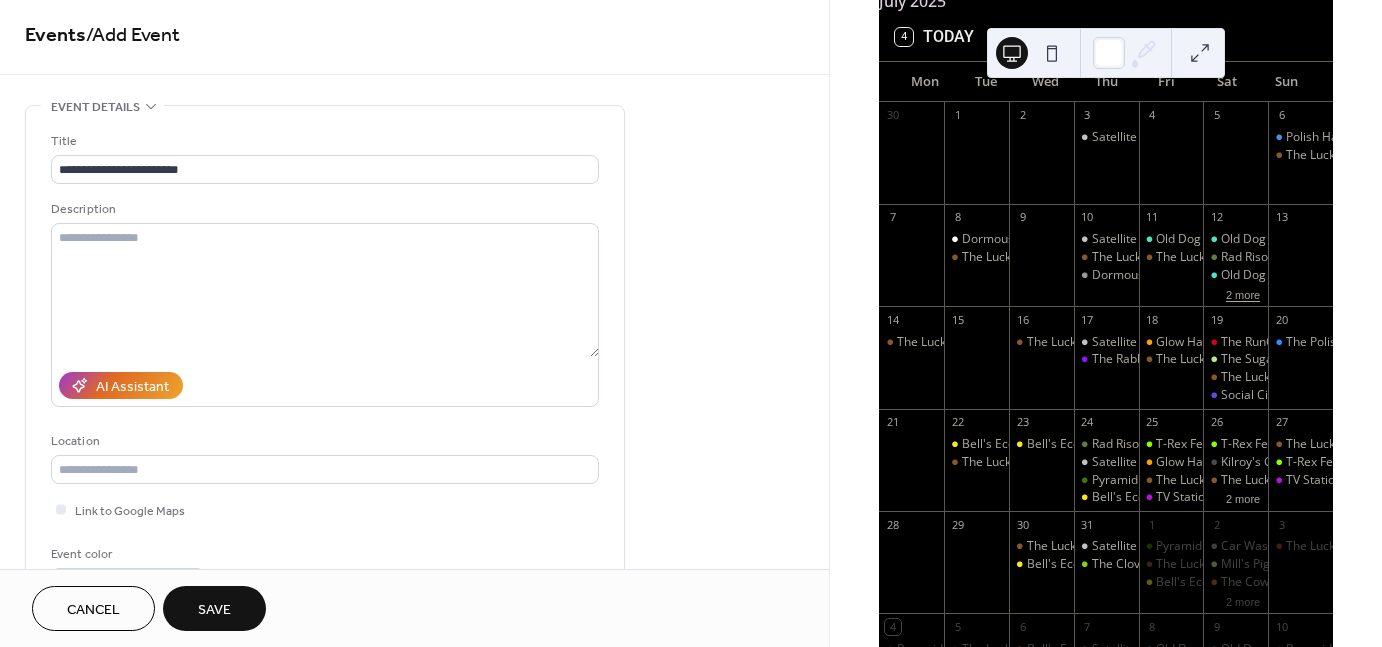 click on "2 more" at bounding box center [1243, 293] 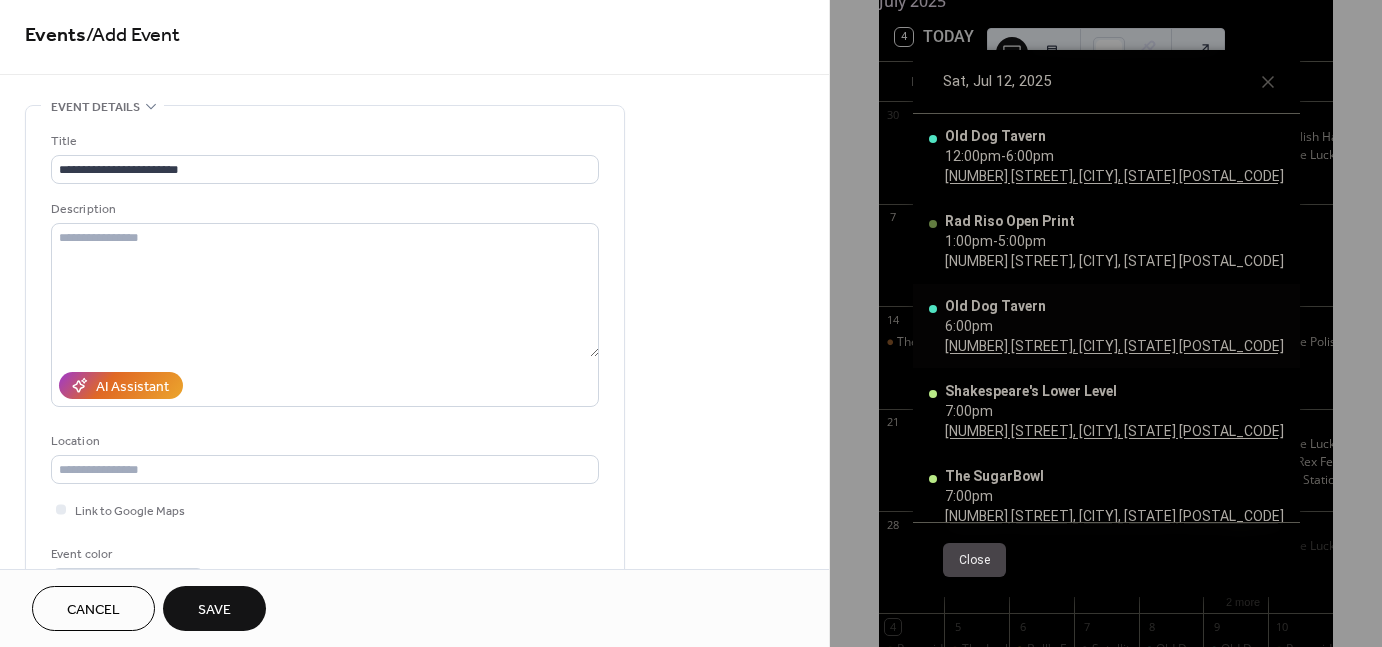 scroll, scrollTop: 25, scrollLeft: 0, axis: vertical 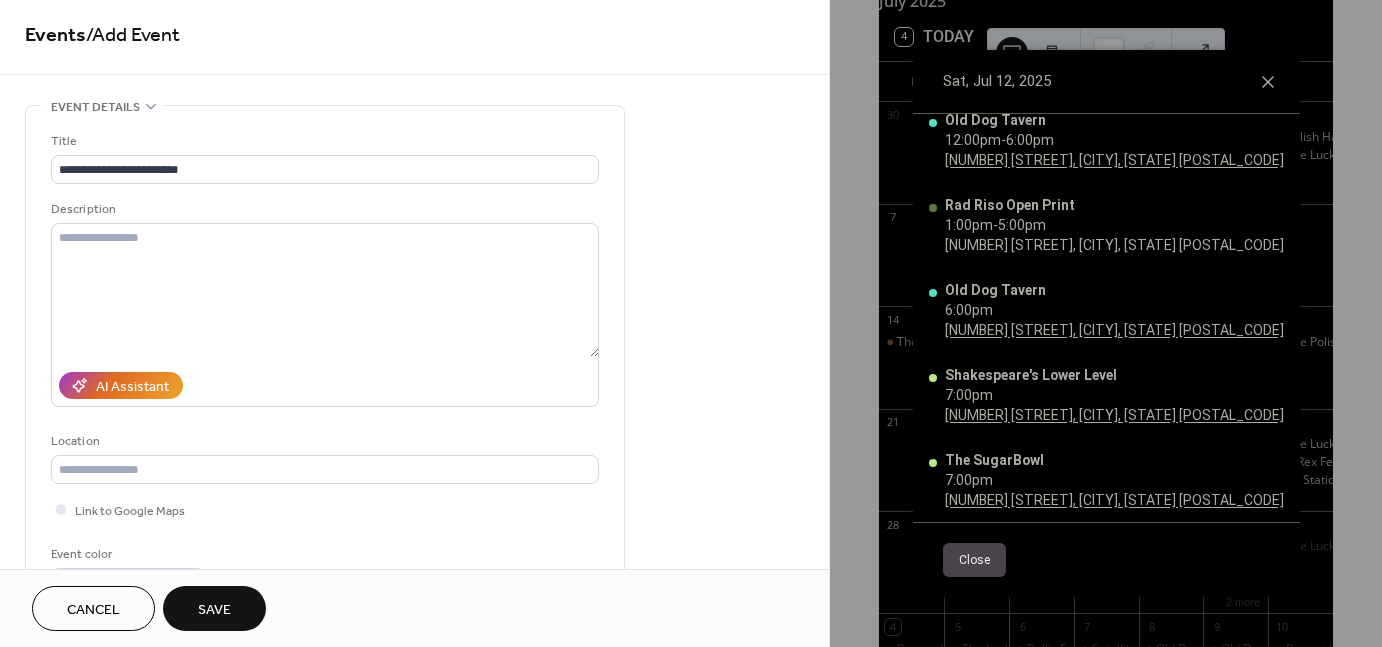click 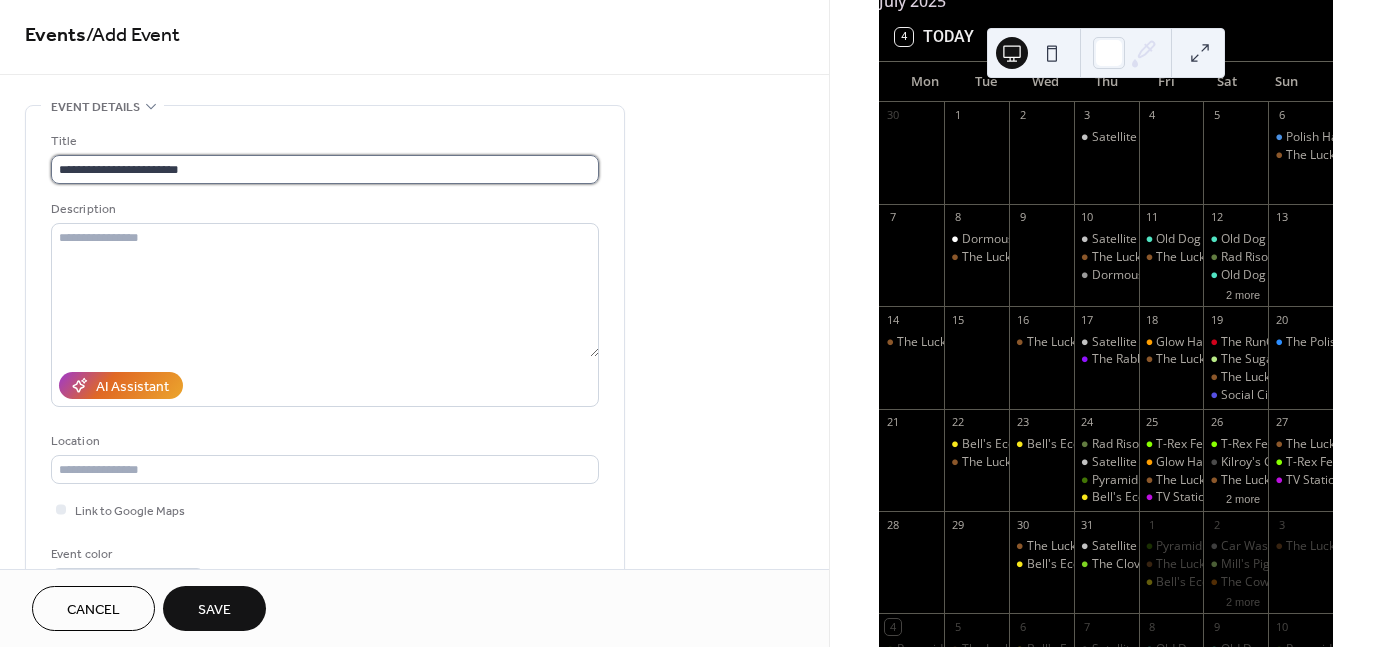 click on "**********" at bounding box center (325, 169) 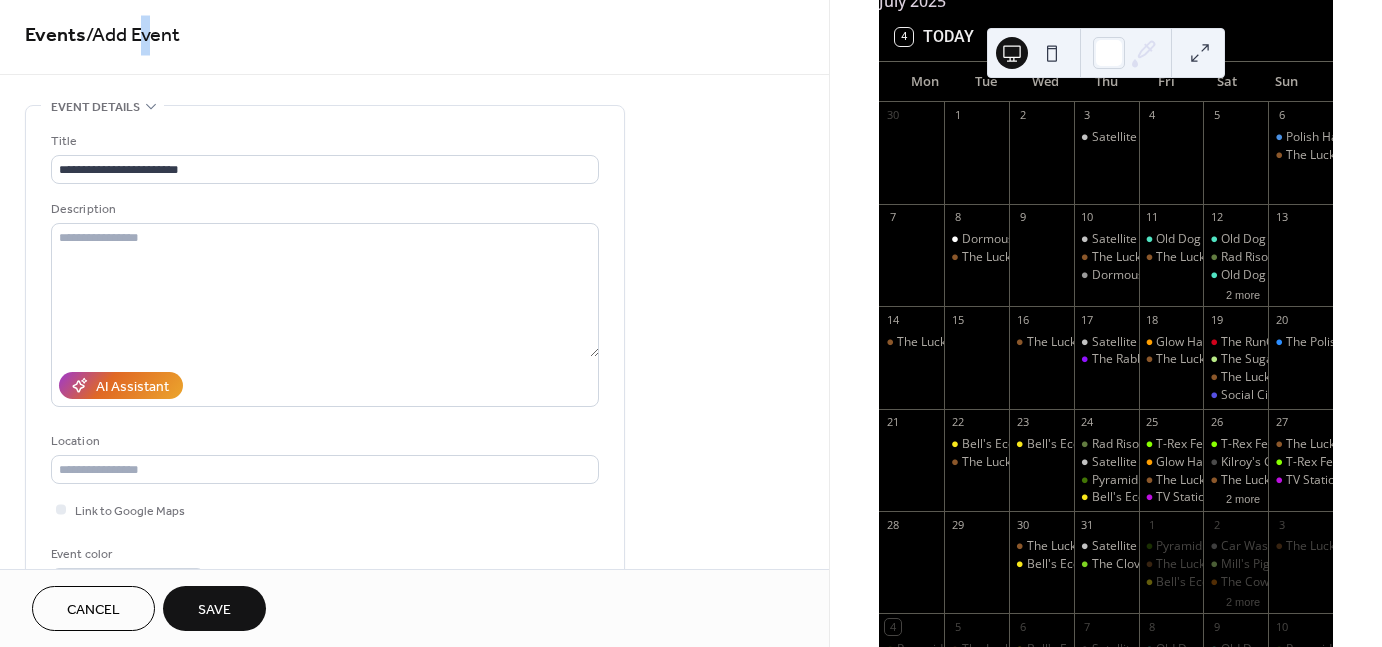 drag, startPoint x: 160, startPoint y: 33, endPoint x: 149, endPoint y: 33, distance: 11 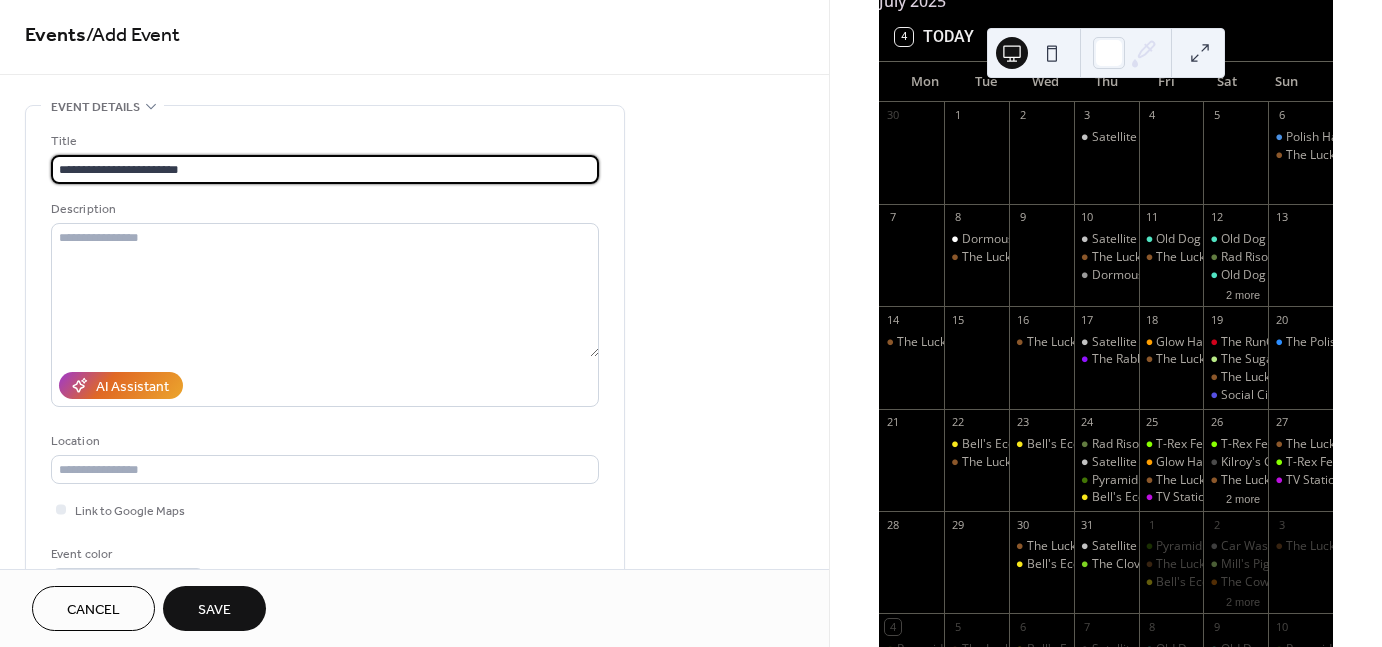 click on "**********" at bounding box center [325, 169] 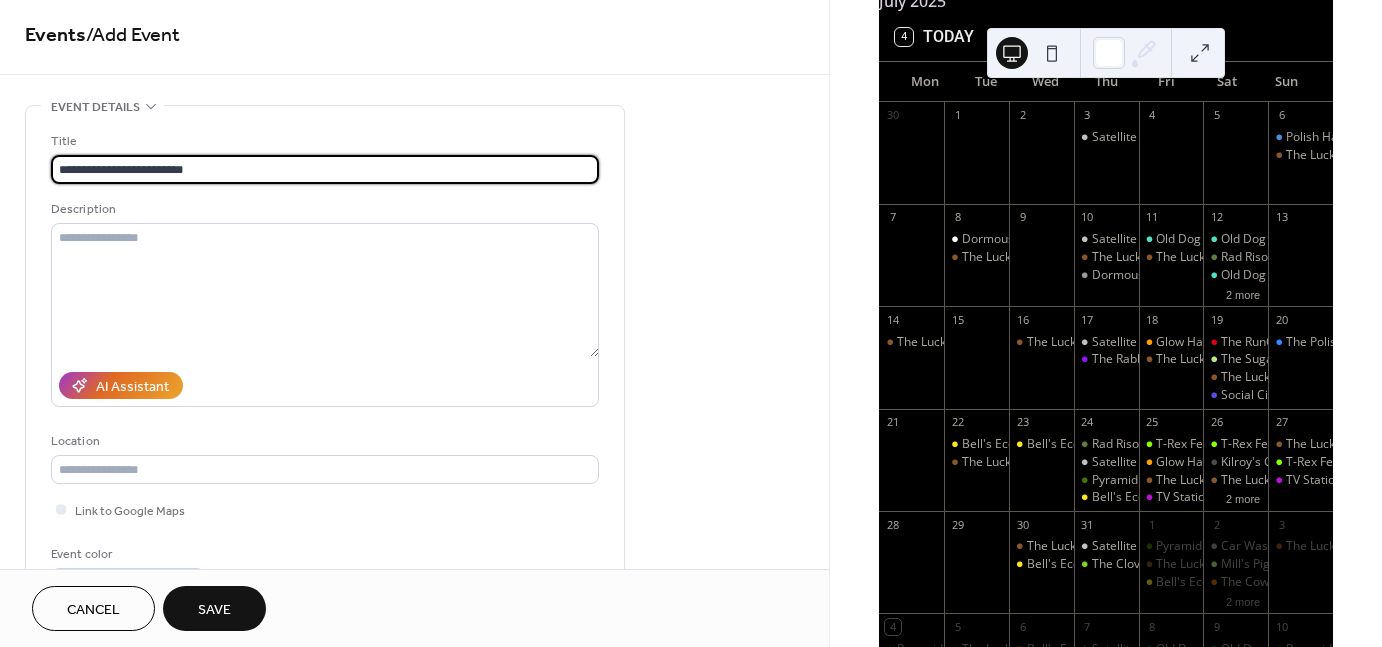scroll, scrollTop: 48, scrollLeft: 0, axis: vertical 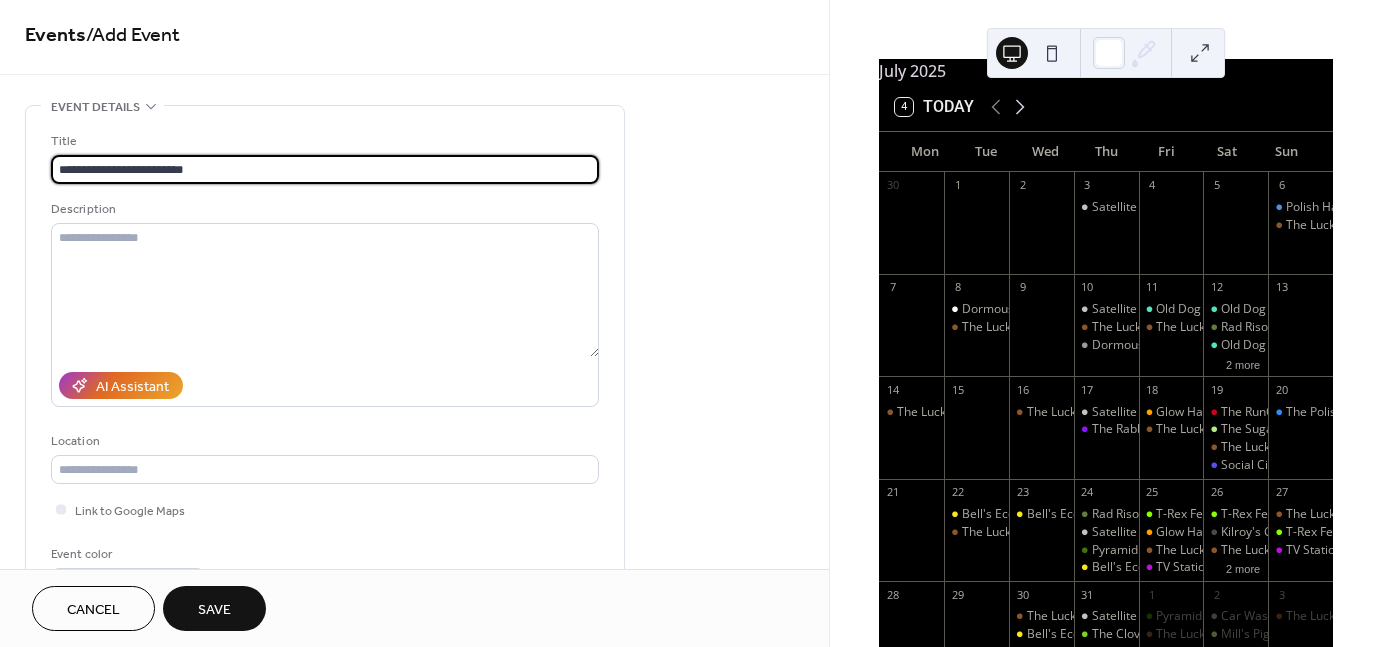 type on "**********" 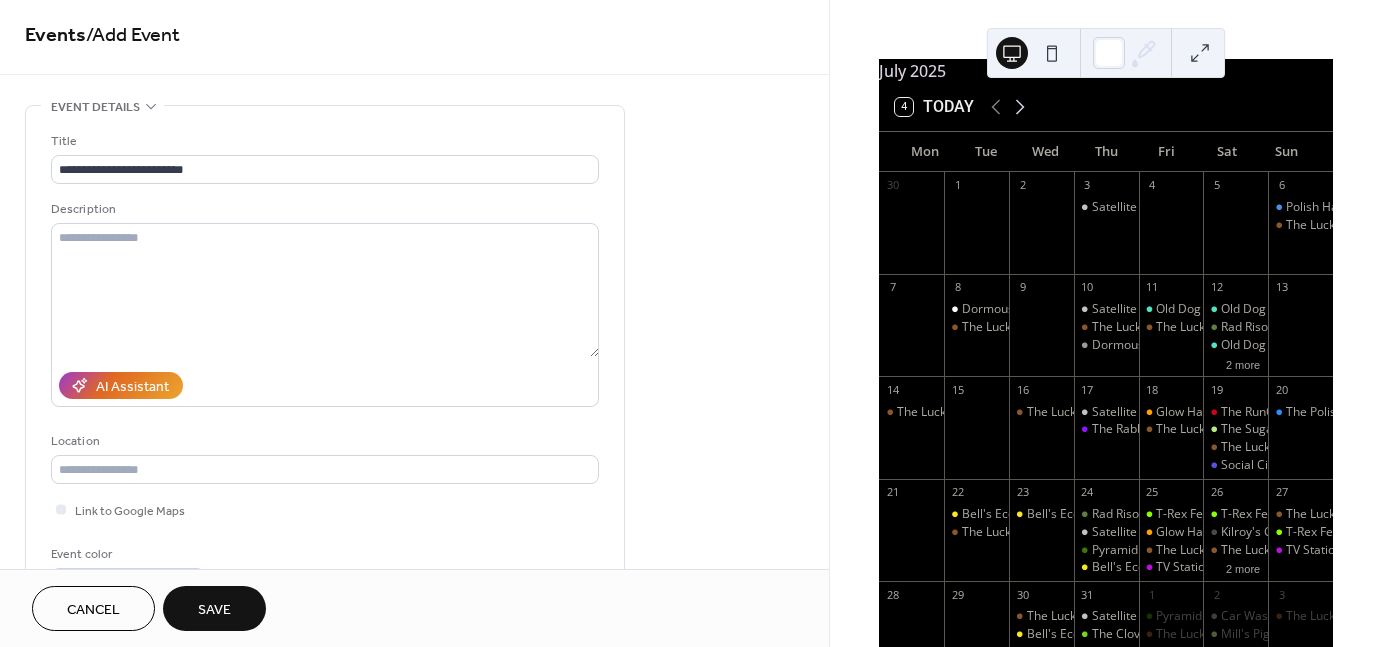 click 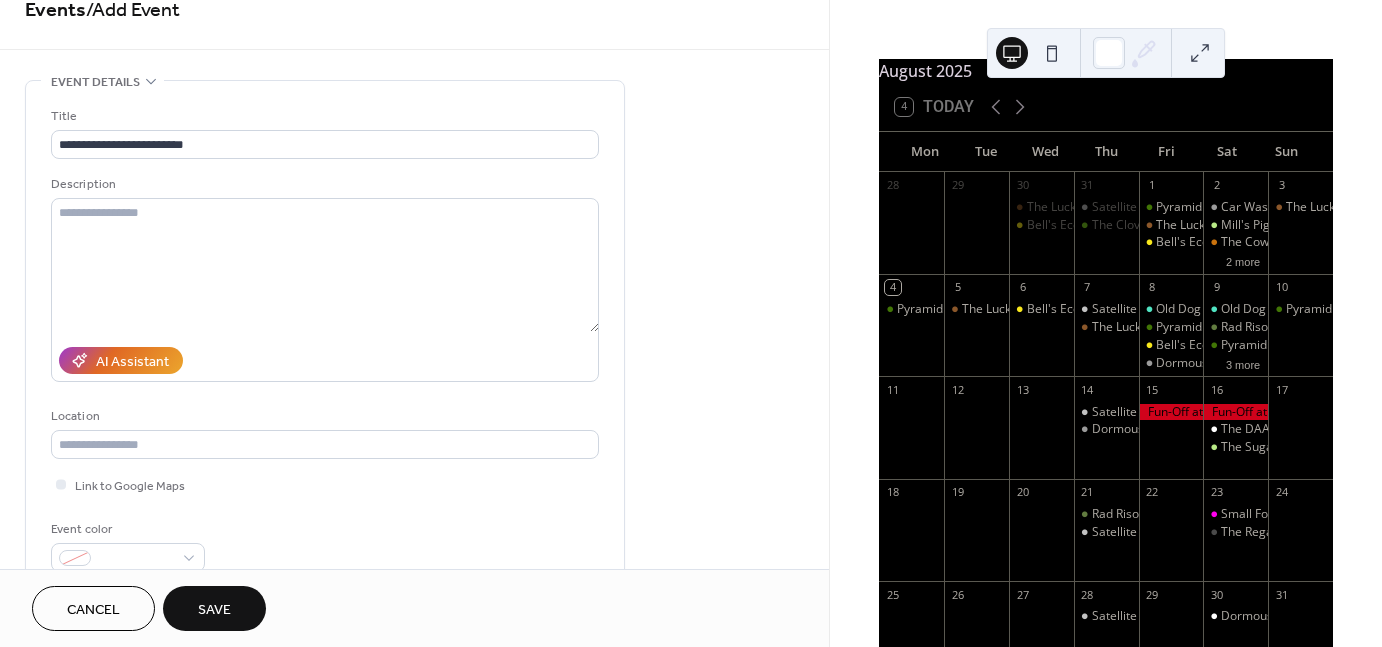 scroll, scrollTop: 20, scrollLeft: 0, axis: vertical 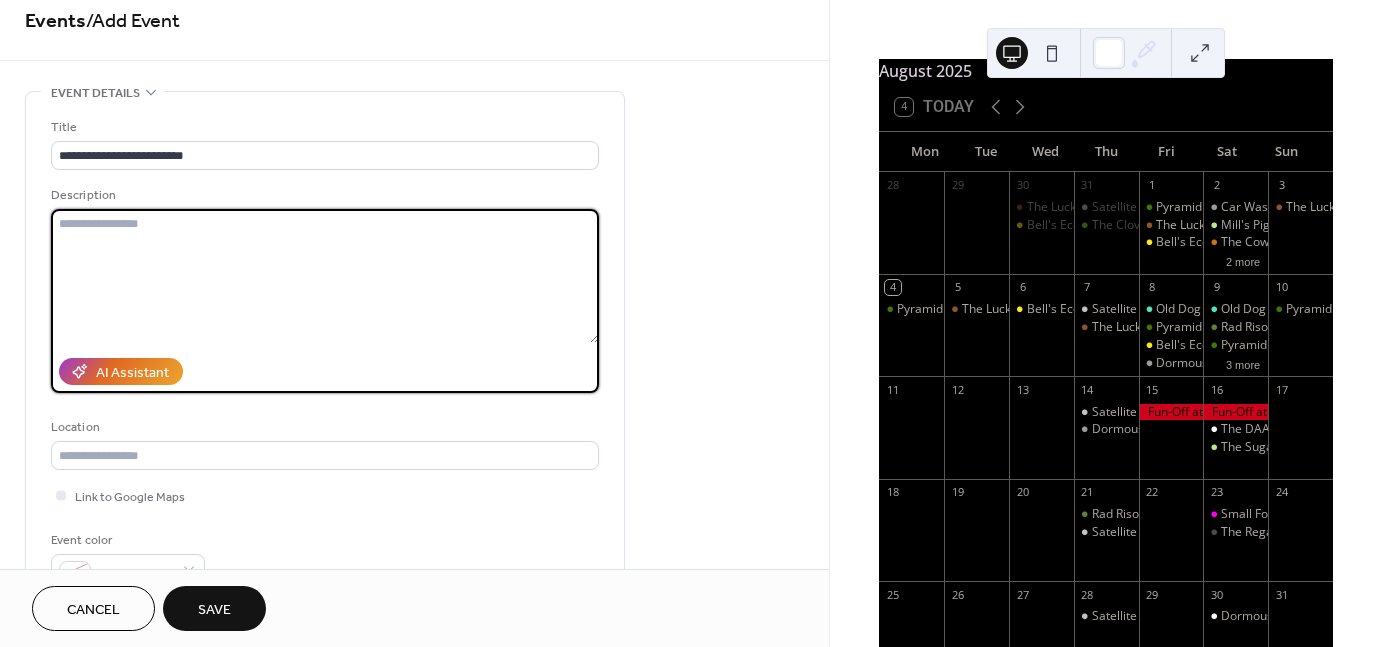 click at bounding box center (325, 276) 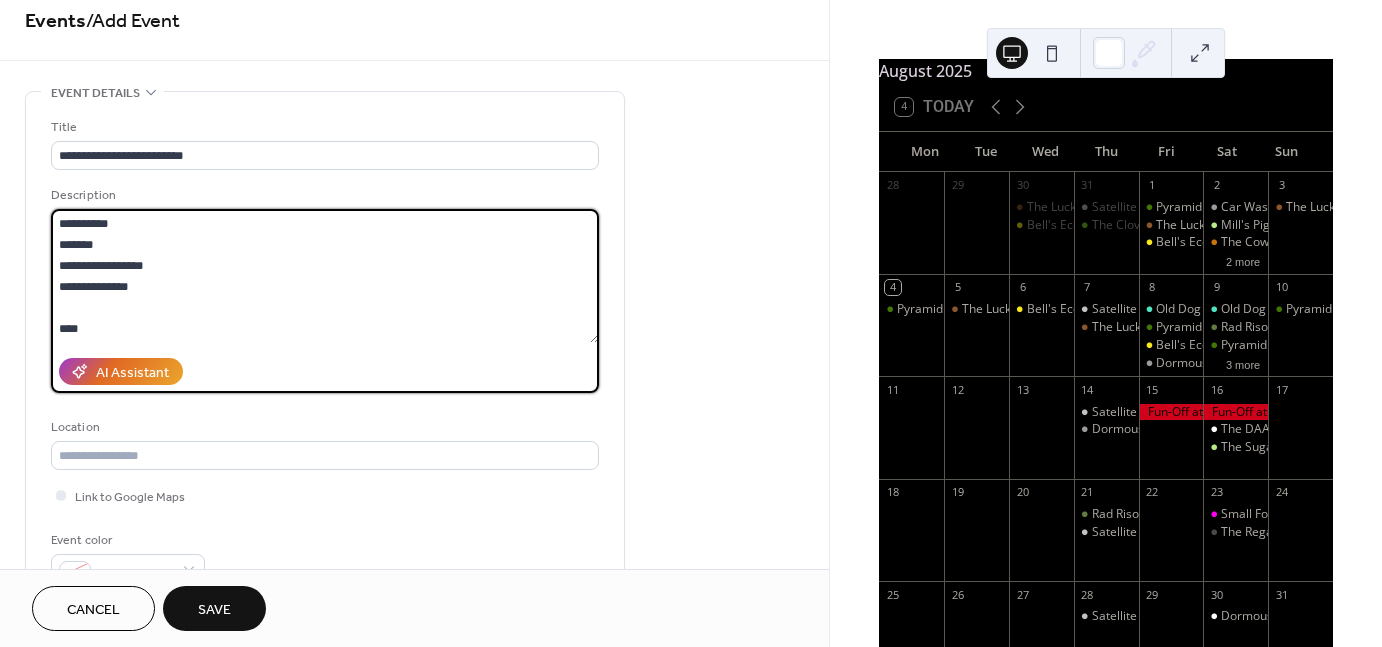 scroll, scrollTop: 19, scrollLeft: 0, axis: vertical 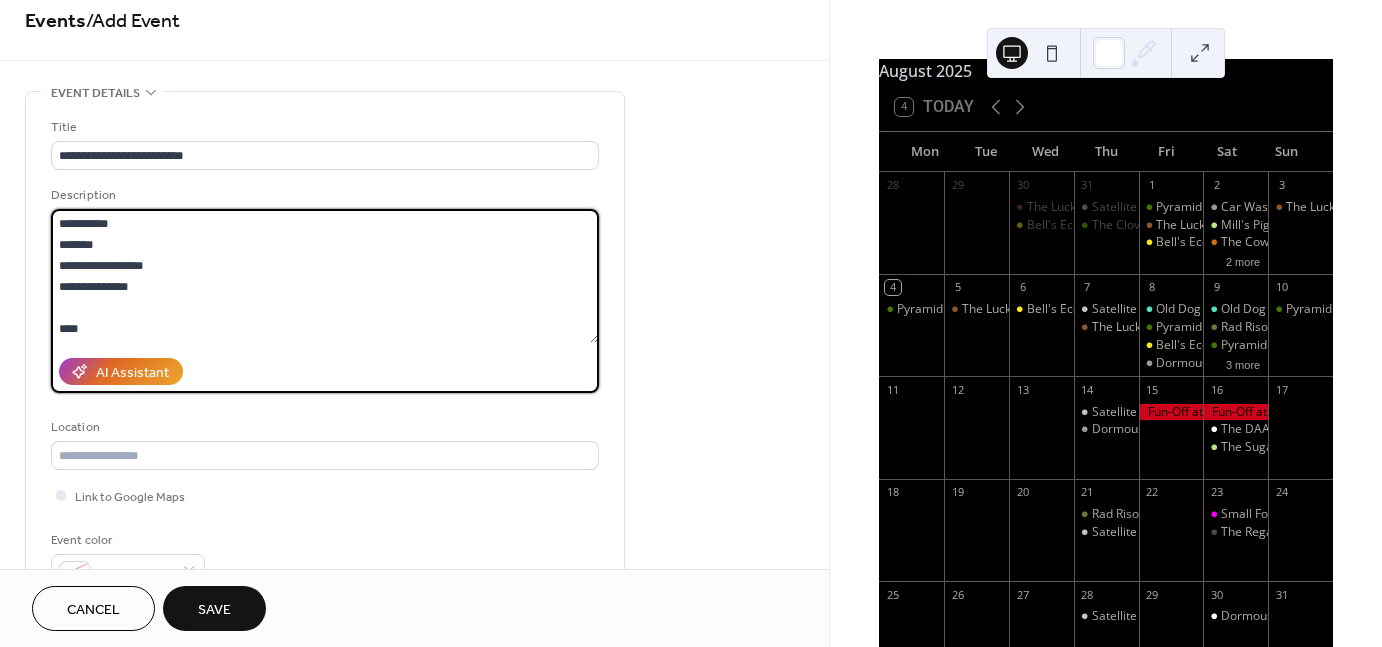 click on "**********" at bounding box center [325, 276] 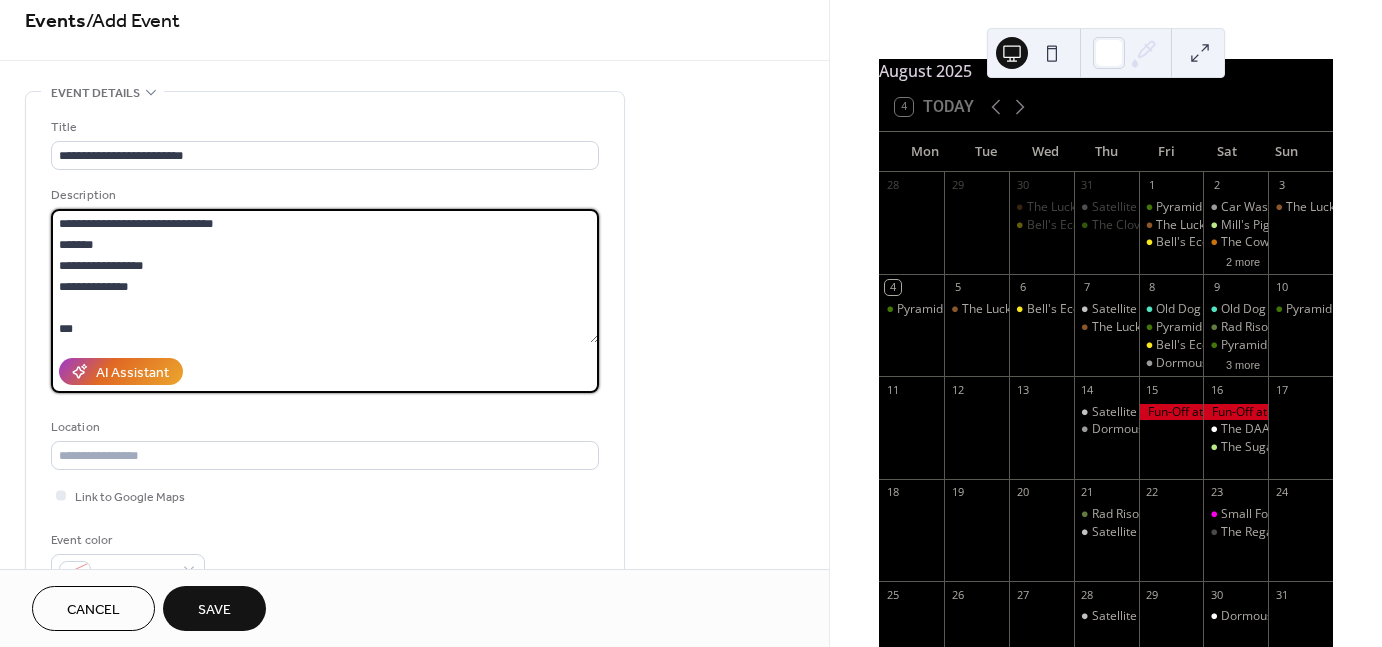 scroll, scrollTop: 0, scrollLeft: 0, axis: both 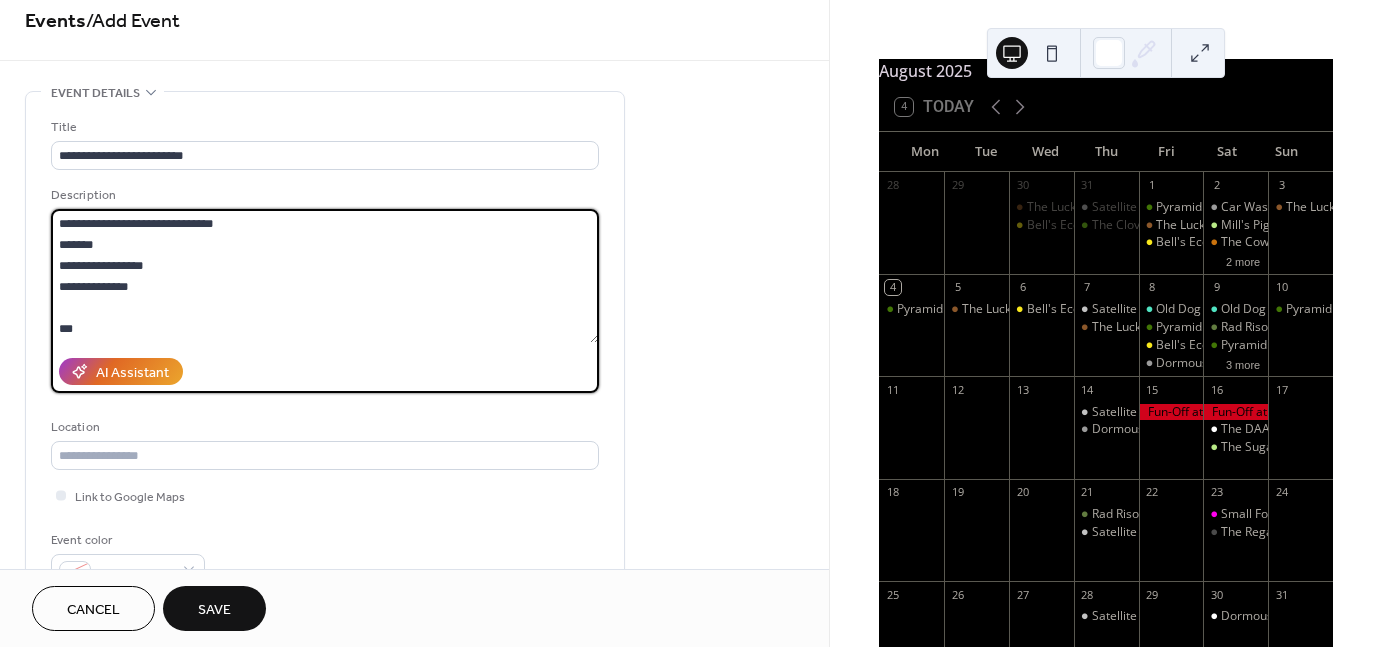 drag, startPoint x: 446, startPoint y: 279, endPoint x: 378, endPoint y: 293, distance: 69.426216 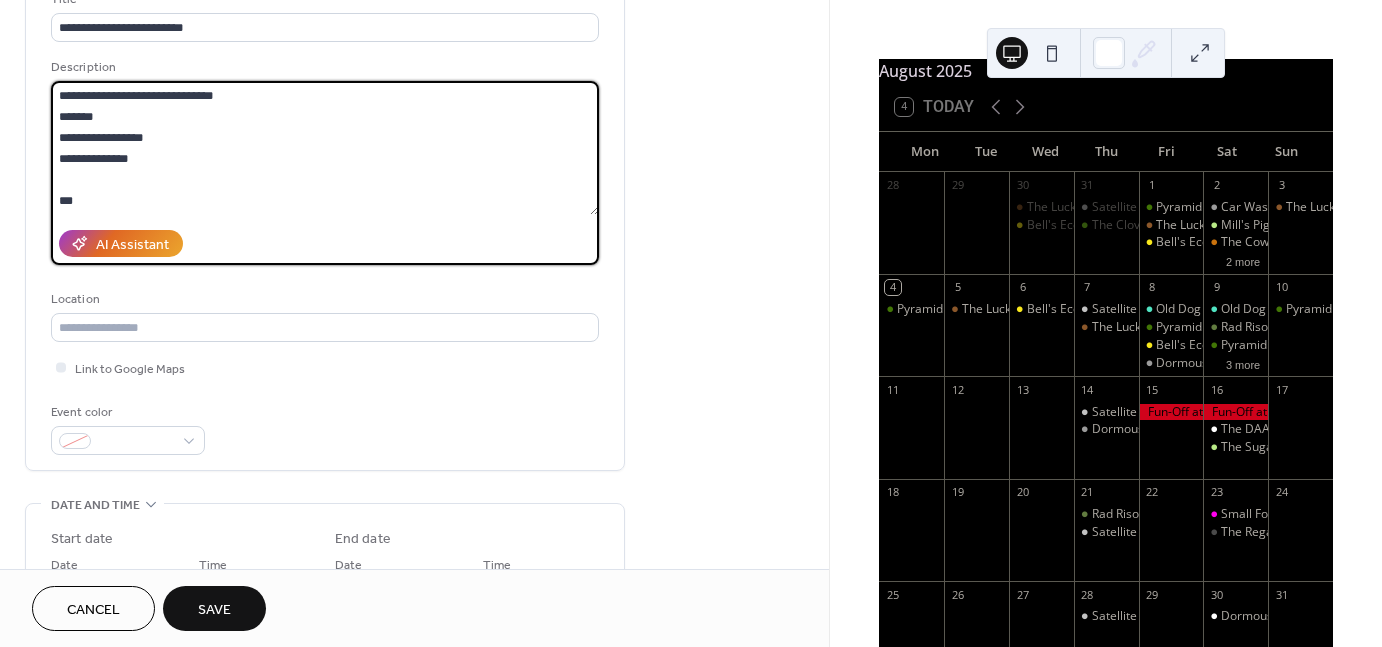 scroll, scrollTop: 148, scrollLeft: 0, axis: vertical 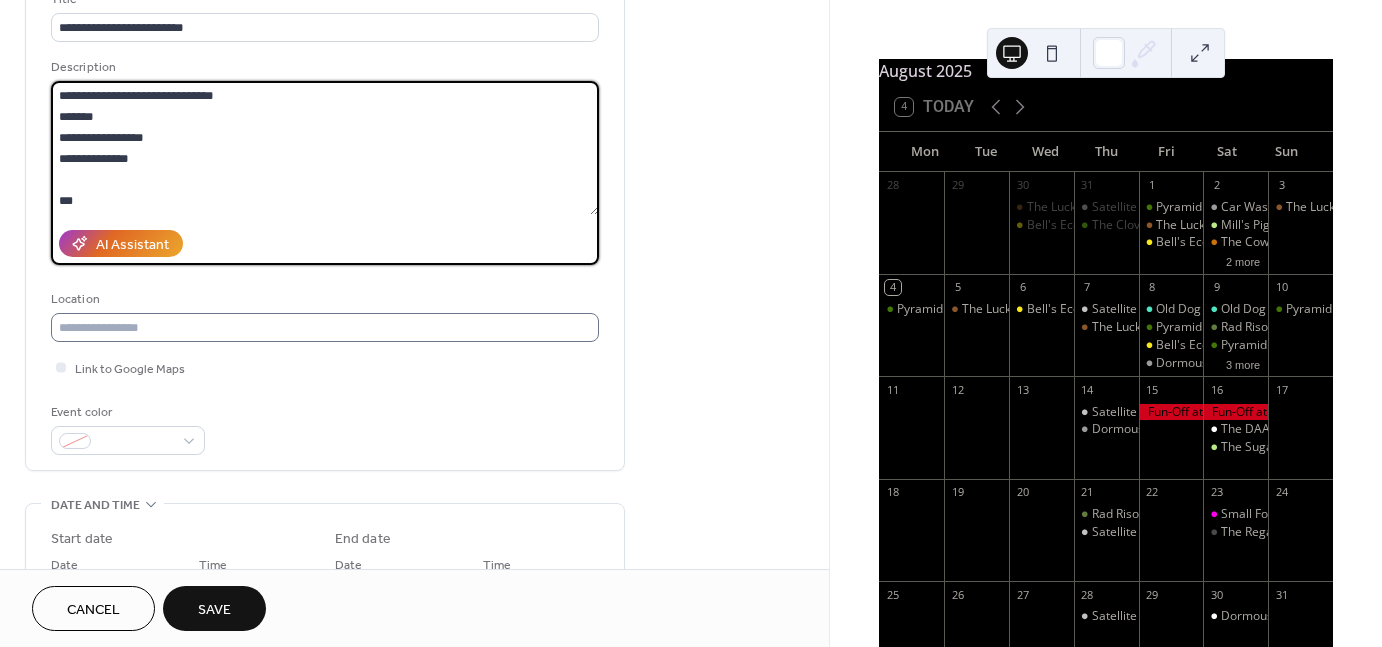 type on "**********" 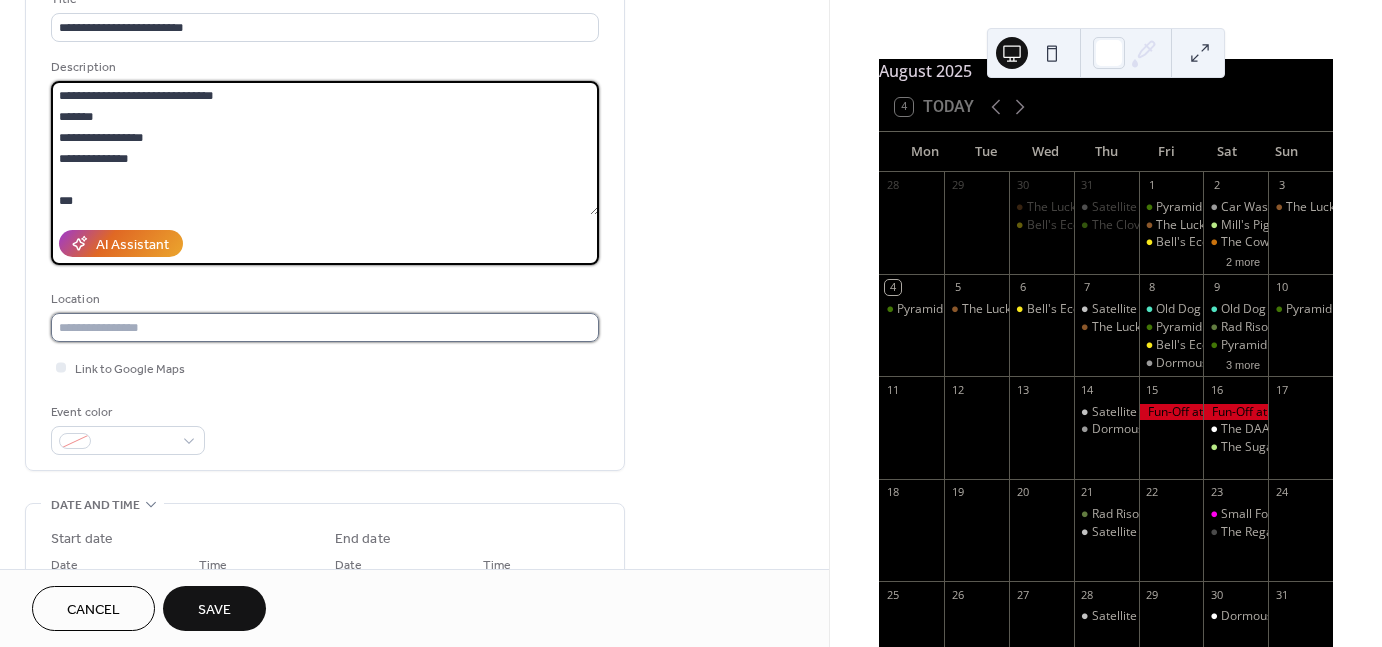 click at bounding box center (325, 327) 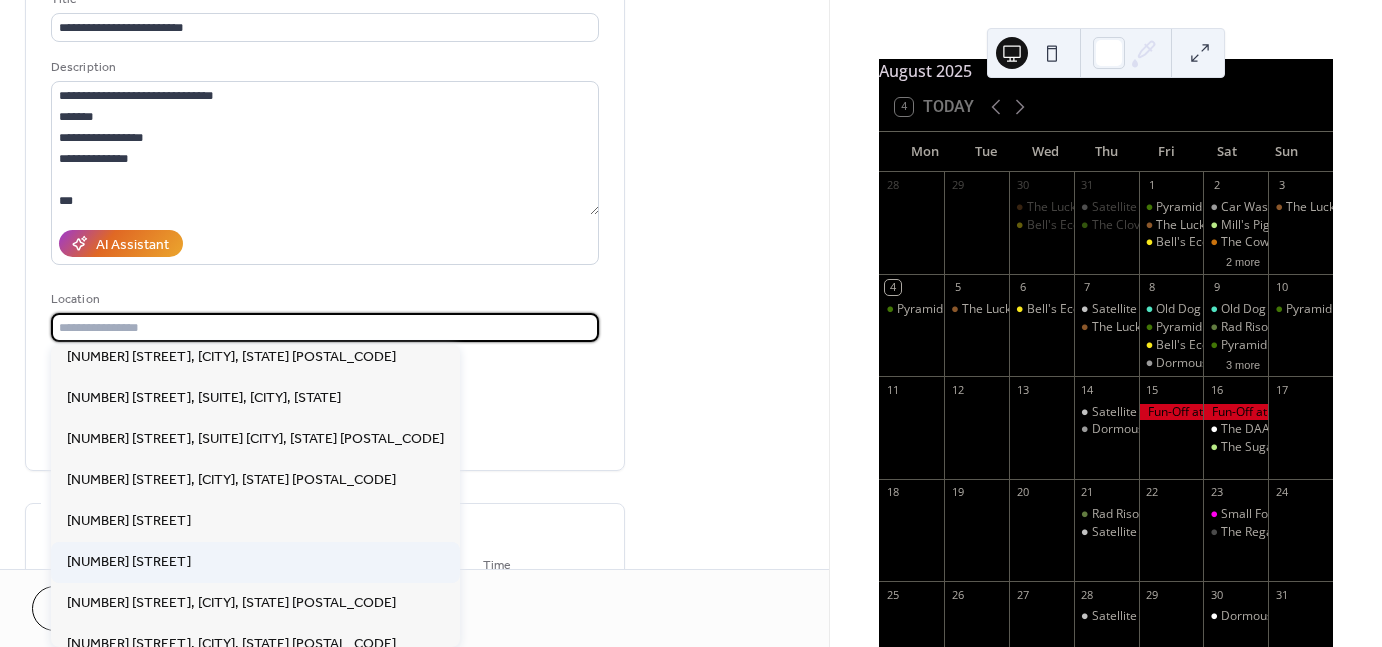 scroll, scrollTop: 0, scrollLeft: 0, axis: both 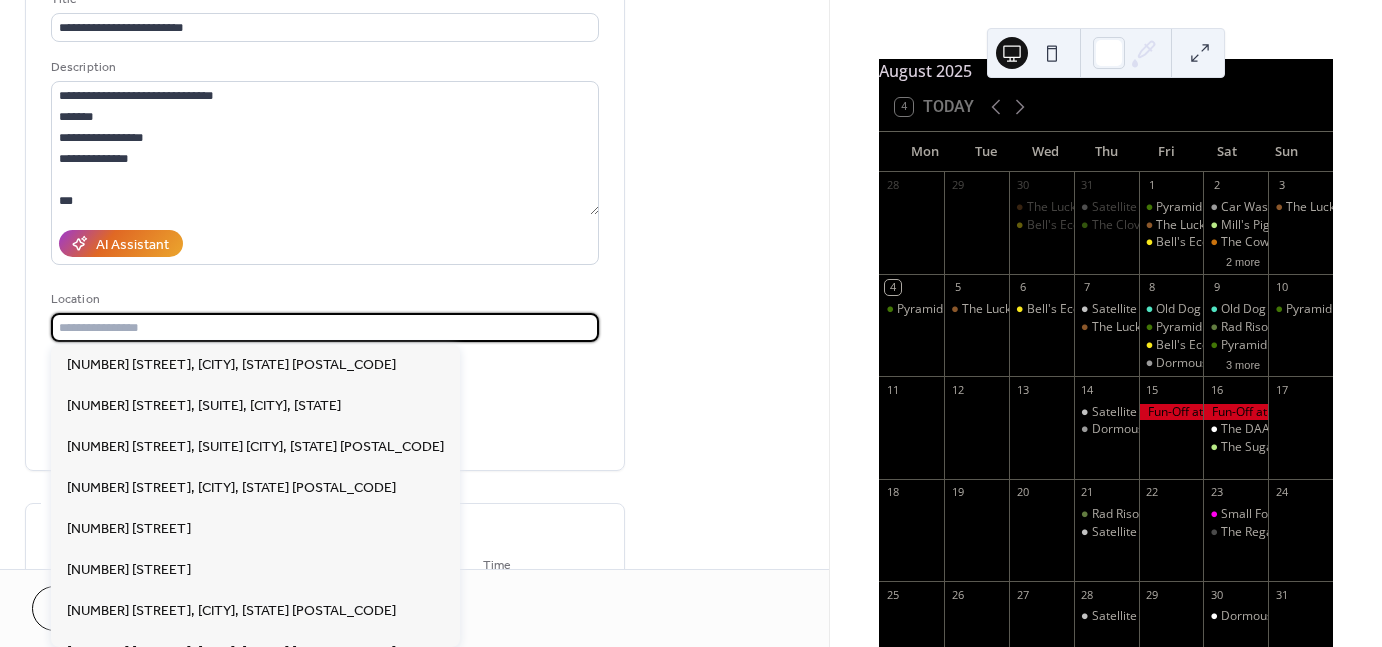 click at bounding box center (325, 327) 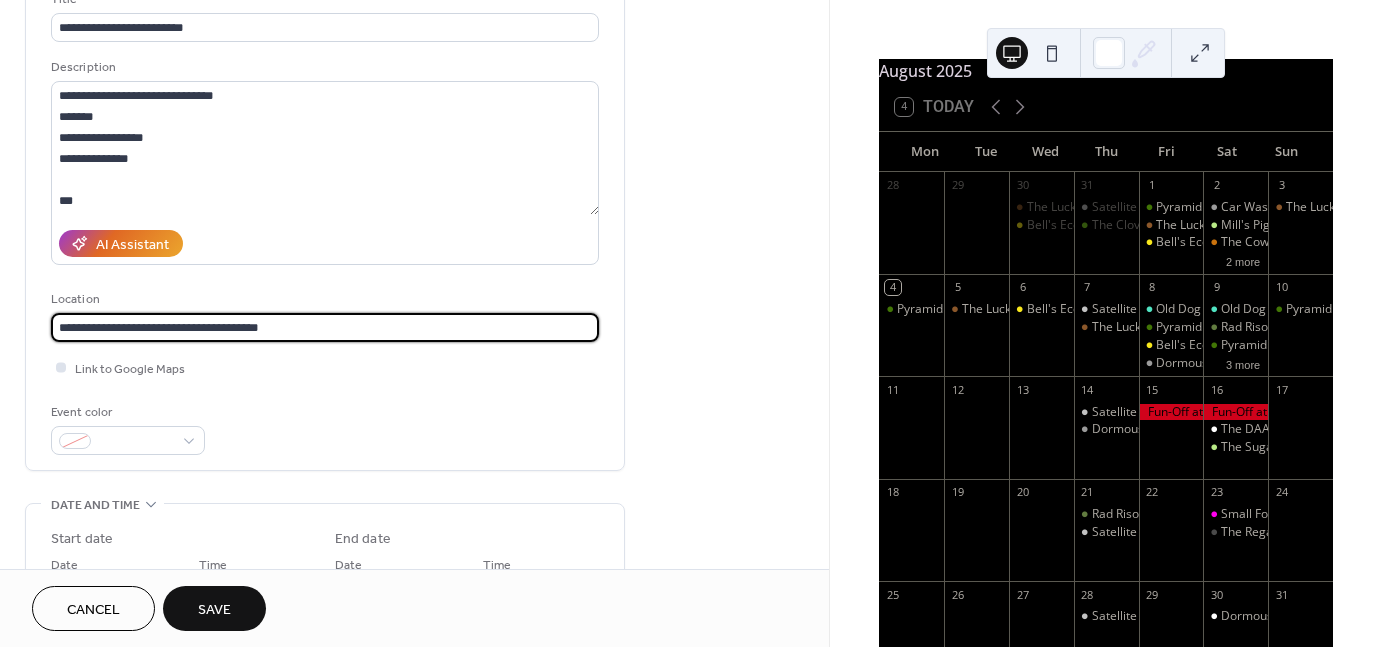 type on "**********" 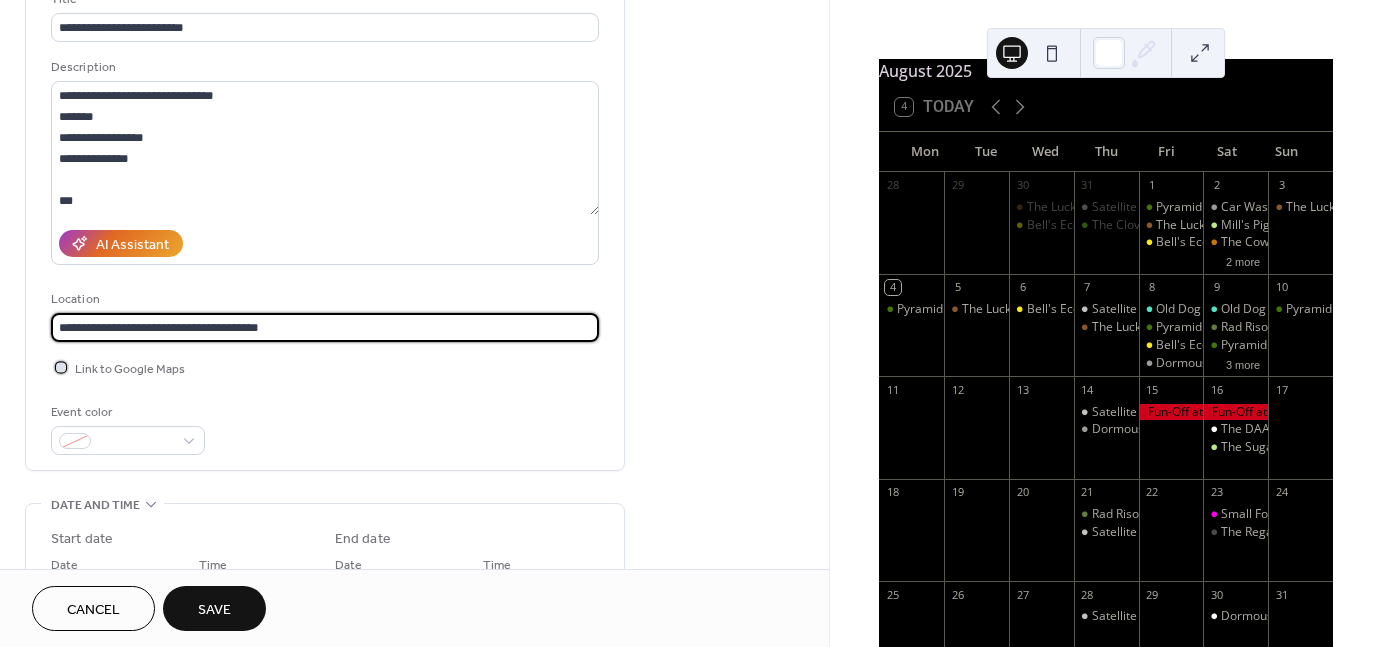 click on "Link to Google Maps" at bounding box center [130, 369] 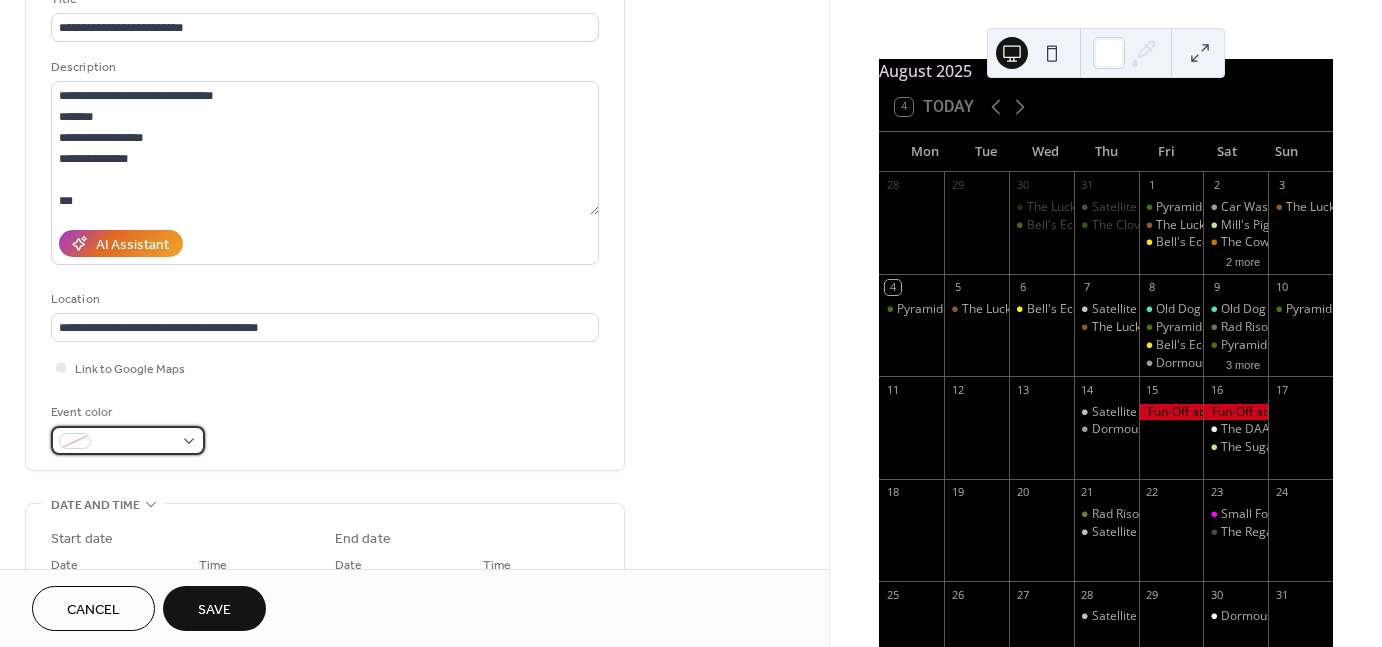 click at bounding box center [136, 442] 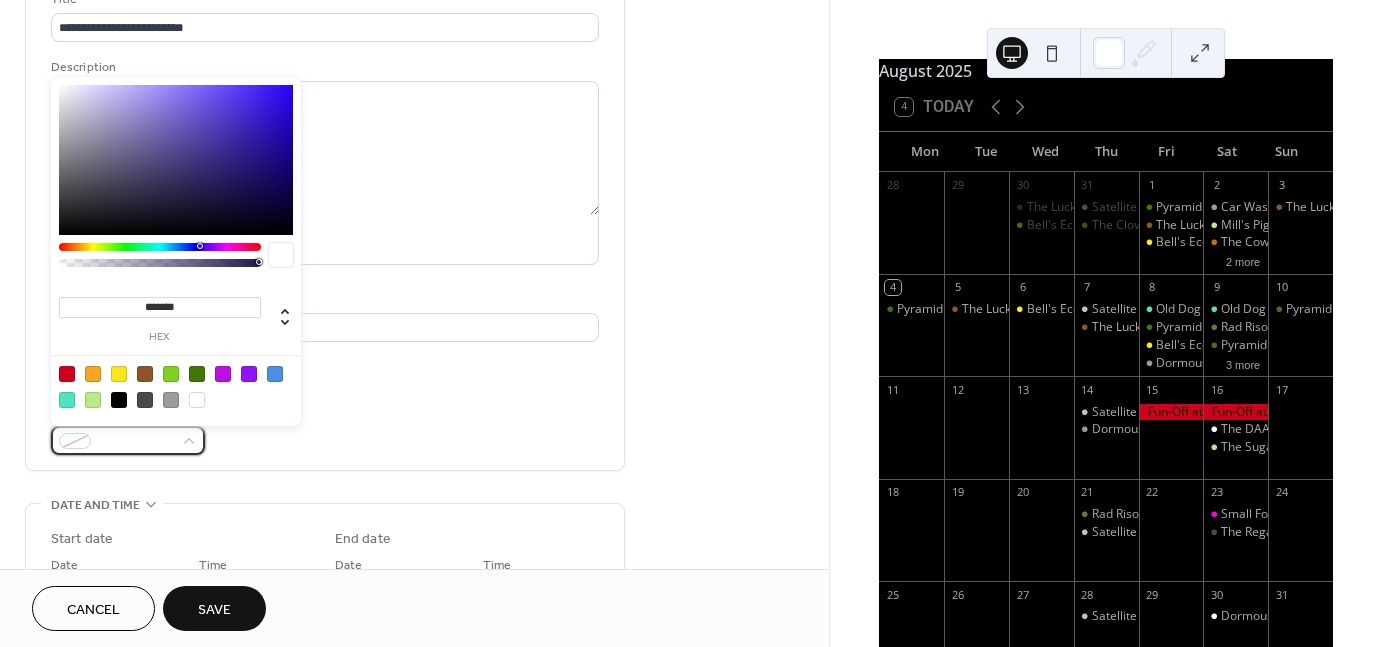 scroll, scrollTop: 100, scrollLeft: 0, axis: vertical 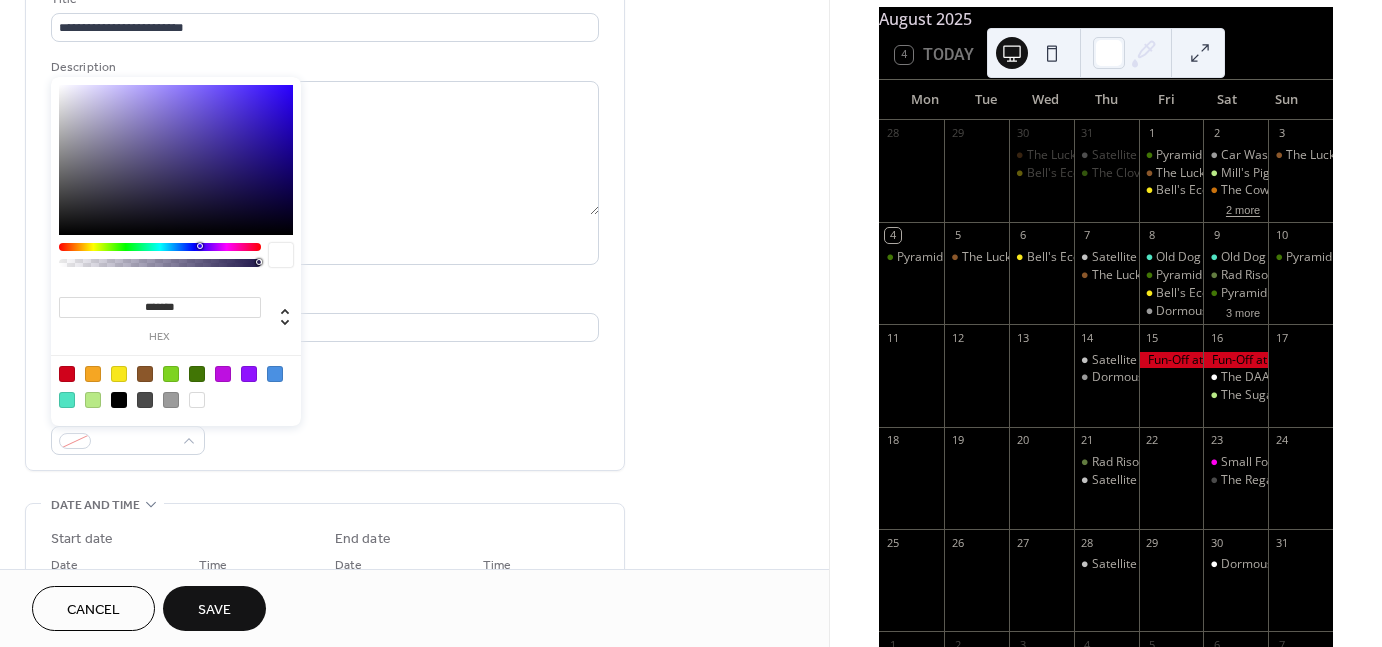 click on "2 more" at bounding box center (1243, 208) 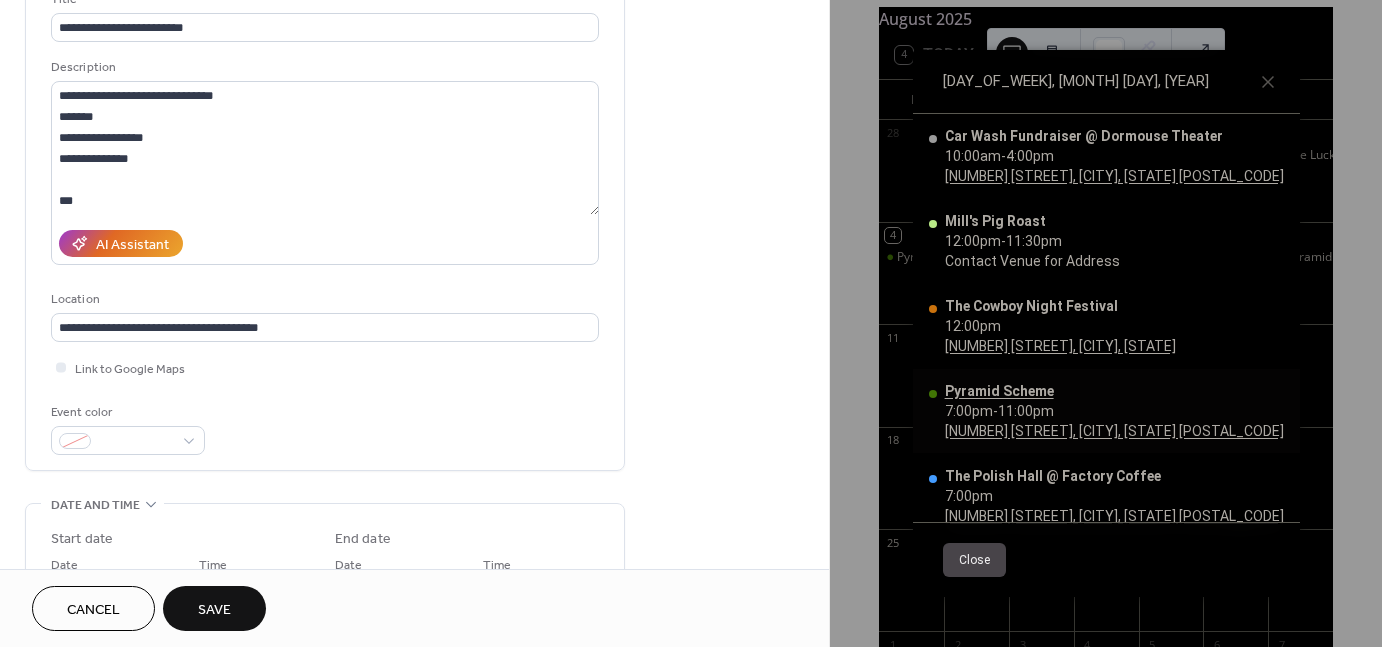 scroll, scrollTop: 0, scrollLeft: 0, axis: both 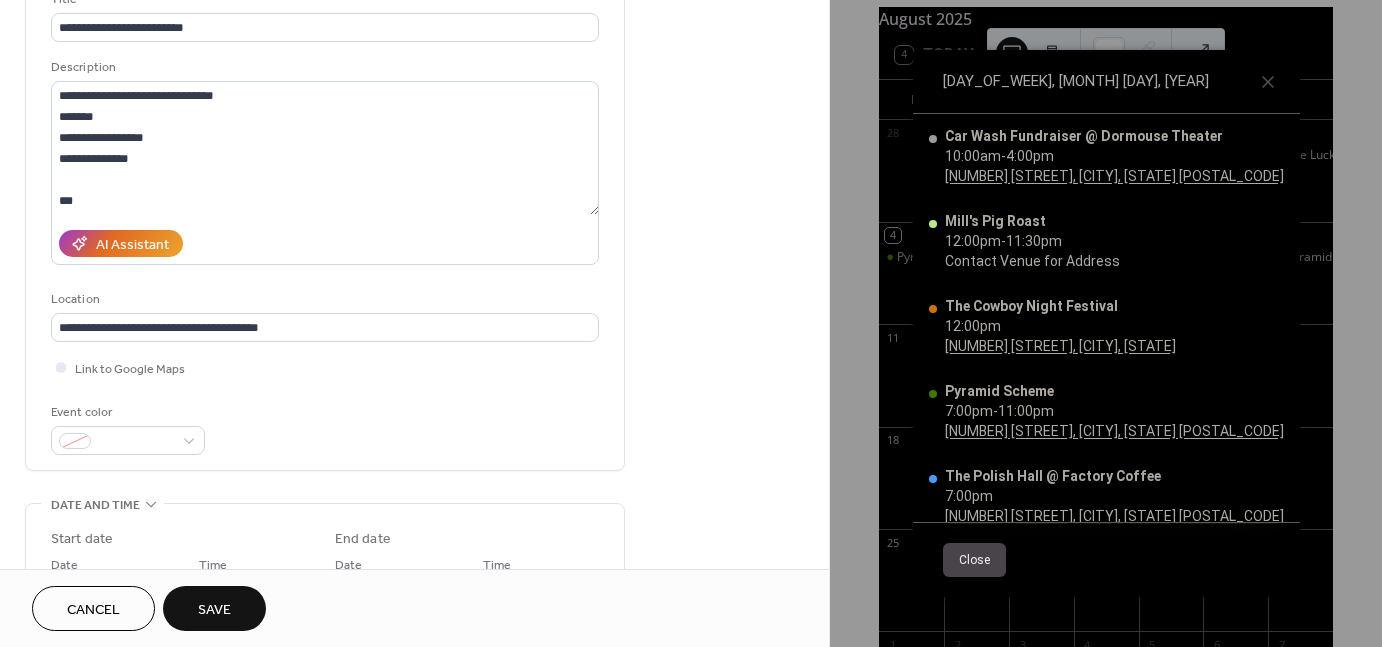 click on "Close" at bounding box center (974, 560) 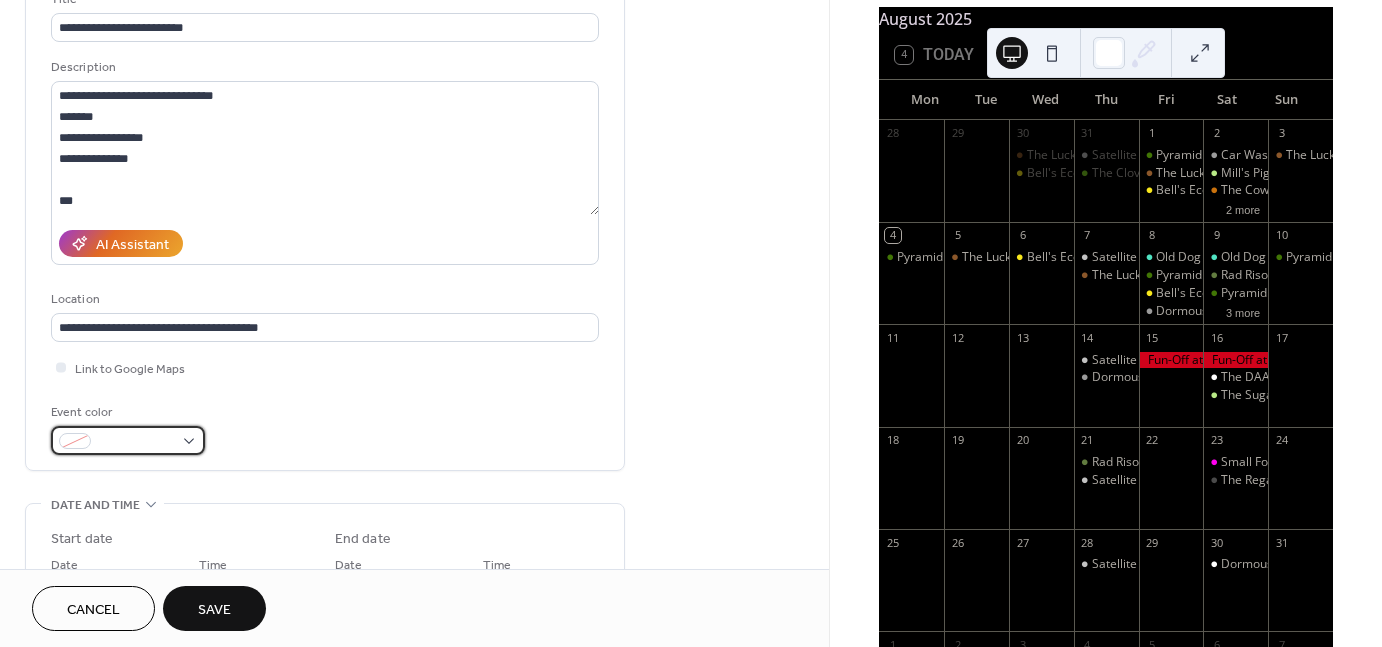 click at bounding box center [128, 440] 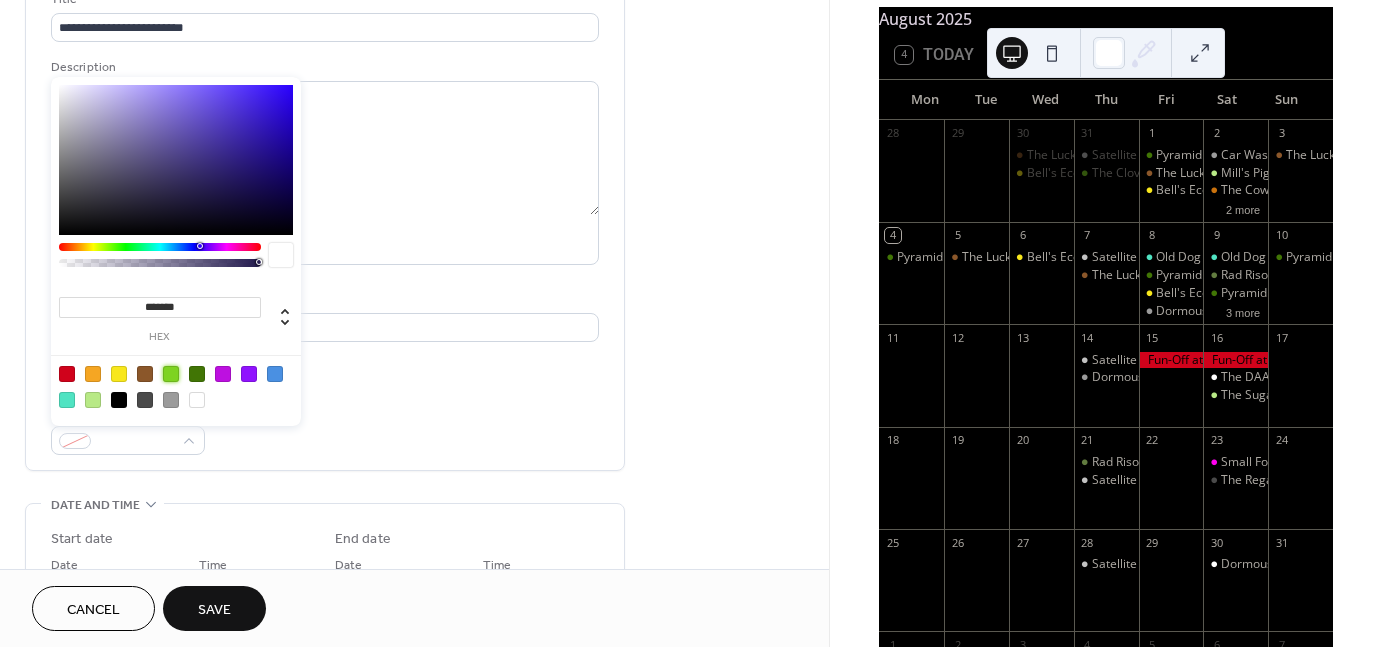 click at bounding box center (171, 374) 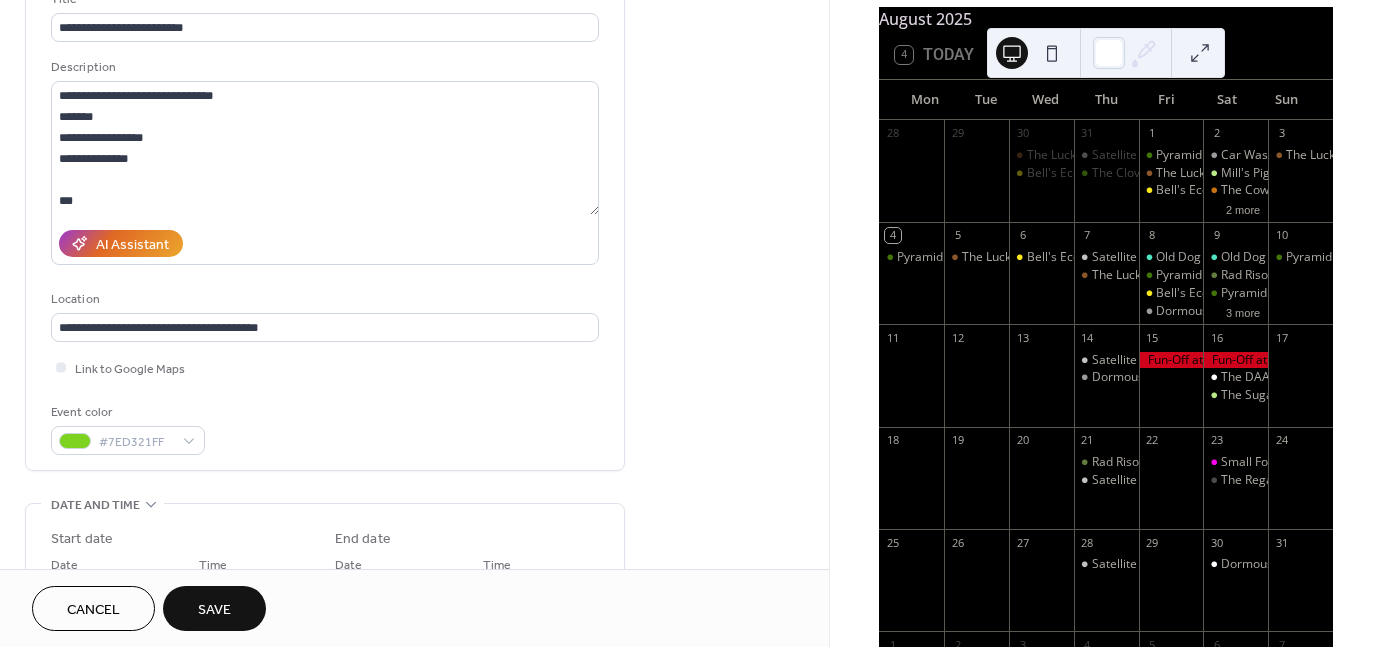 click on "**********" at bounding box center [414, 650] 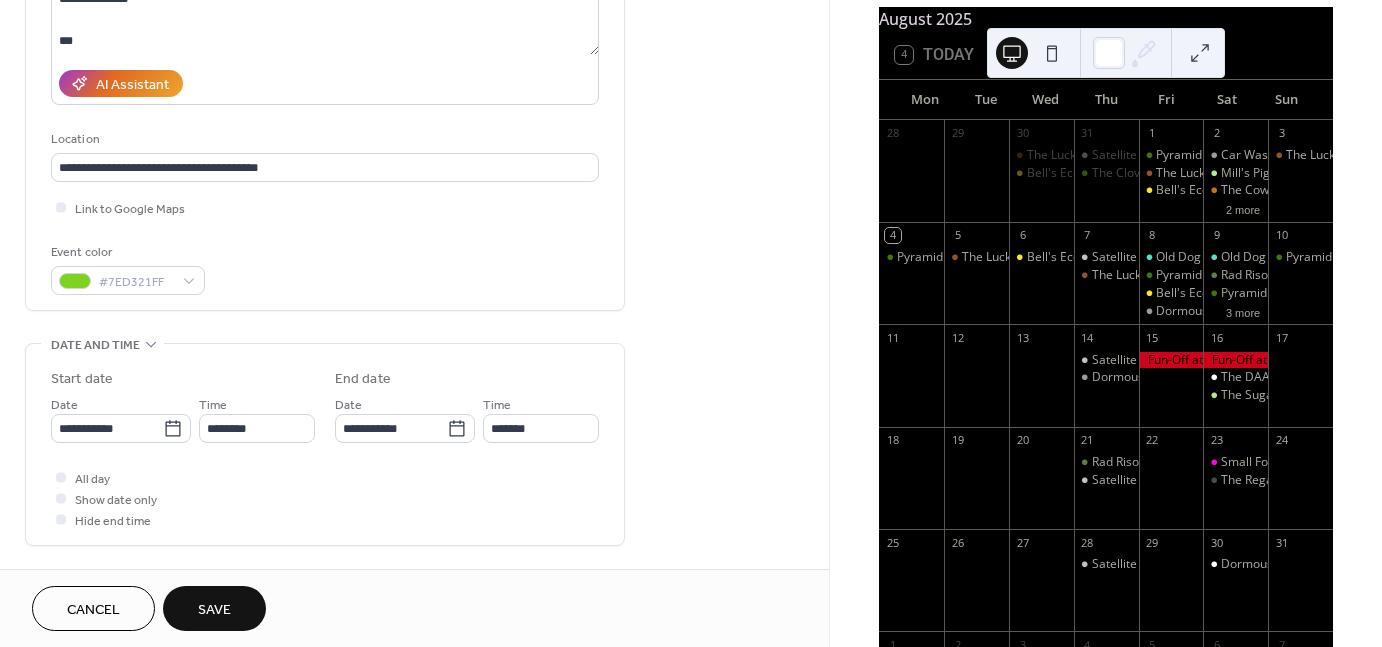 scroll, scrollTop: 314, scrollLeft: 0, axis: vertical 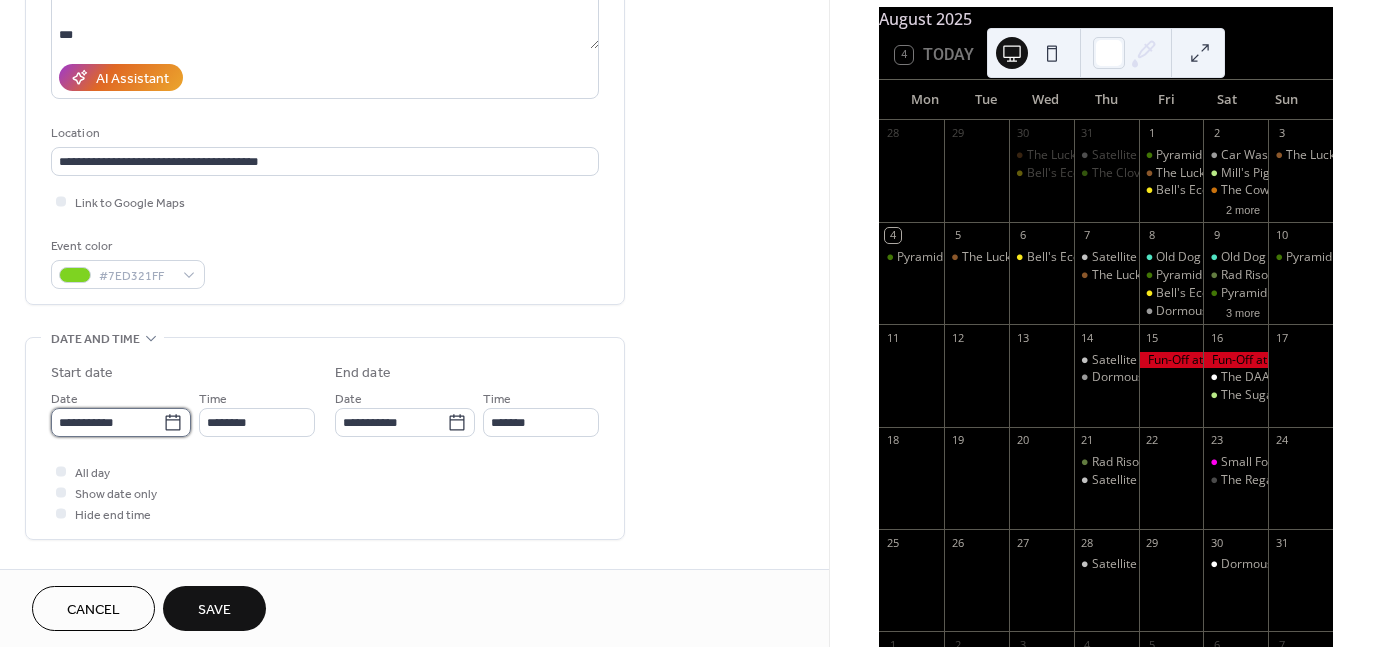 click on "**********" at bounding box center (107, 422) 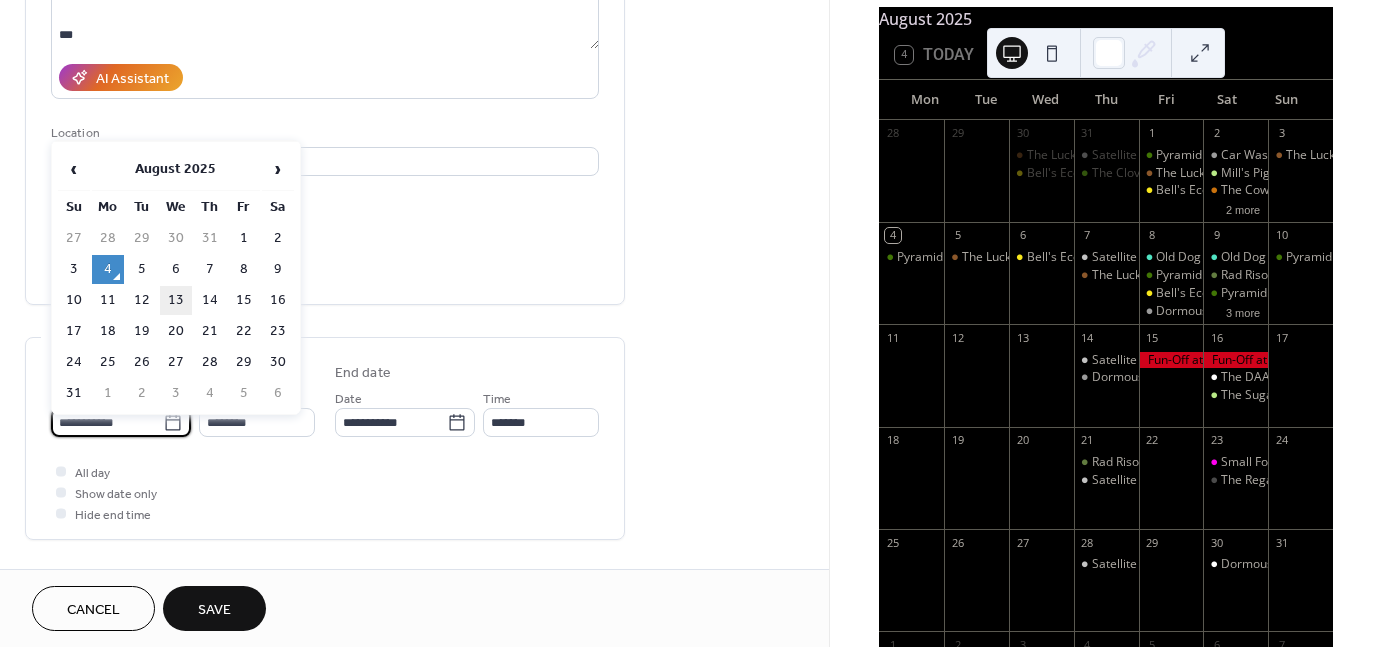 click on "13" at bounding box center [176, 300] 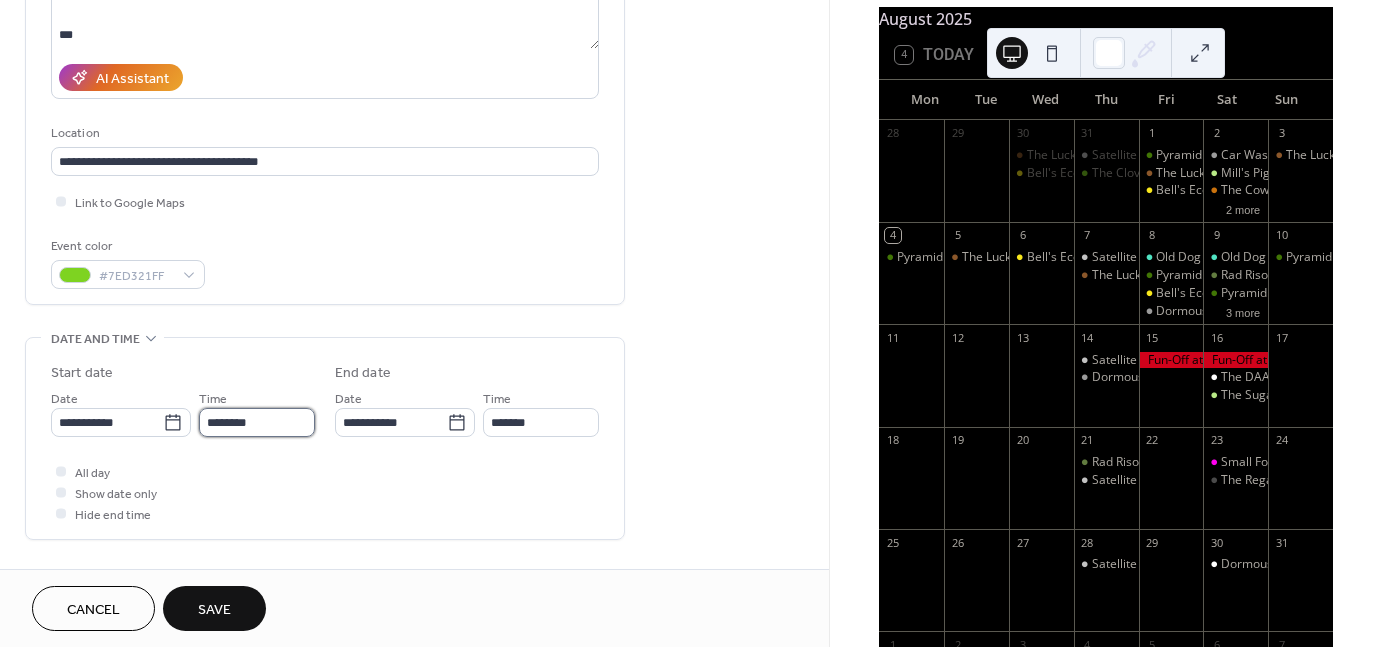 click on "********" at bounding box center (257, 422) 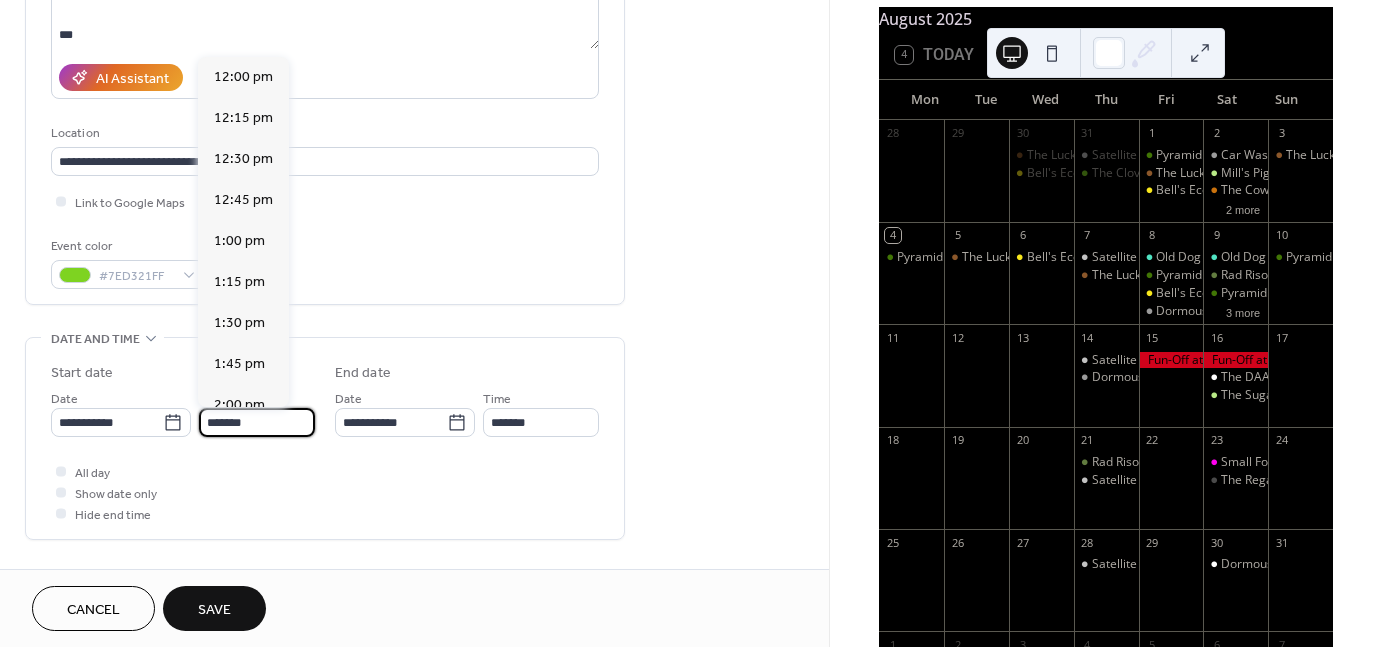 scroll, scrollTop: 3116, scrollLeft: 0, axis: vertical 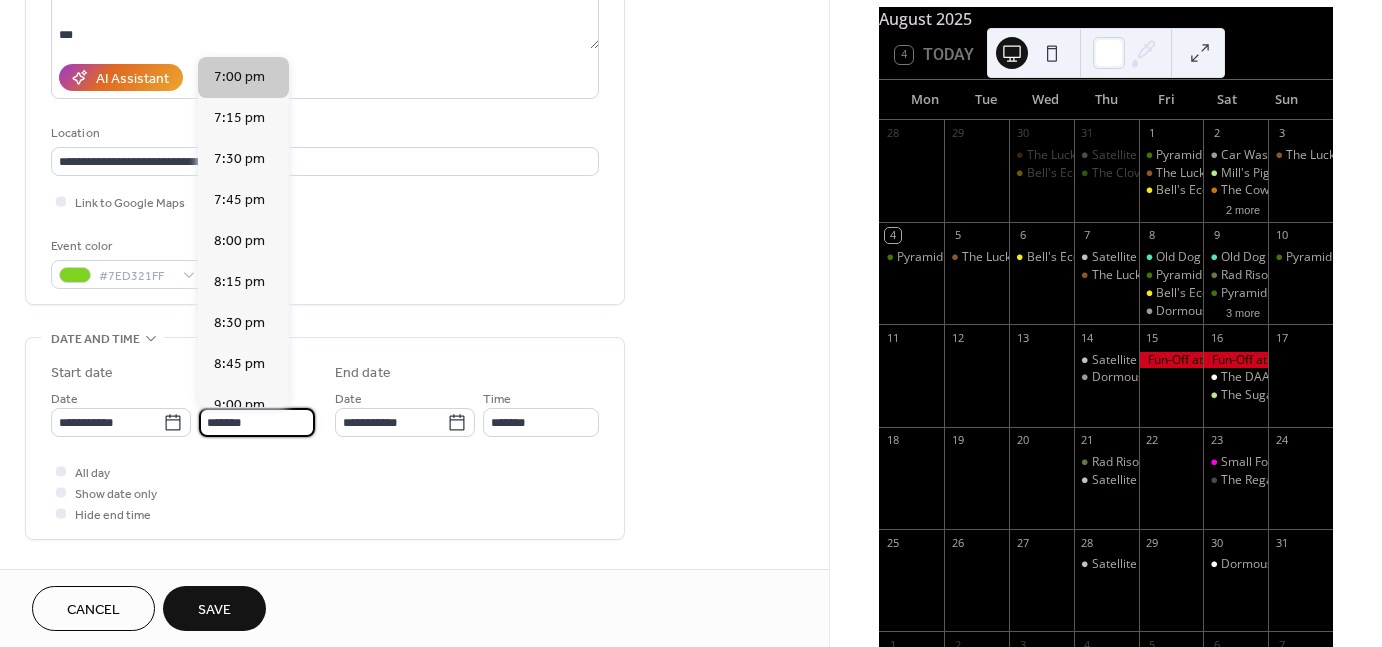 type on "*******" 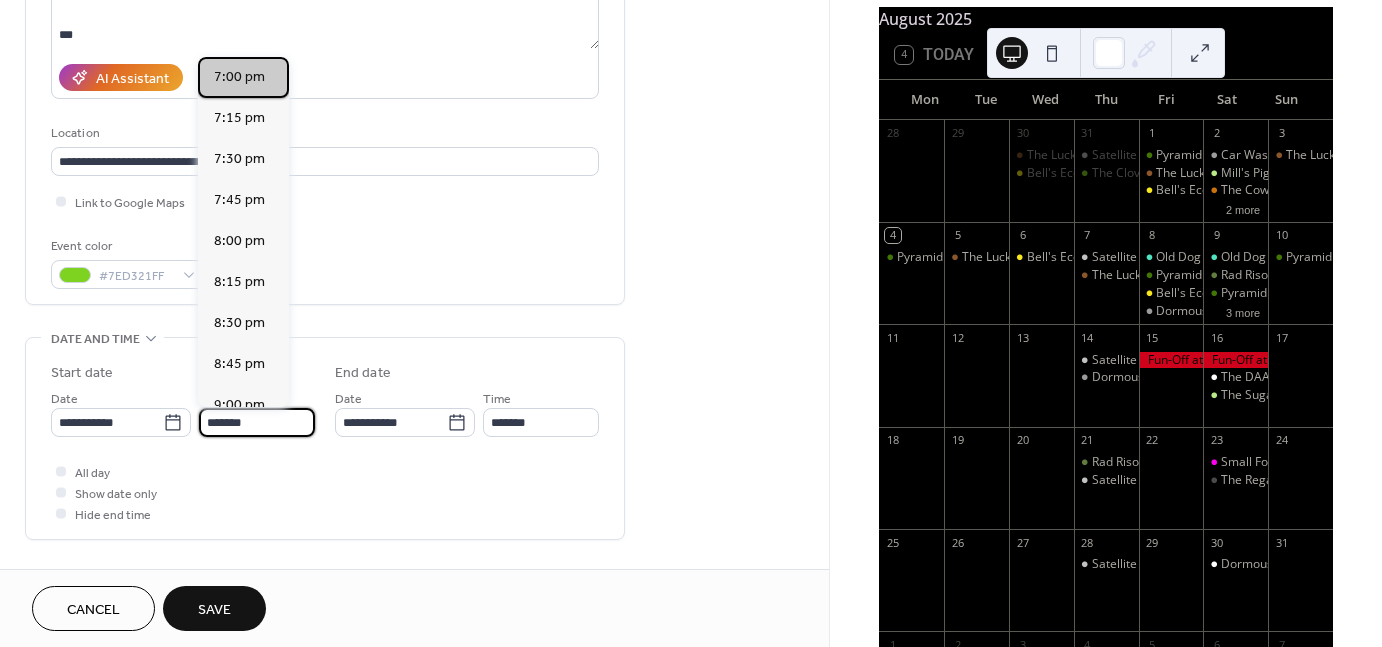 click on "7:00 pm" at bounding box center [239, 76] 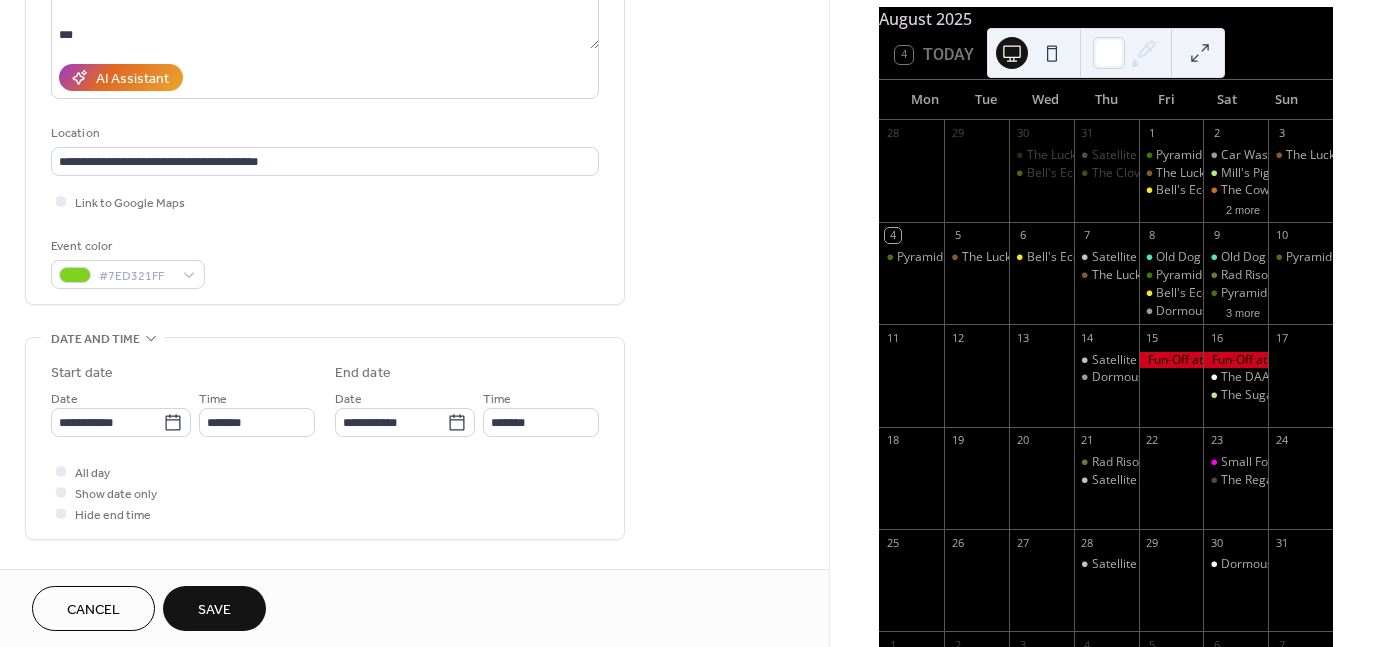 type on "*******" 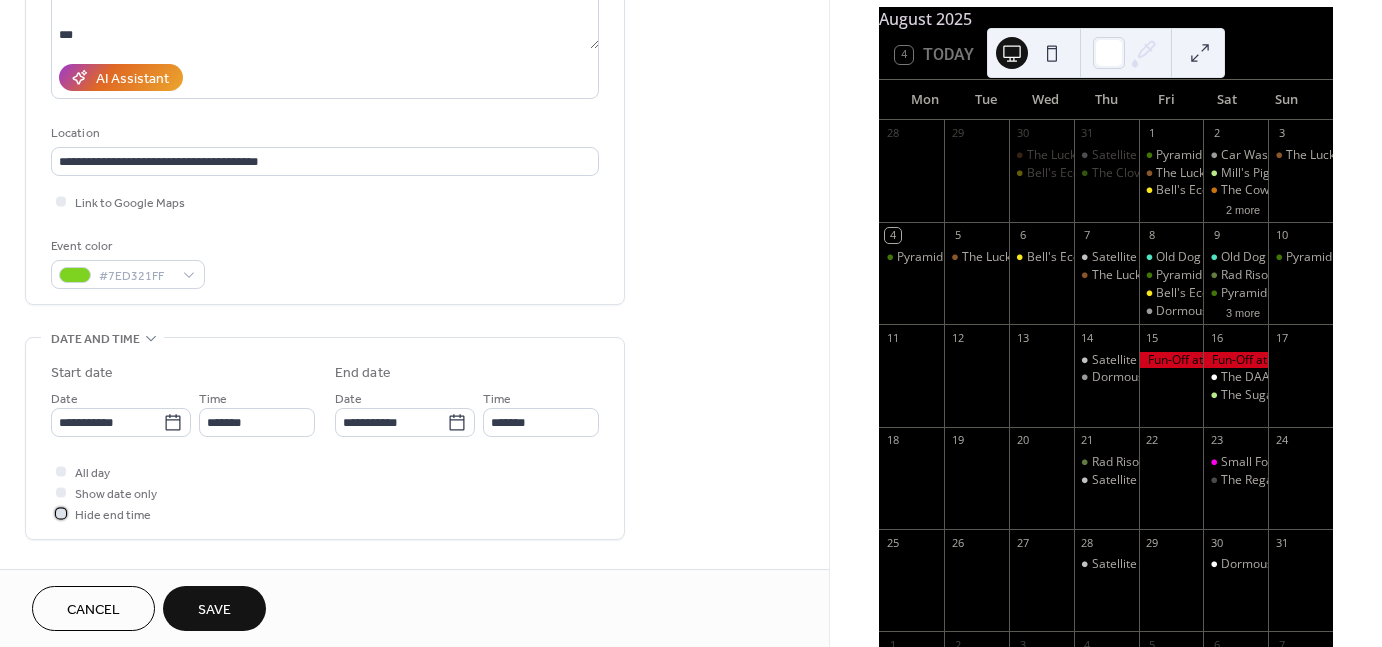 click on "Hide end time" at bounding box center (113, 515) 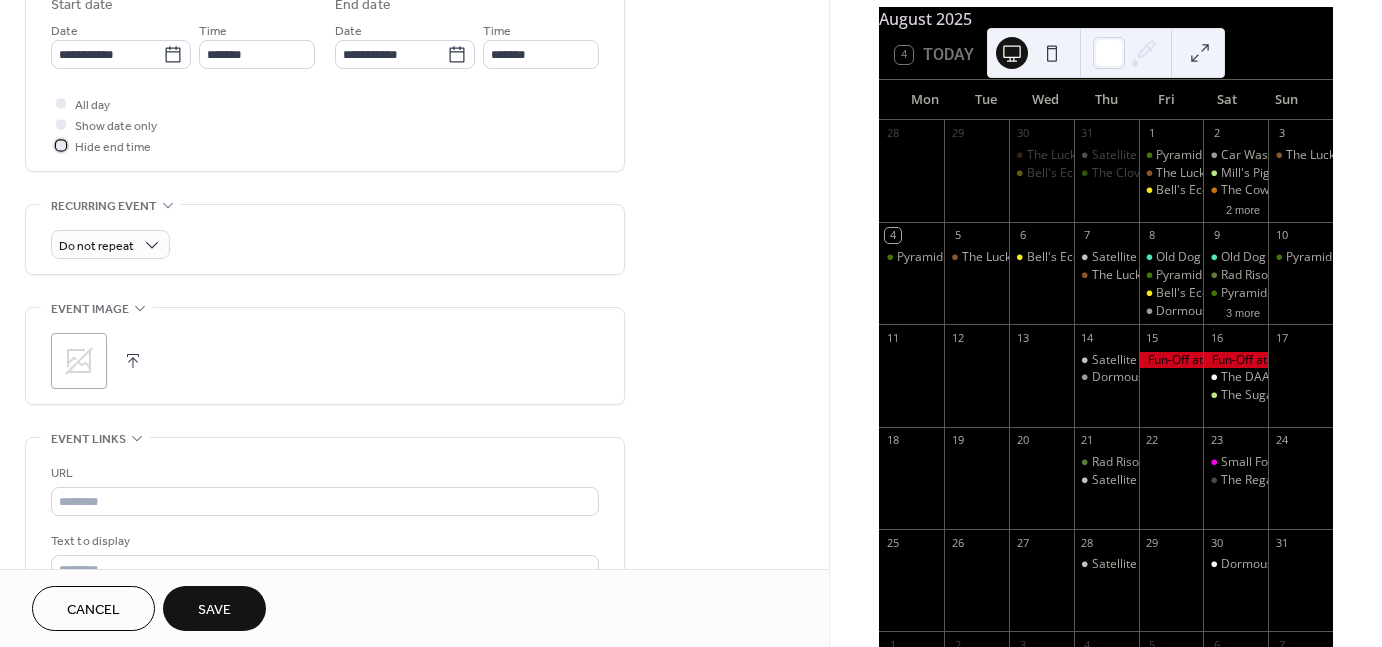 scroll, scrollTop: 684, scrollLeft: 0, axis: vertical 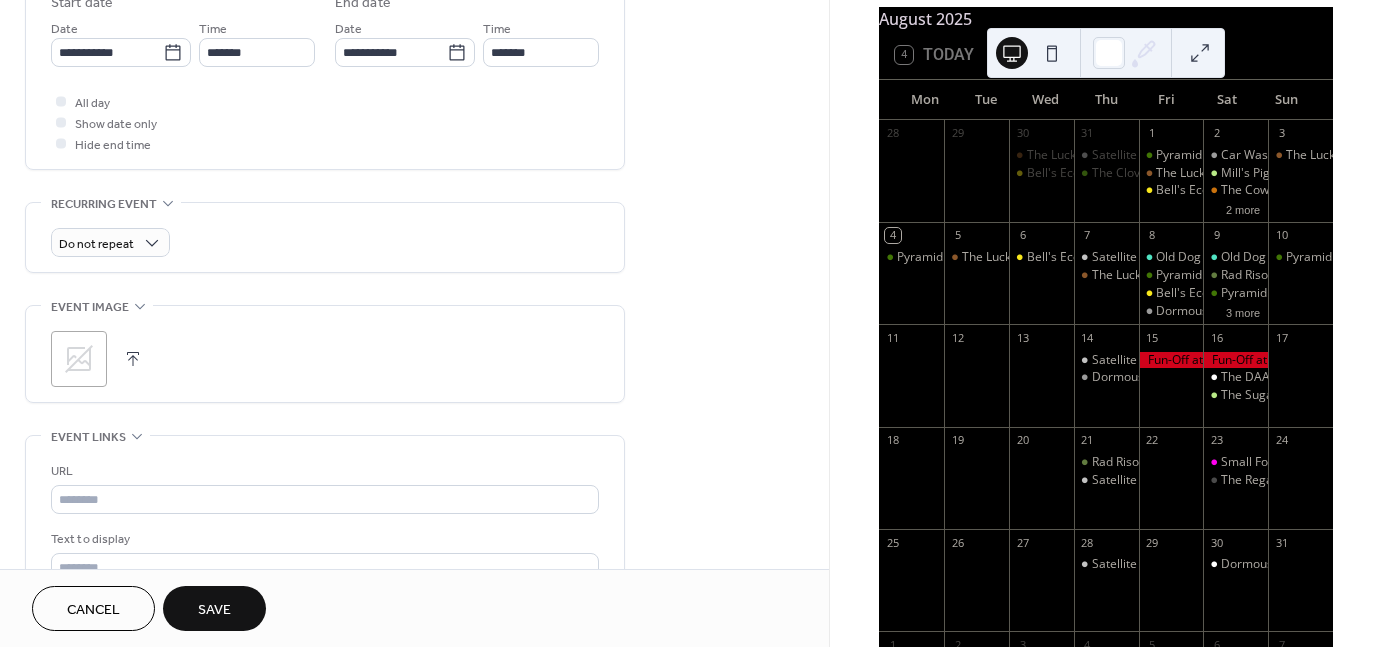 drag, startPoint x: 78, startPoint y: 341, endPoint x: 77, endPoint y: 322, distance: 19.026299 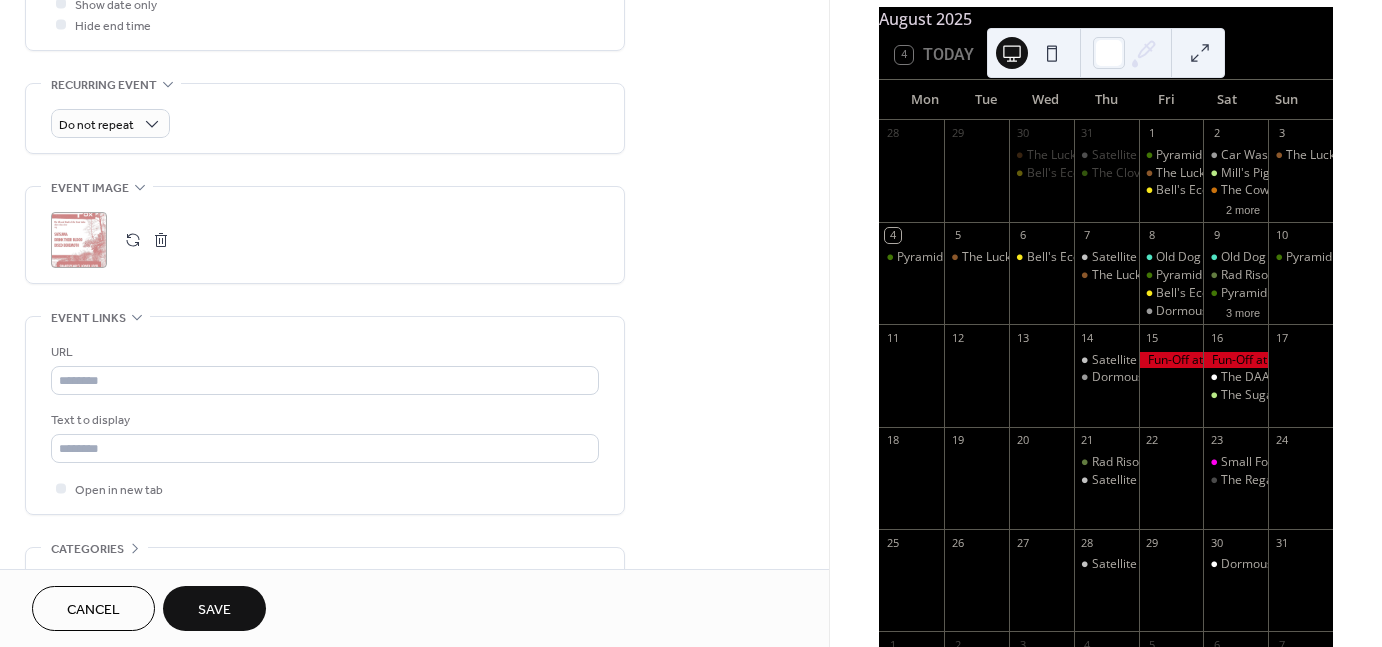 scroll, scrollTop: 802, scrollLeft: 0, axis: vertical 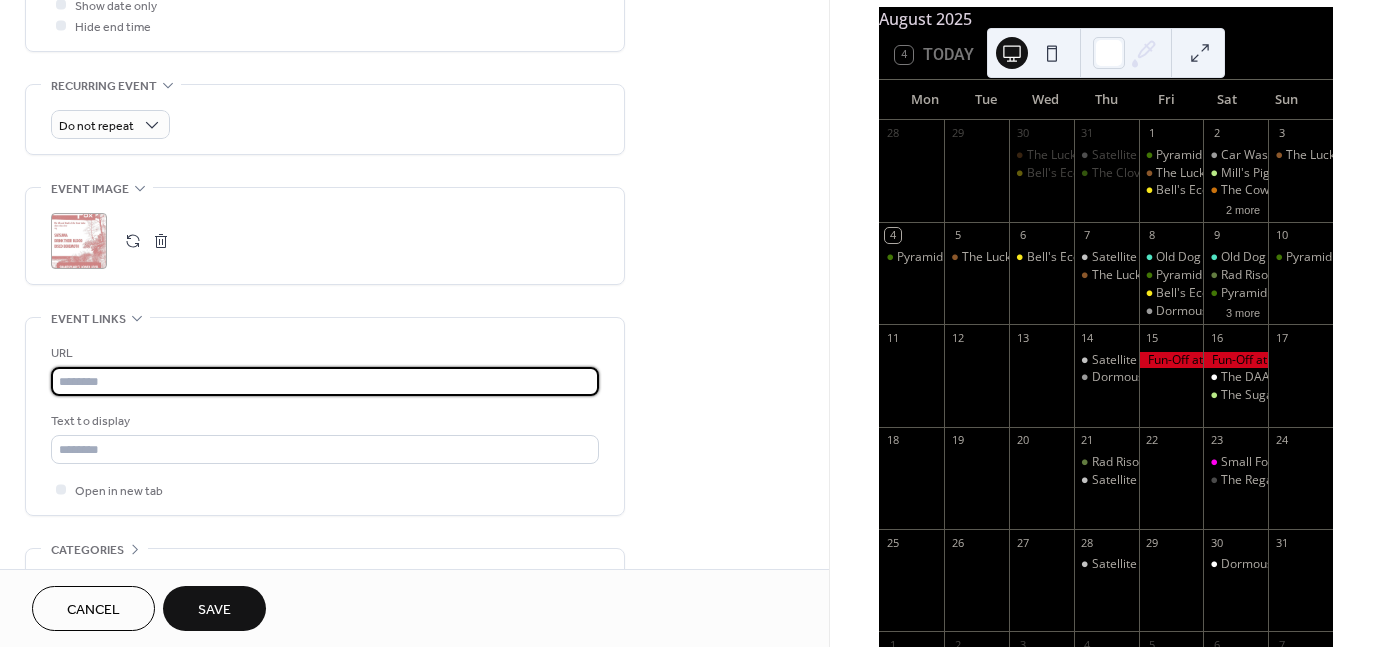 paste on "**********" 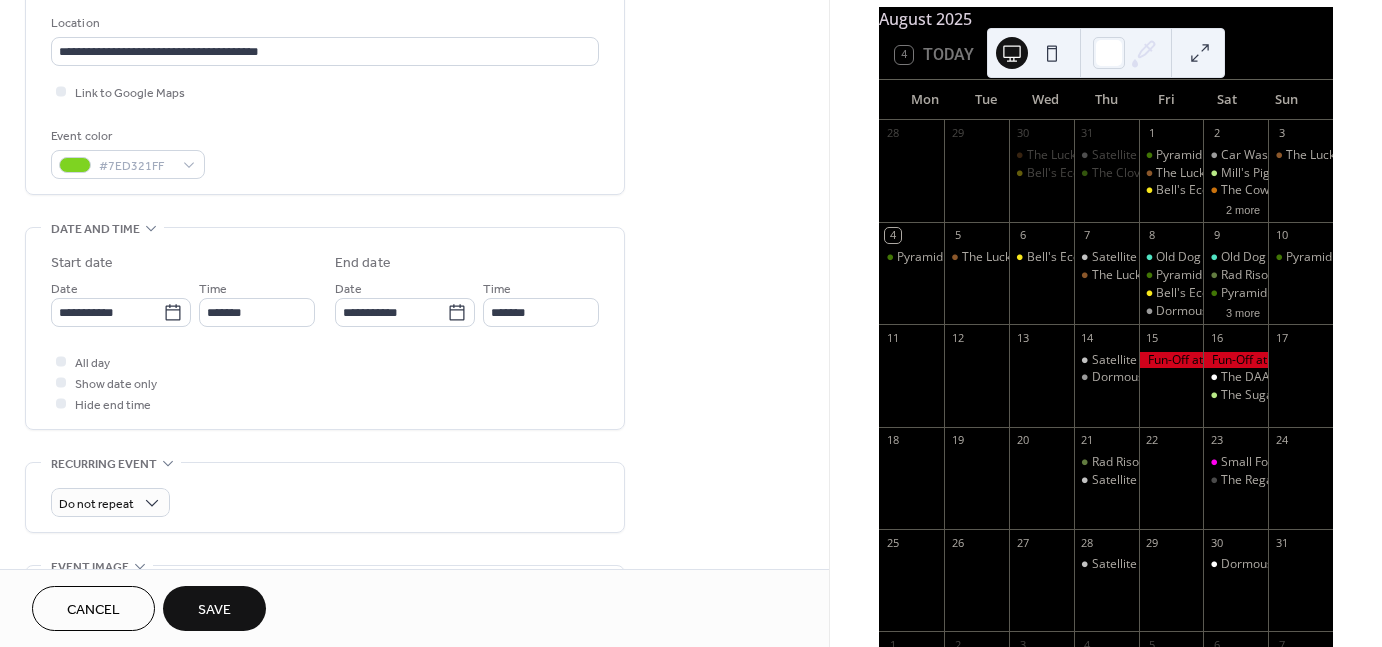 scroll, scrollTop: 423, scrollLeft: 0, axis: vertical 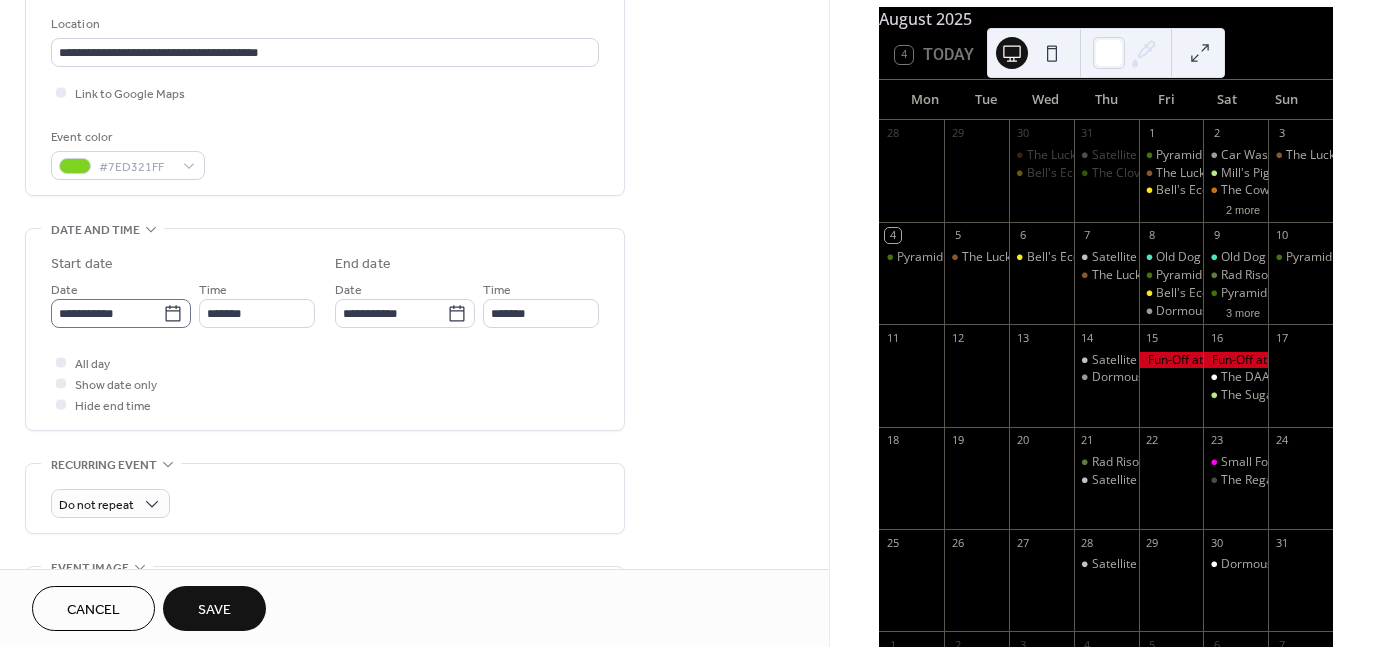type on "**********" 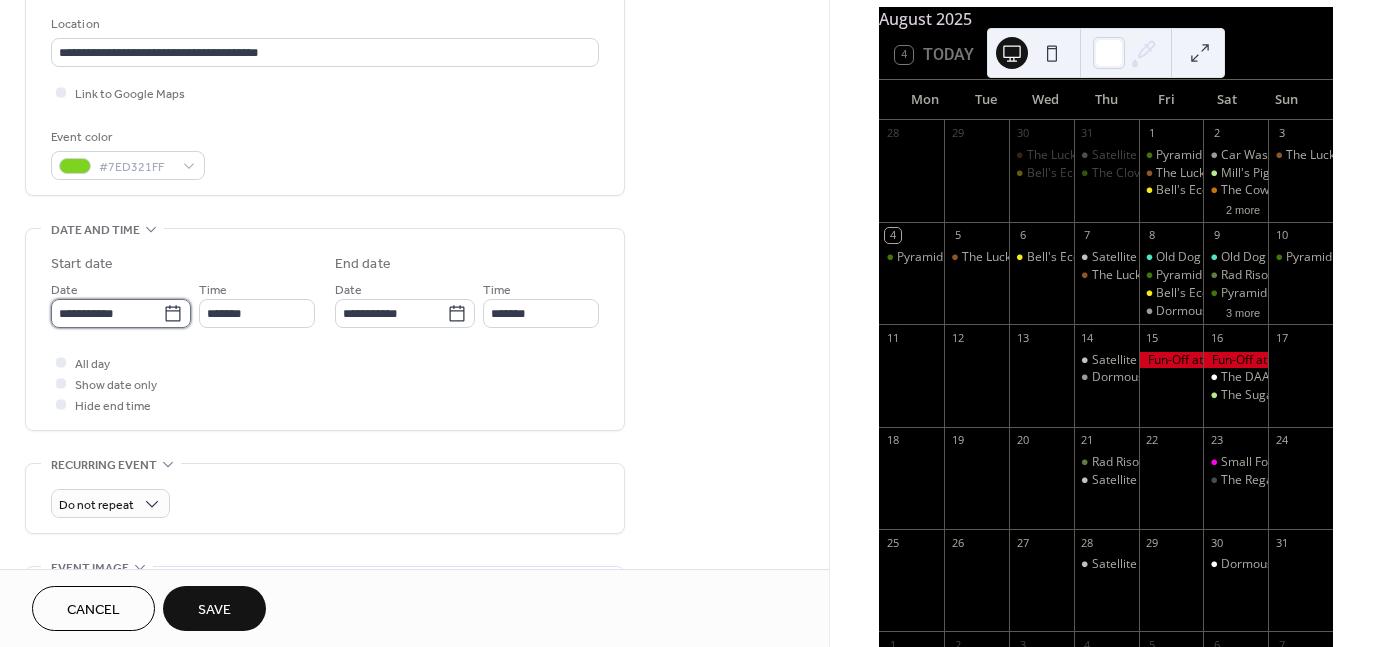 click on "**********" at bounding box center [107, 313] 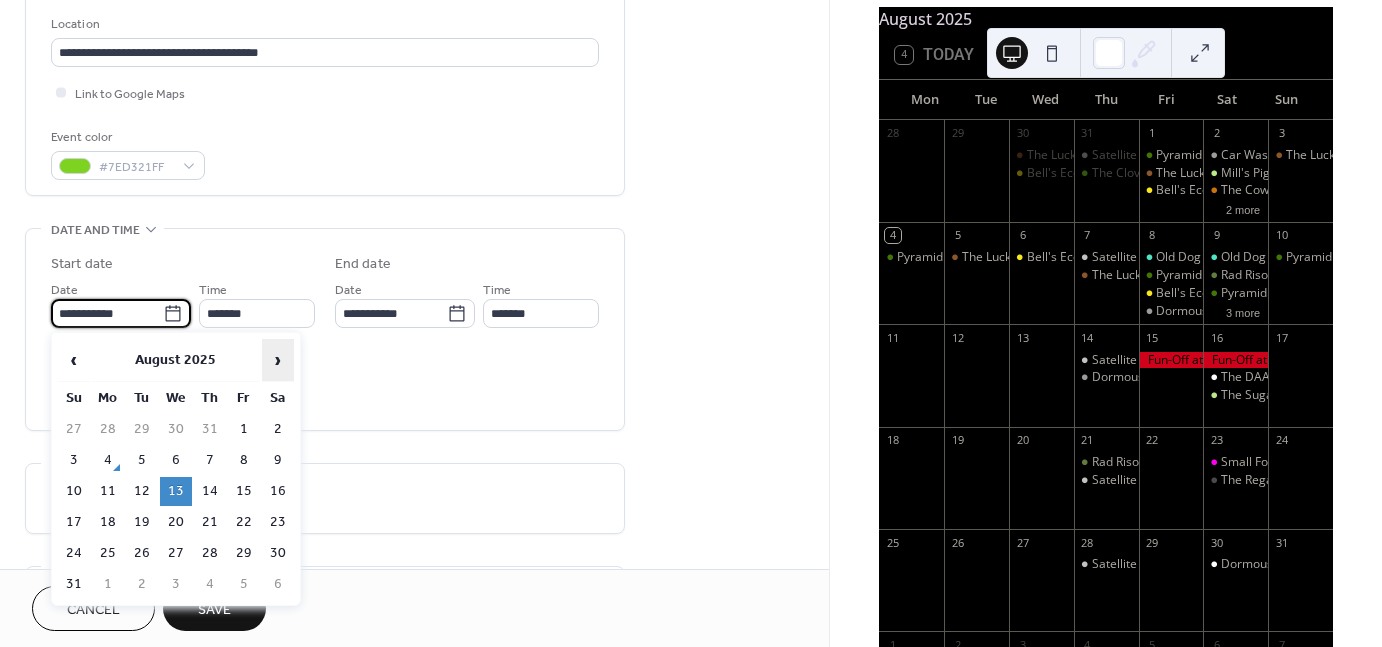 click on "›" at bounding box center [278, 360] 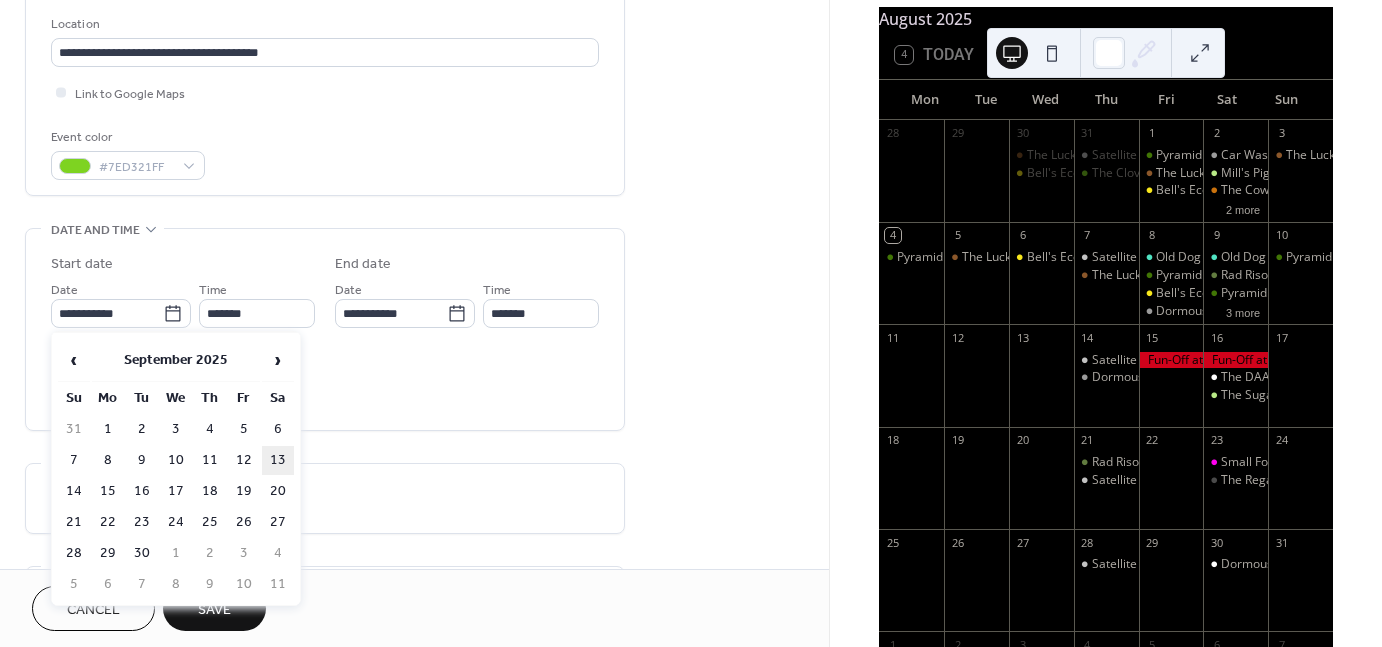 click on "13" at bounding box center (278, 460) 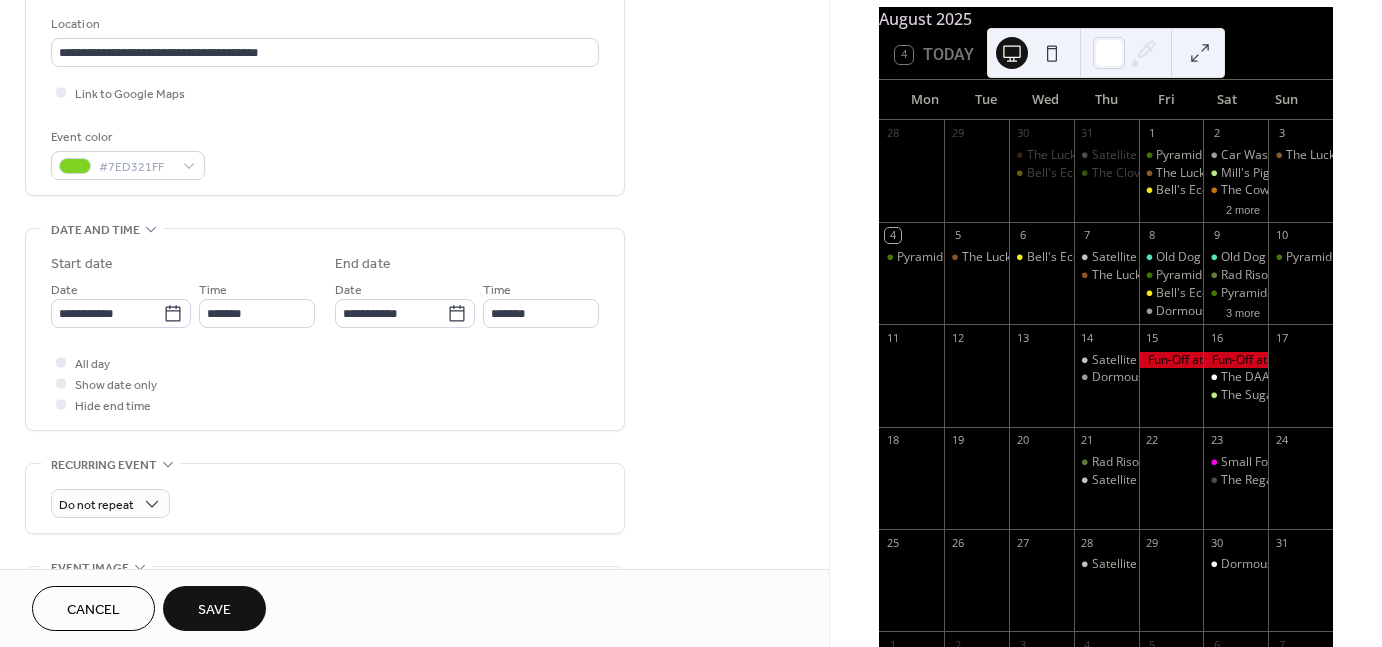 click on "Save" at bounding box center (214, 610) 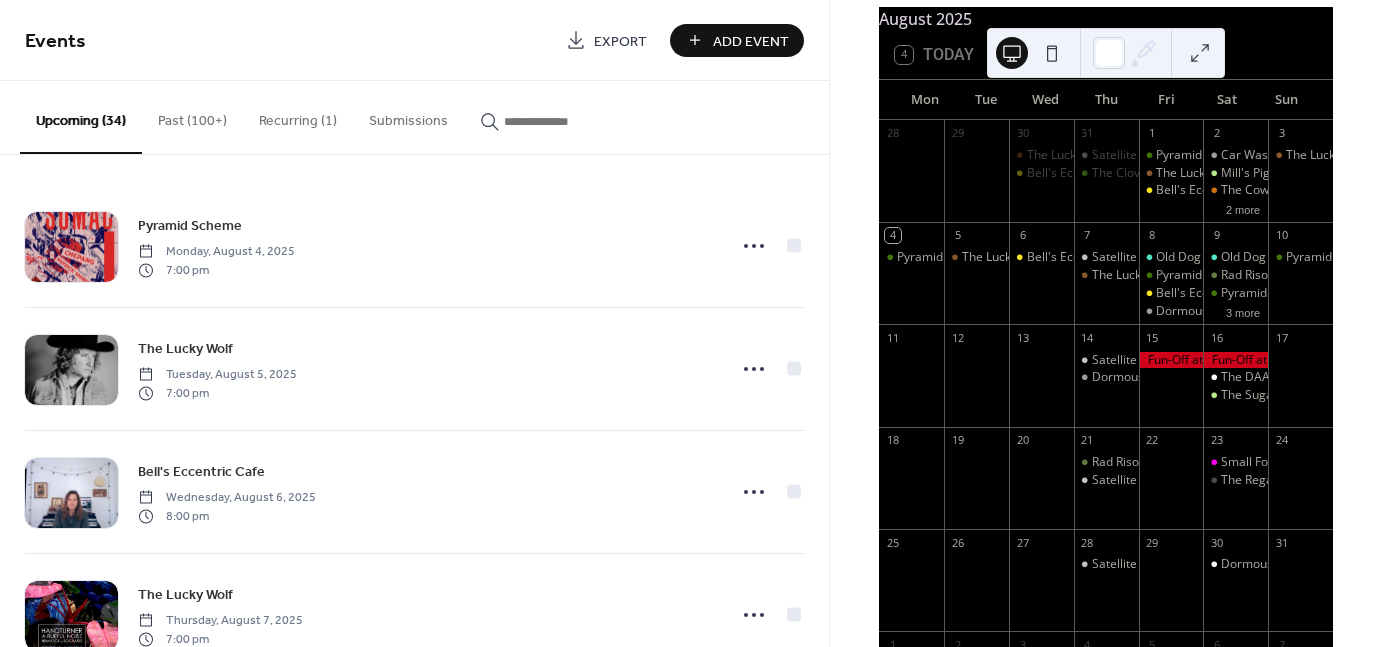 click on "Add Event" at bounding box center [751, 41] 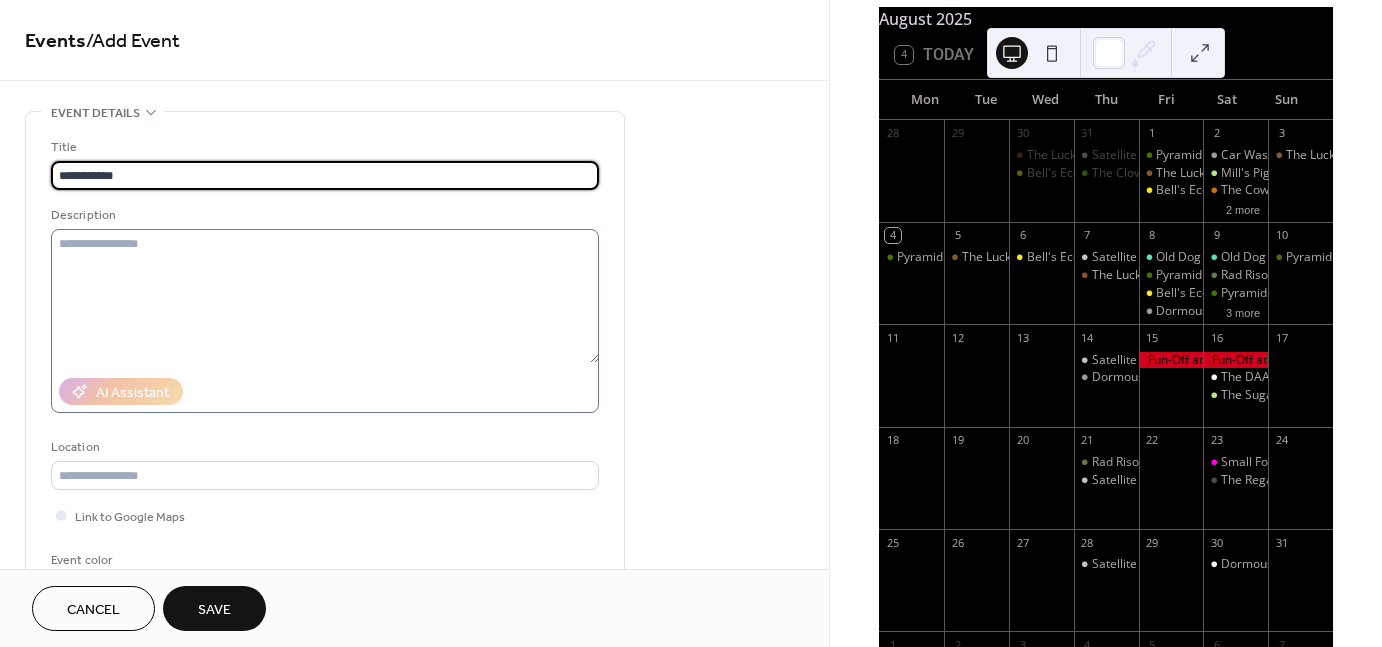 type on "**********" 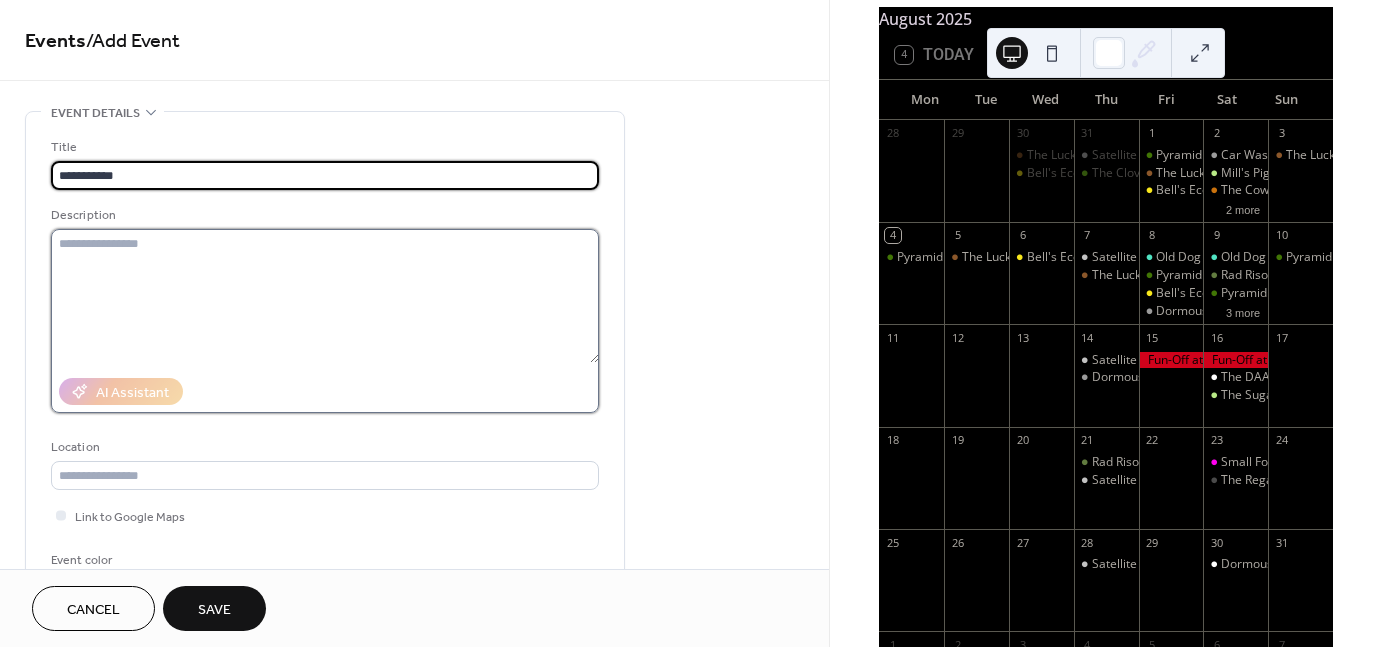 click at bounding box center (325, 296) 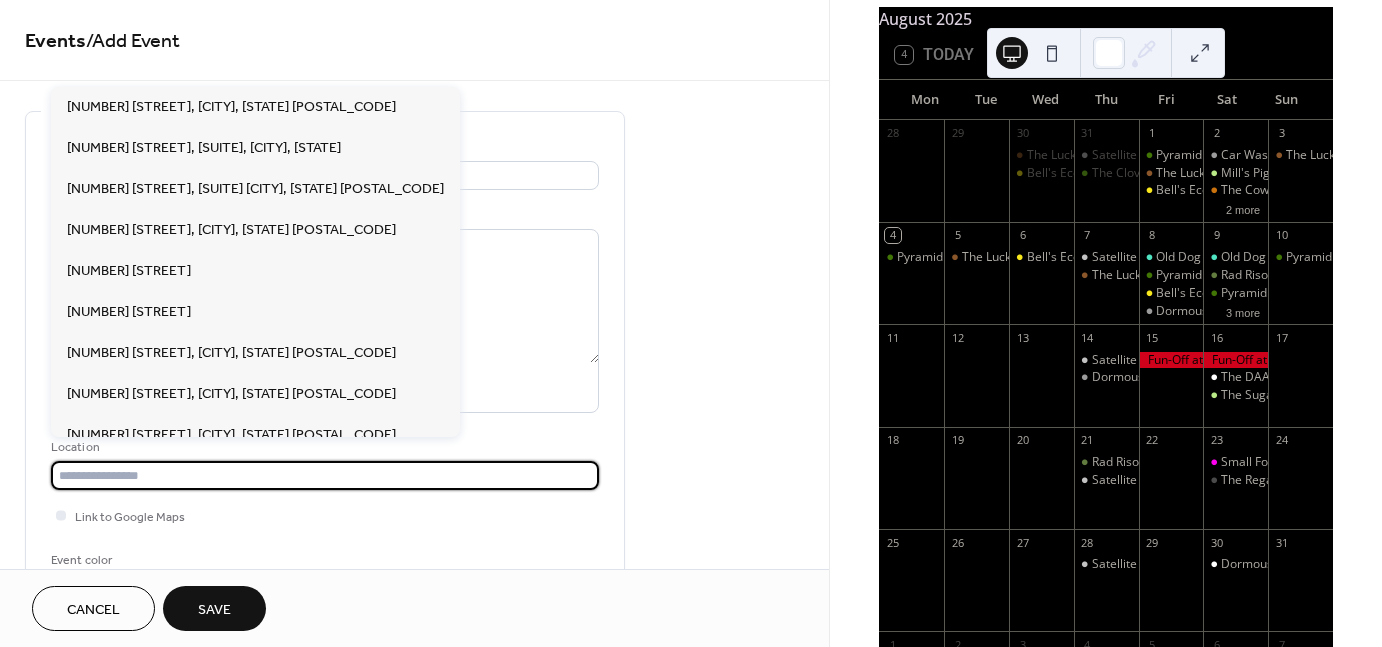 click at bounding box center (325, 475) 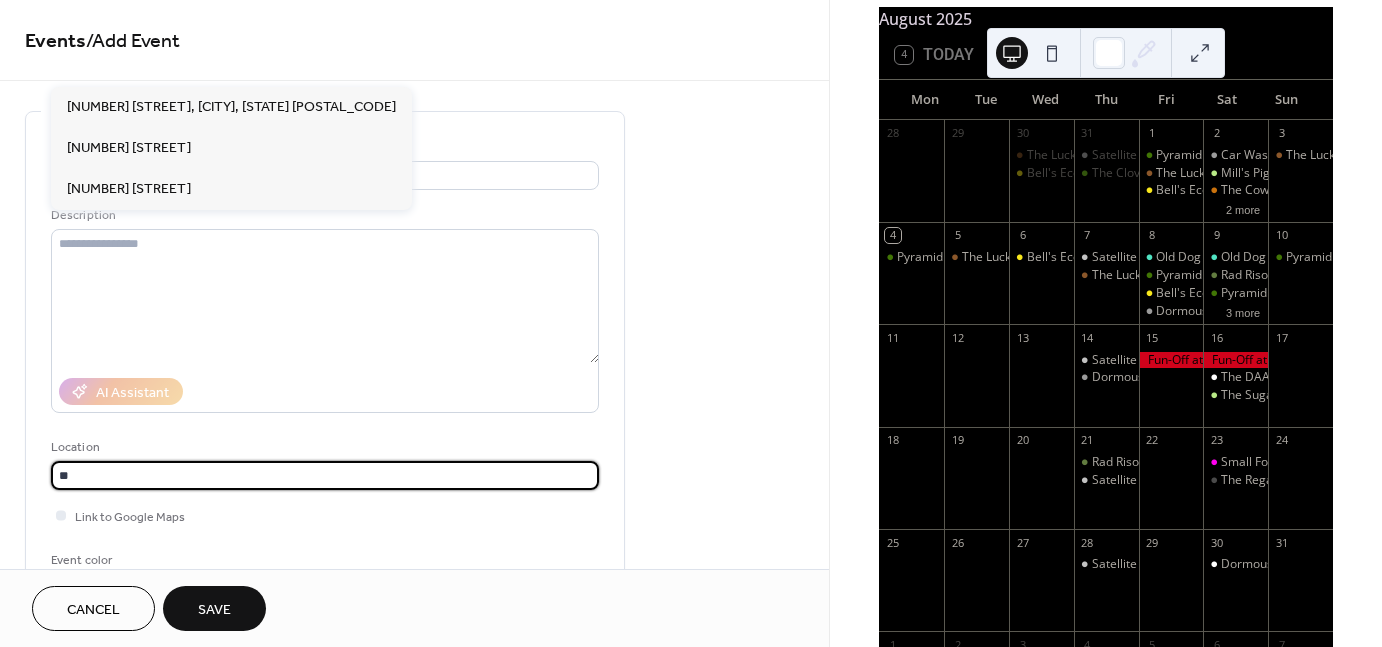 type on "*" 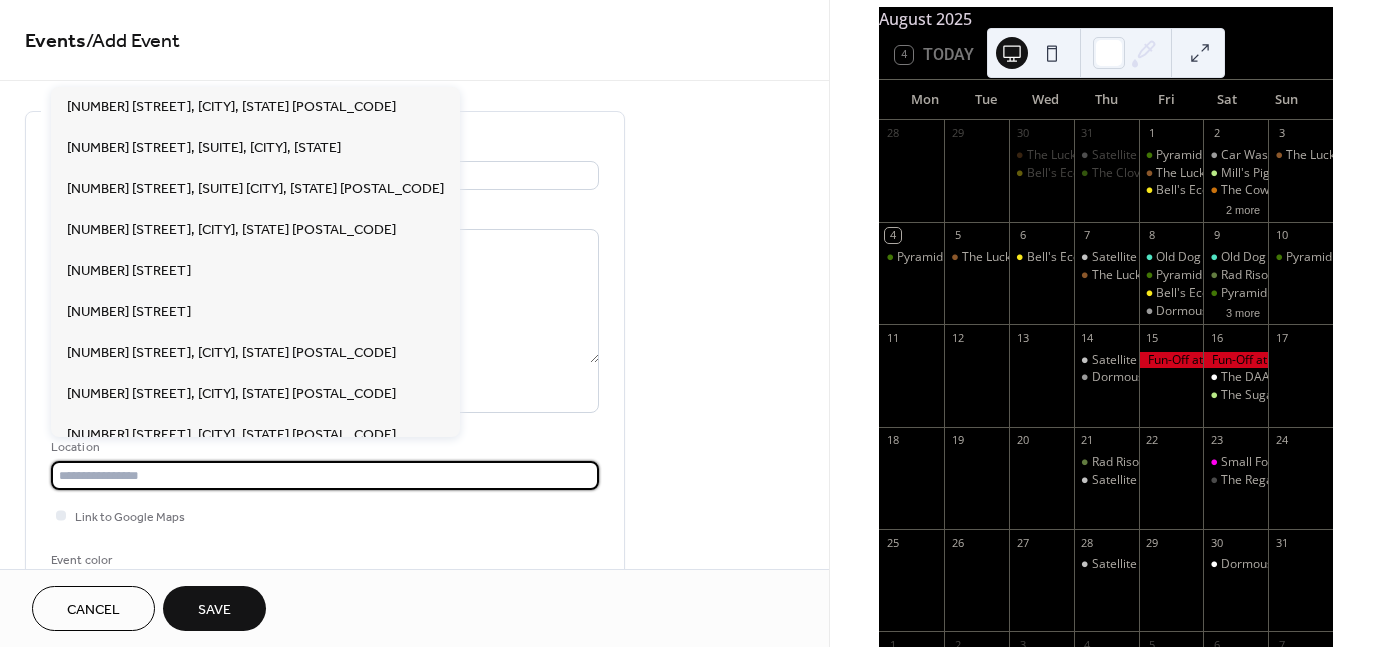 paste on "**********" 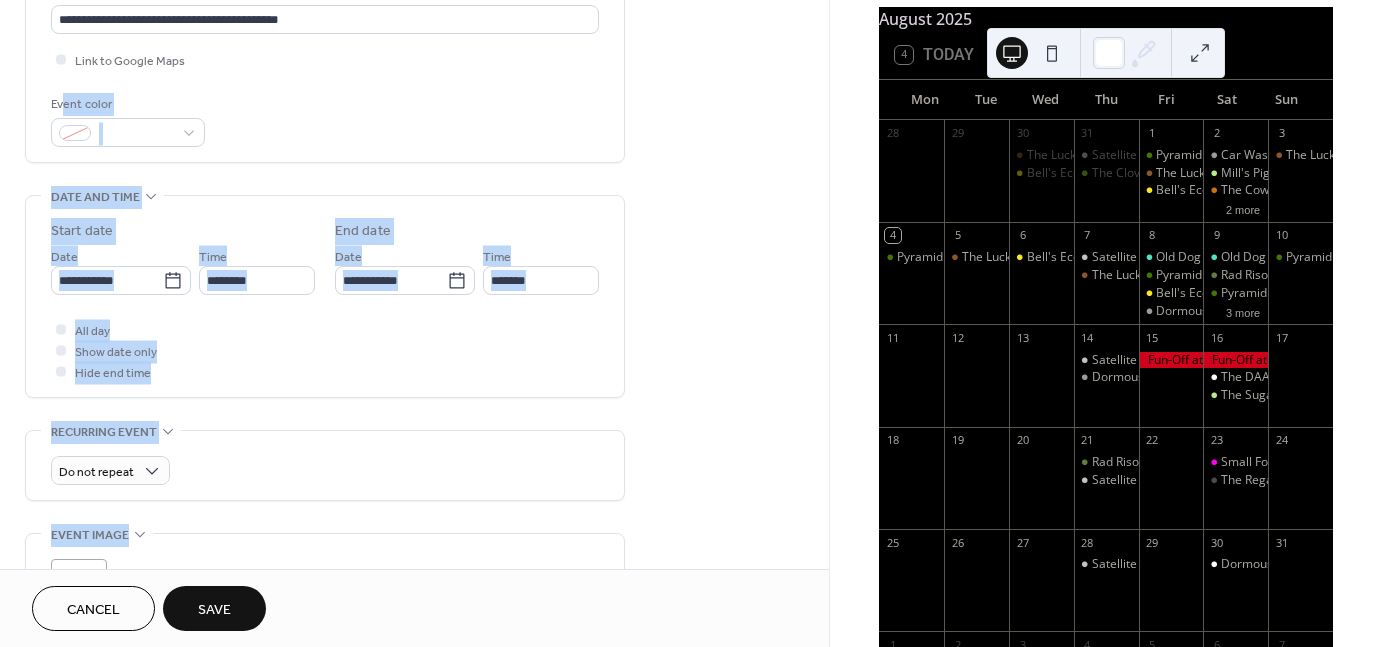 scroll, scrollTop: 520, scrollLeft: 0, axis: vertical 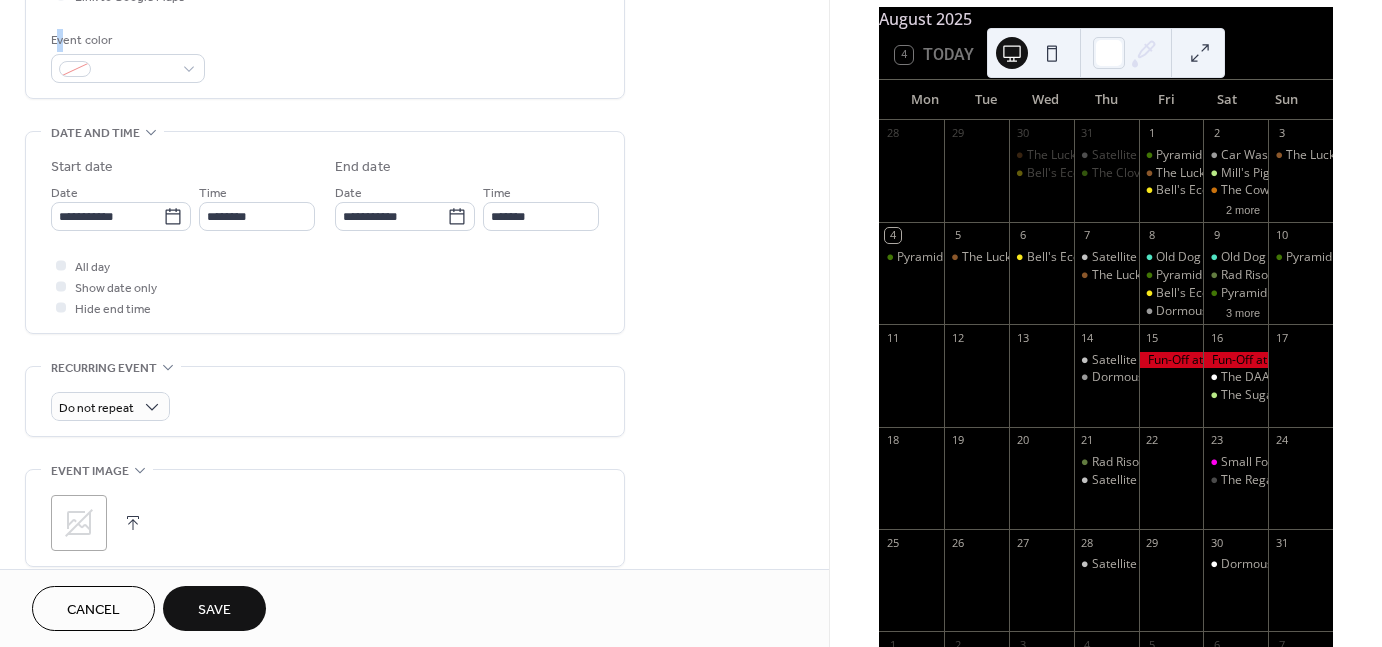 drag, startPoint x: 65, startPoint y: 560, endPoint x: 58, endPoint y: 28, distance: 532.046 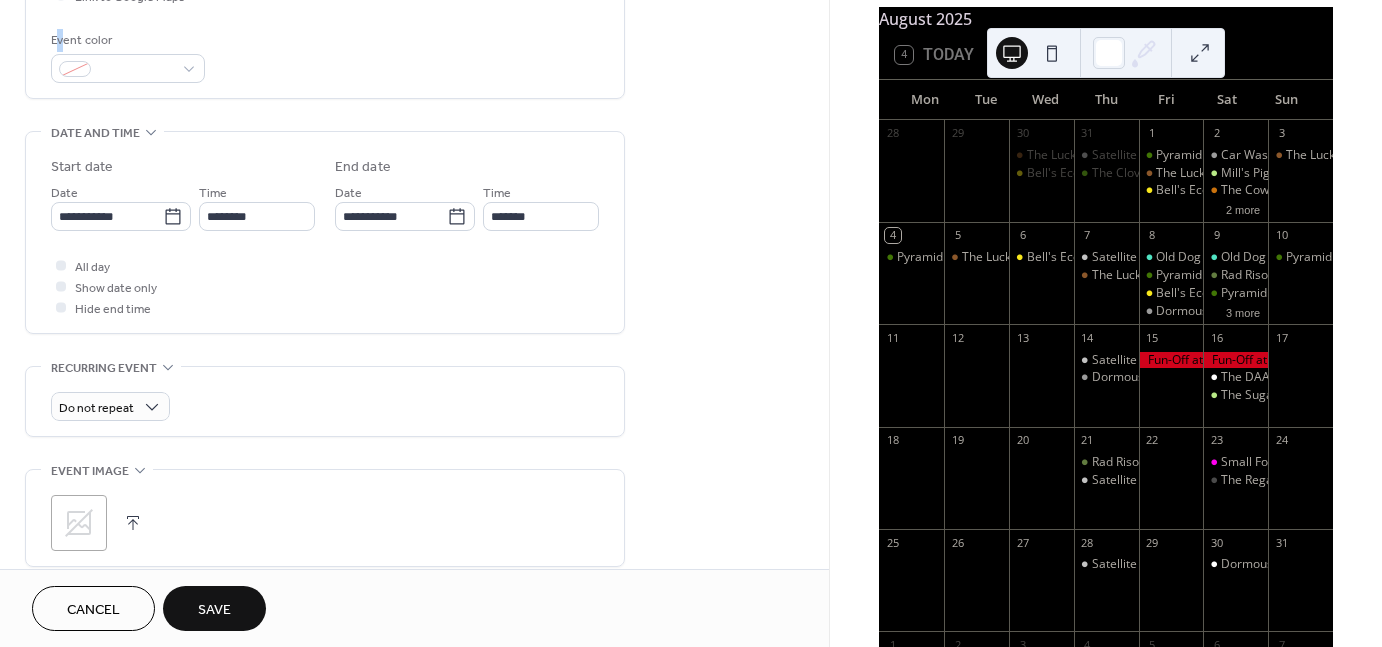 click on "Event color" at bounding box center [126, 40] 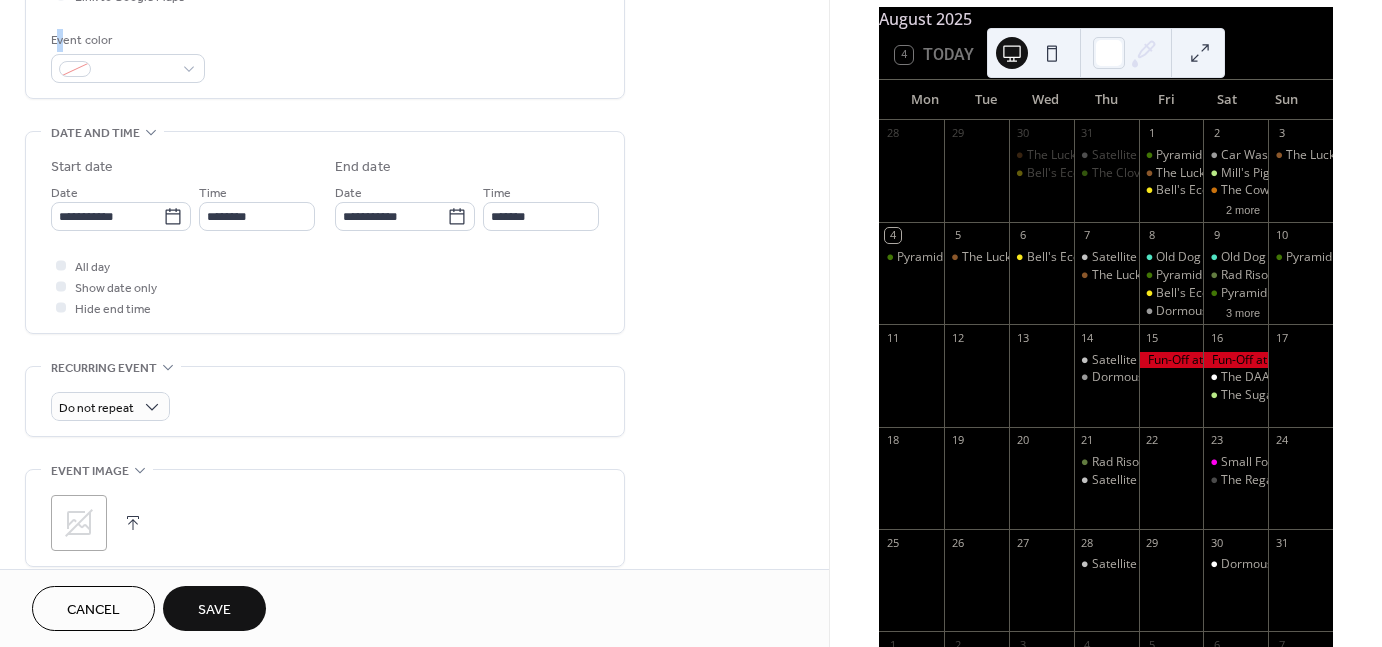 scroll, scrollTop: 234, scrollLeft: 0, axis: vertical 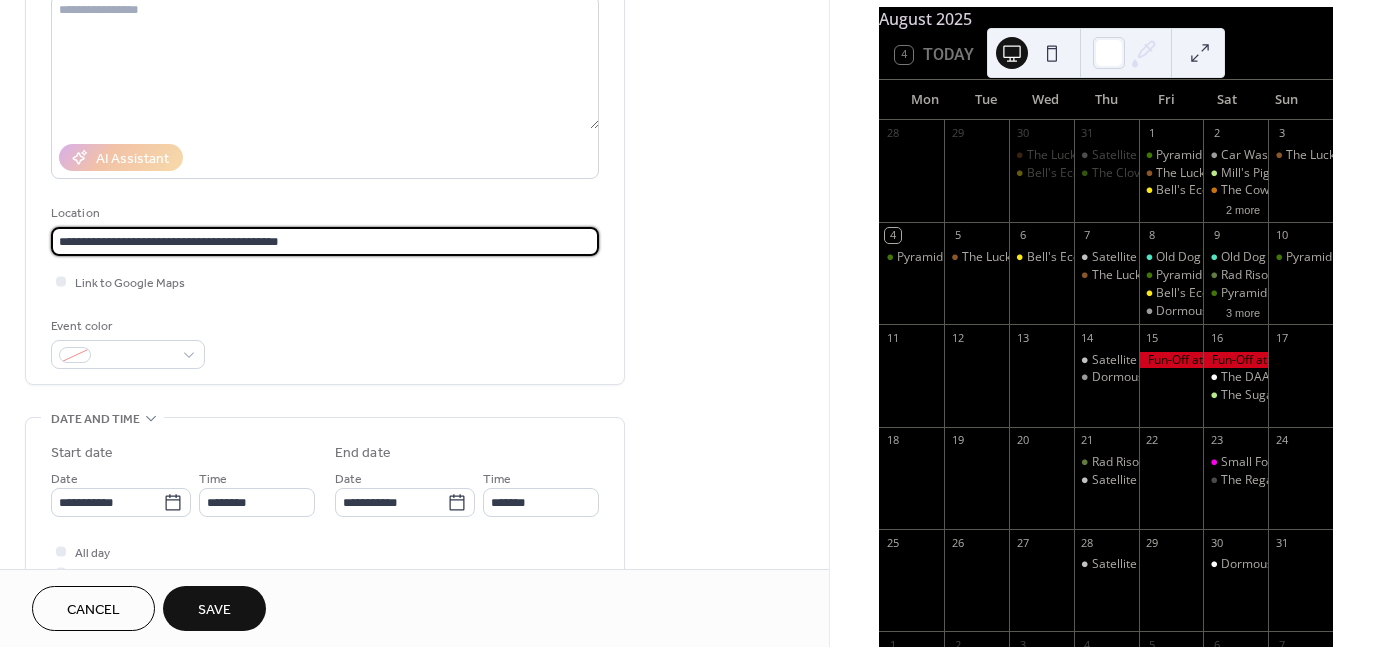 drag, startPoint x: 102, startPoint y: 234, endPoint x: 141, endPoint y: 238, distance: 39.20459 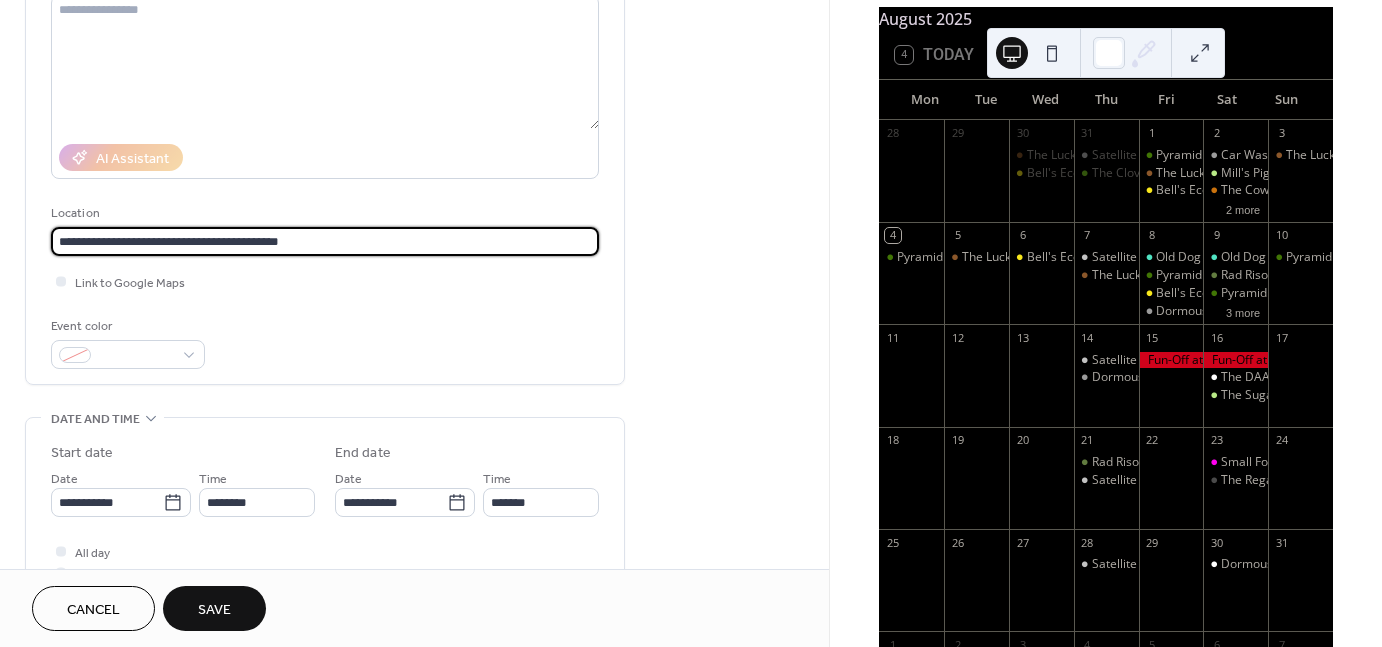 click on "**********" at bounding box center (325, 241) 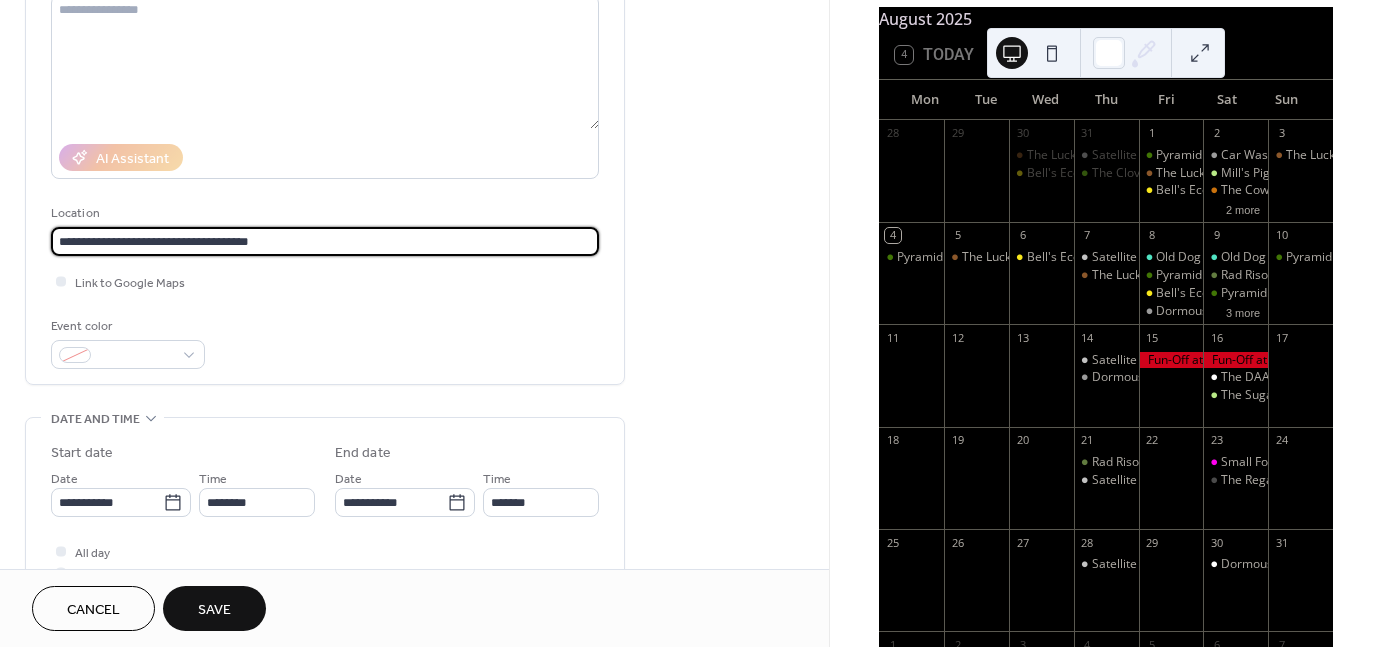 click on "**********" at bounding box center [325, 241] 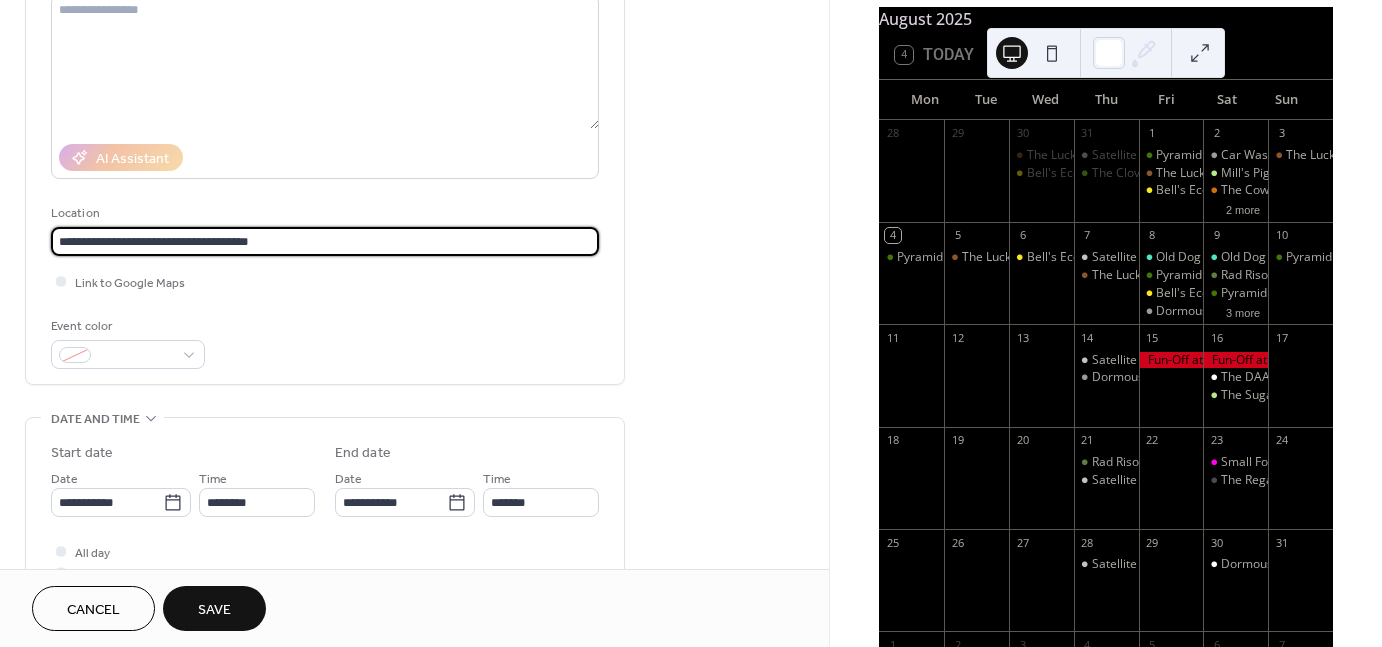 paste on "*" 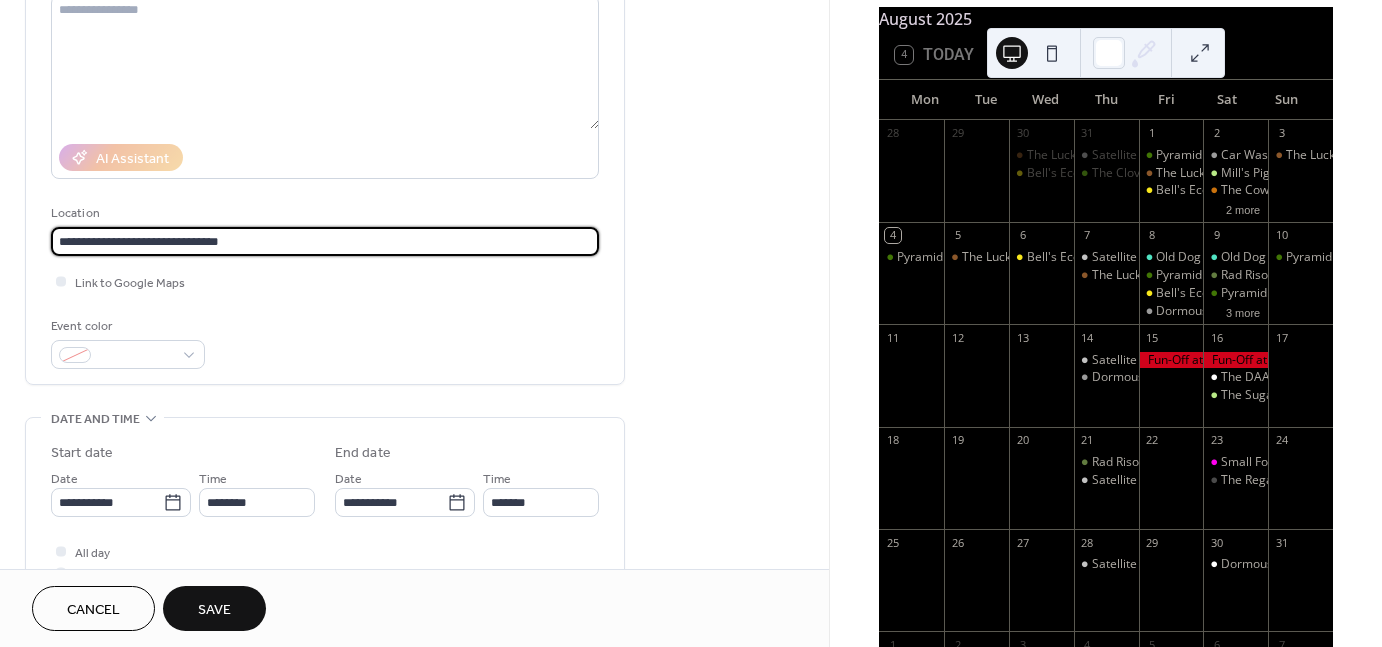 type on "**********" 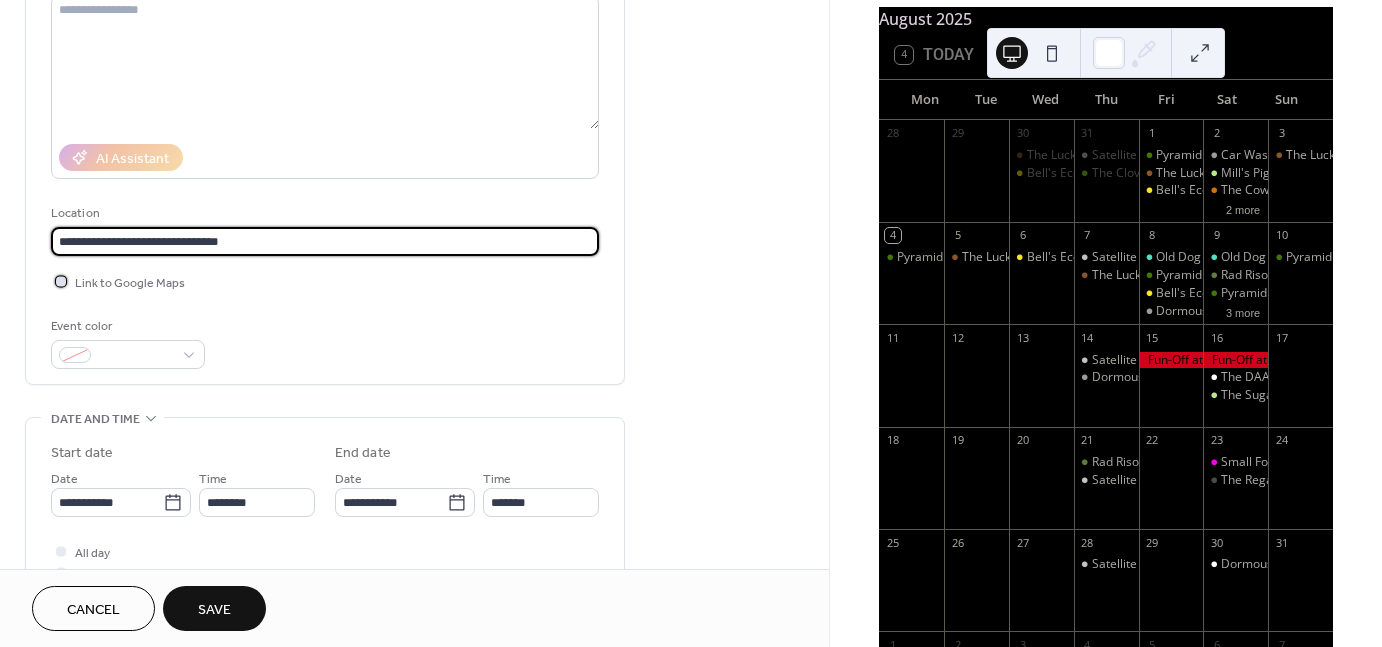 click on "Link to Google Maps" at bounding box center (130, 283) 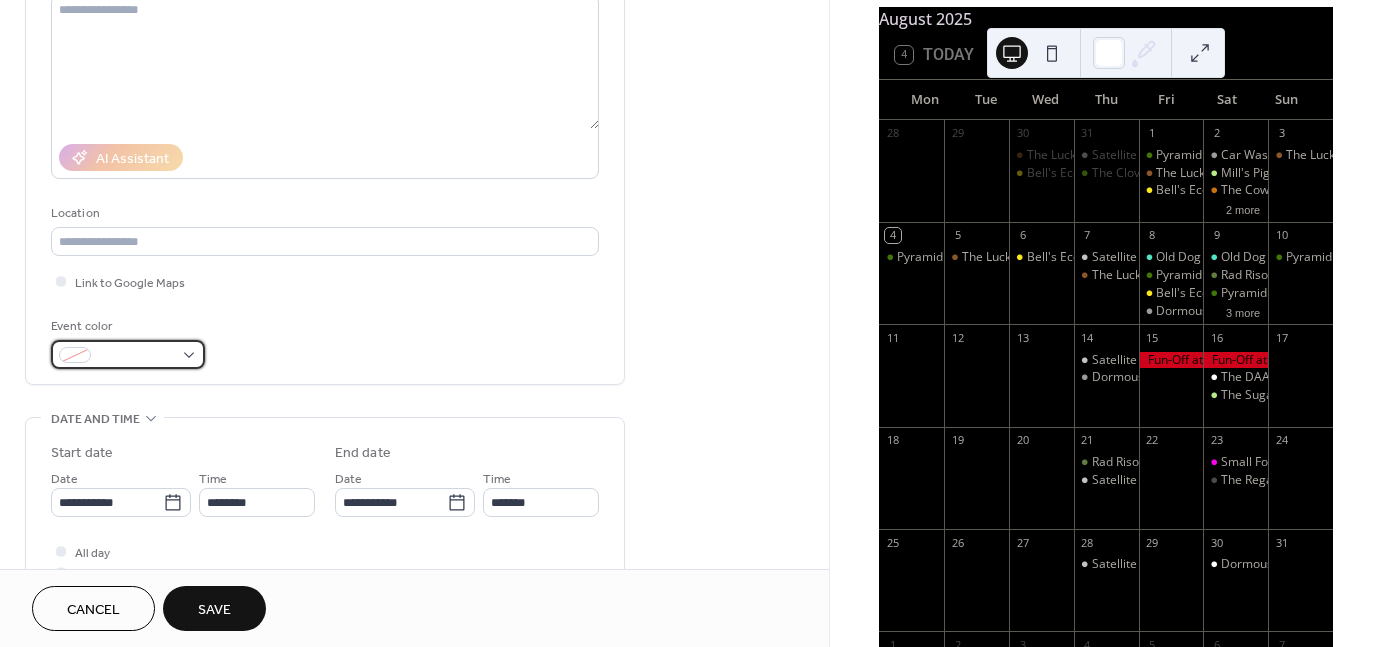 click at bounding box center [128, 354] 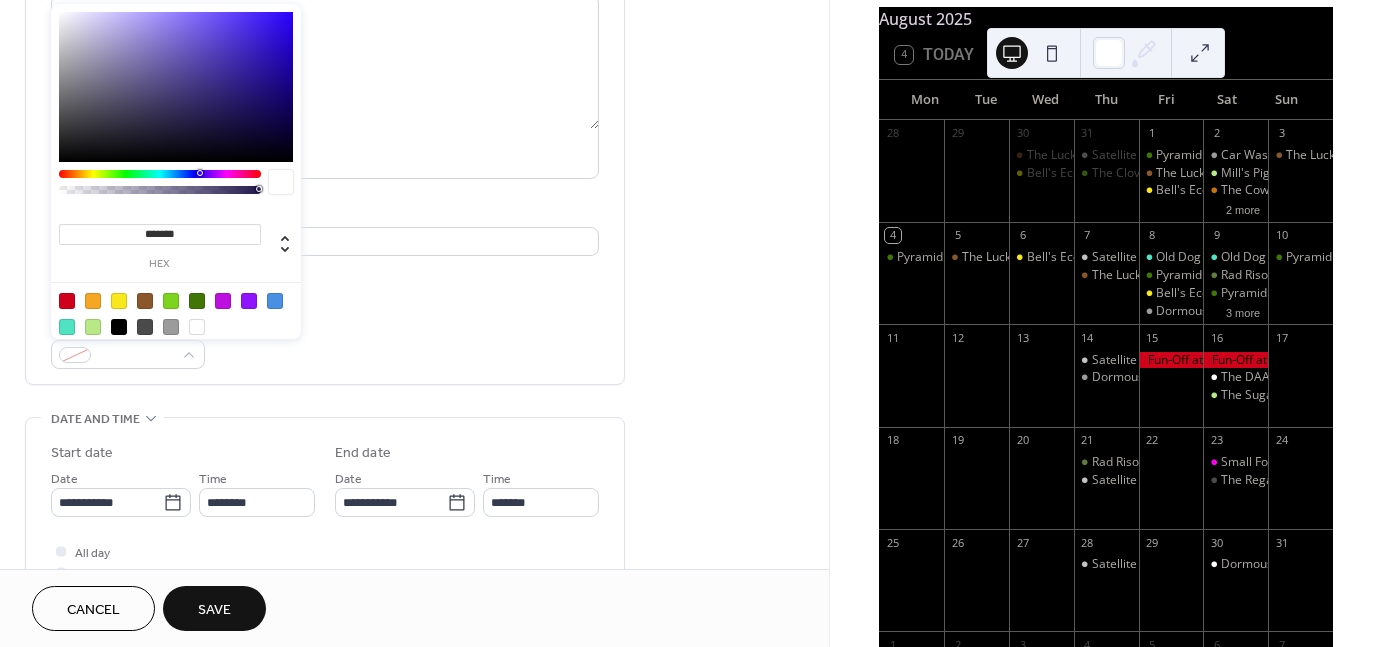 click at bounding box center [145, 327] 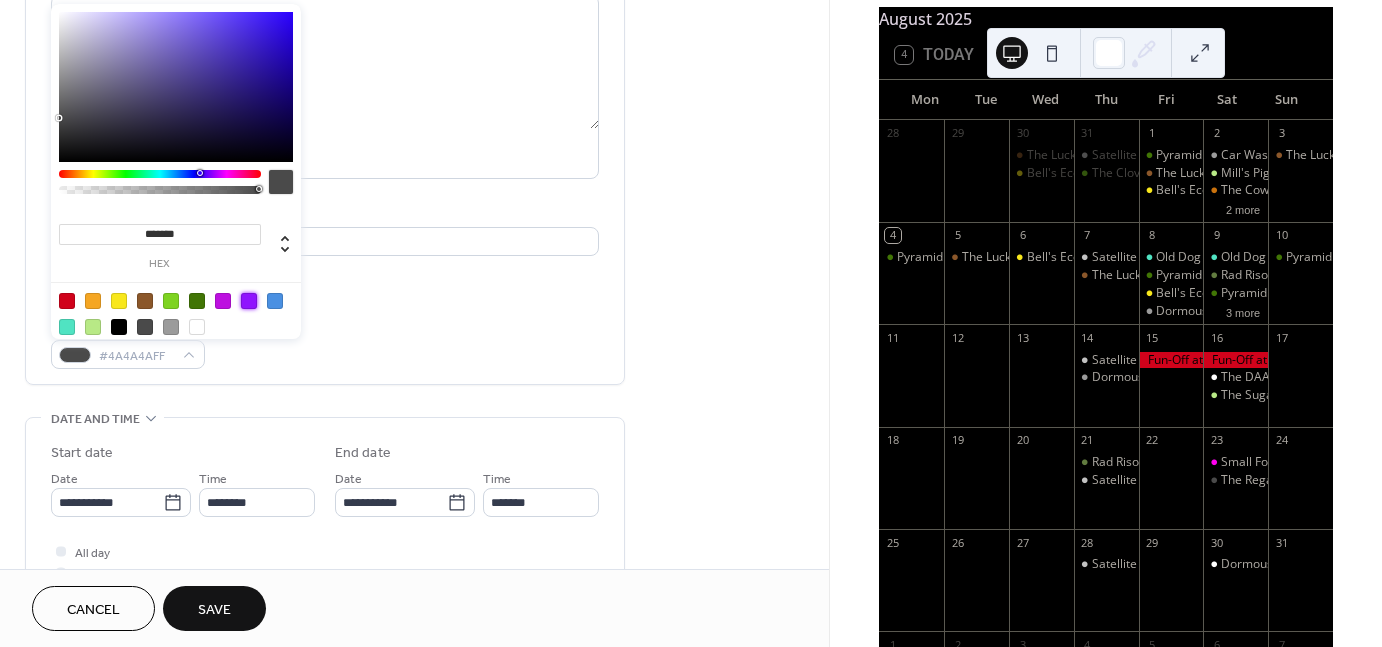 click at bounding box center (249, 301) 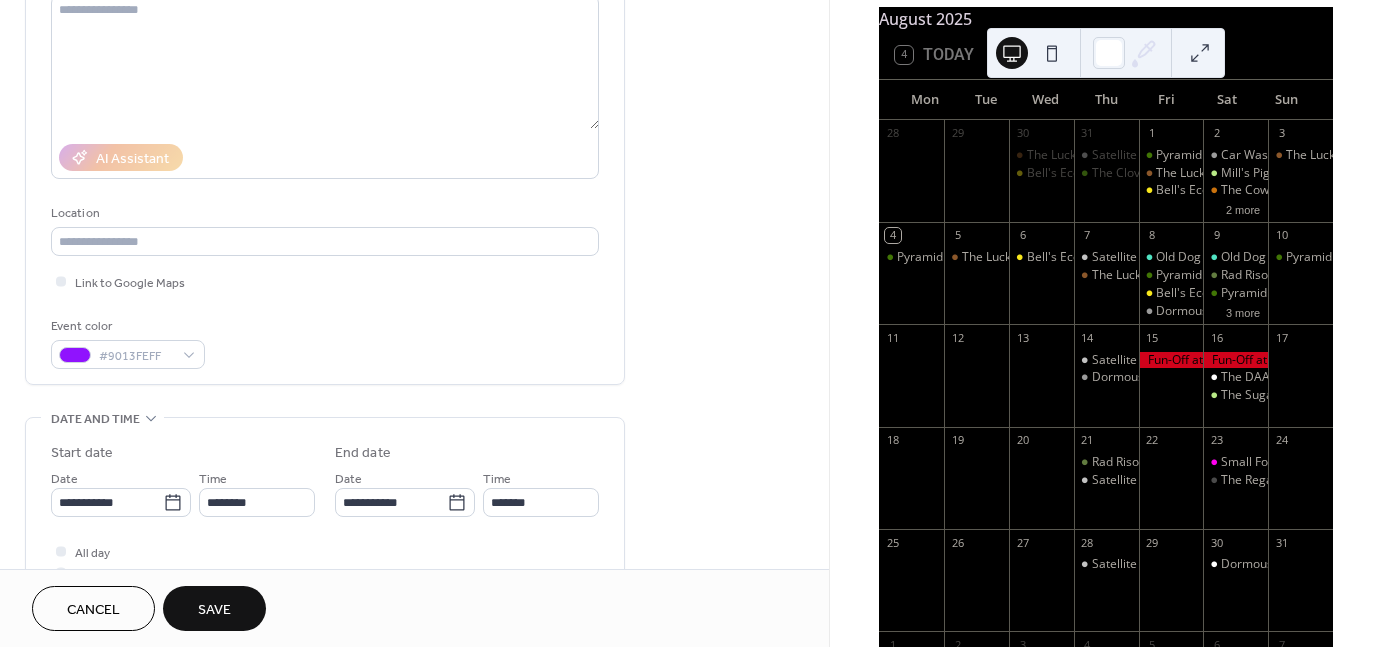 click on "**********" at bounding box center (325, 554) 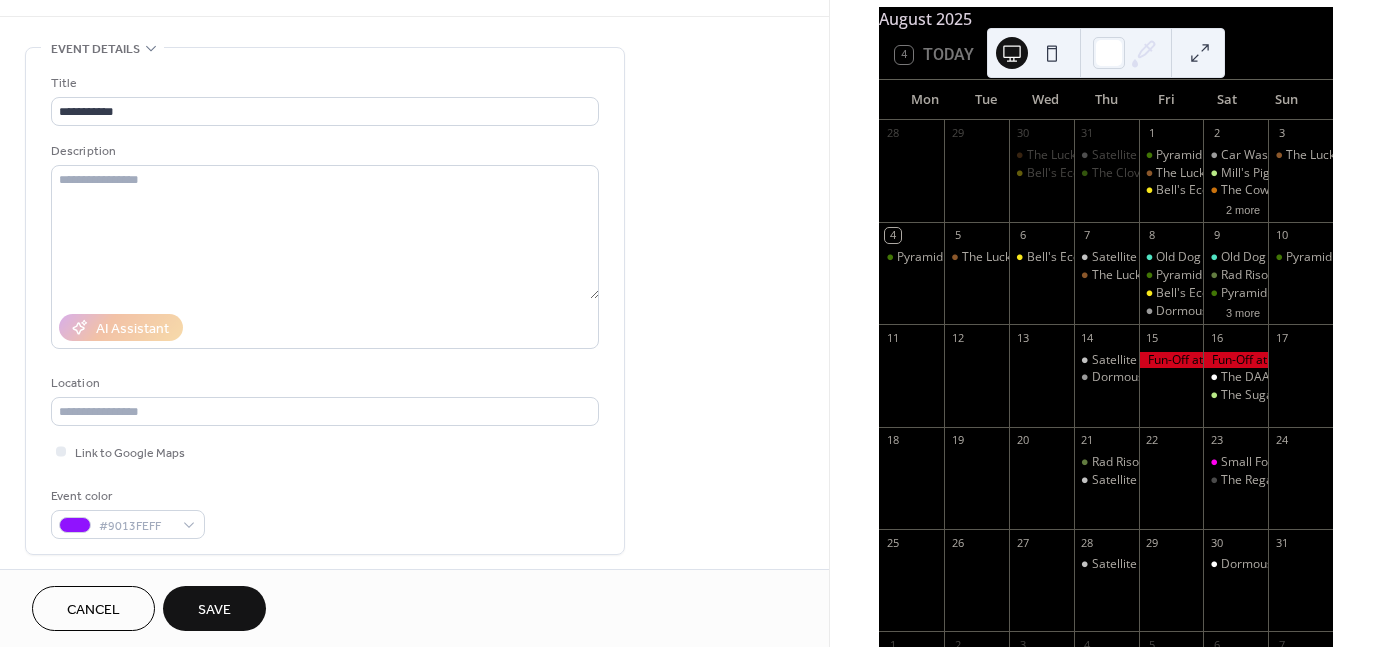 scroll, scrollTop: 64, scrollLeft: 0, axis: vertical 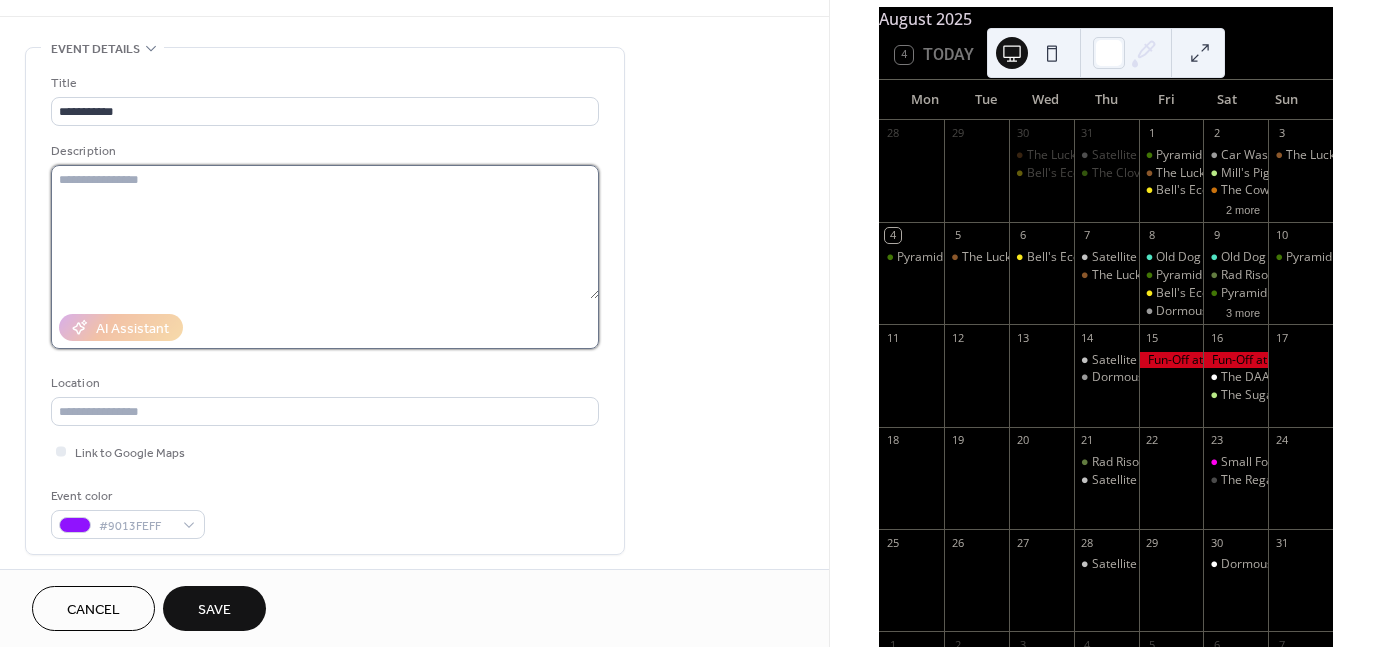 click at bounding box center [325, 232] 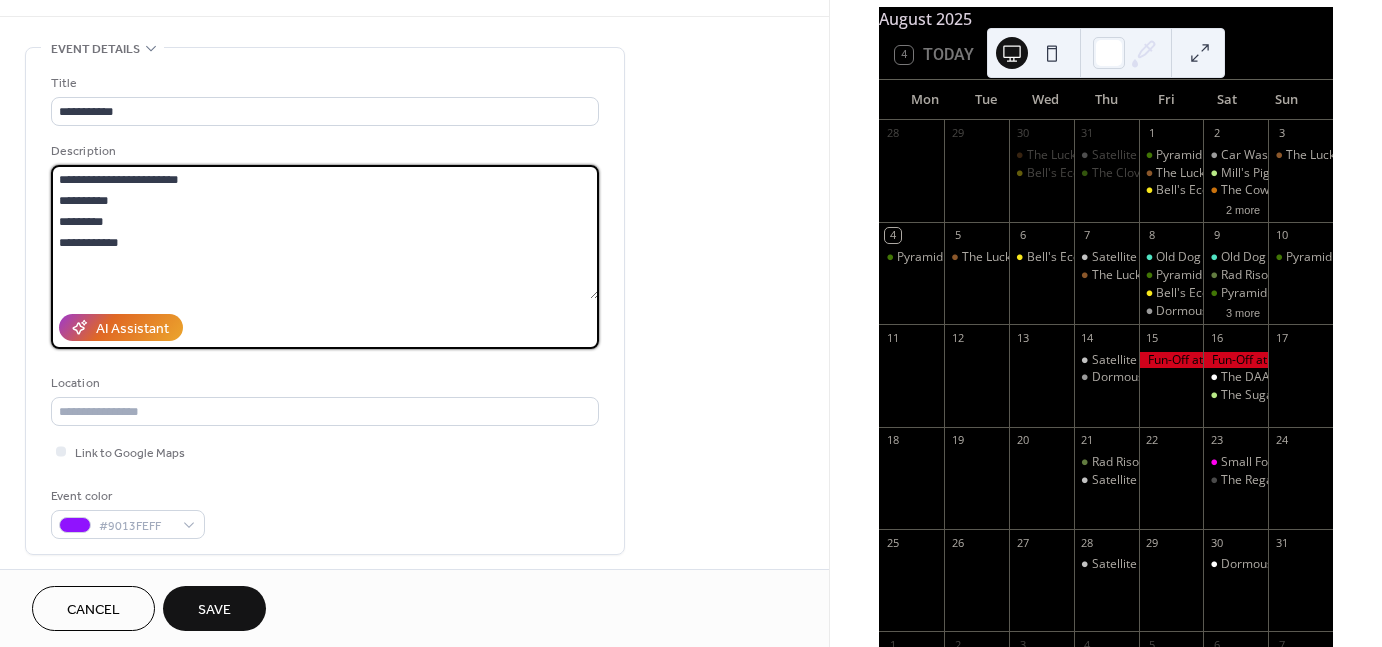 click on "**********" at bounding box center [325, 232] 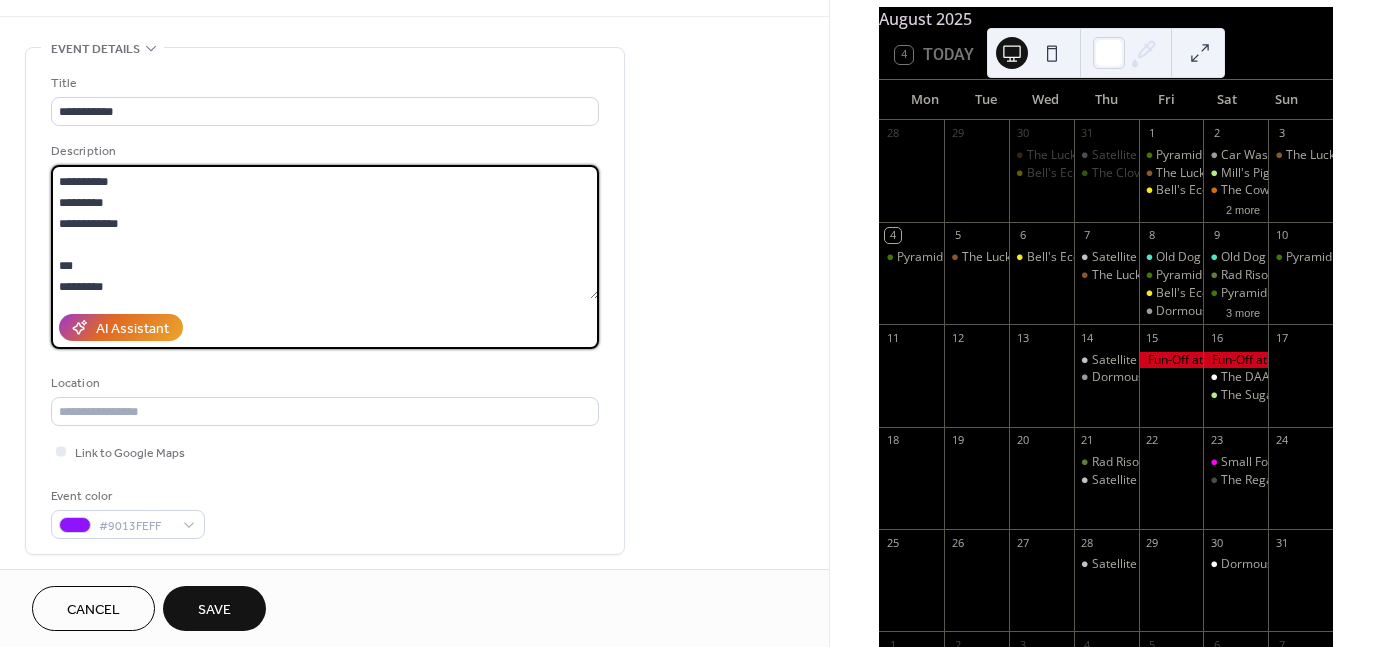 scroll, scrollTop: 40, scrollLeft: 0, axis: vertical 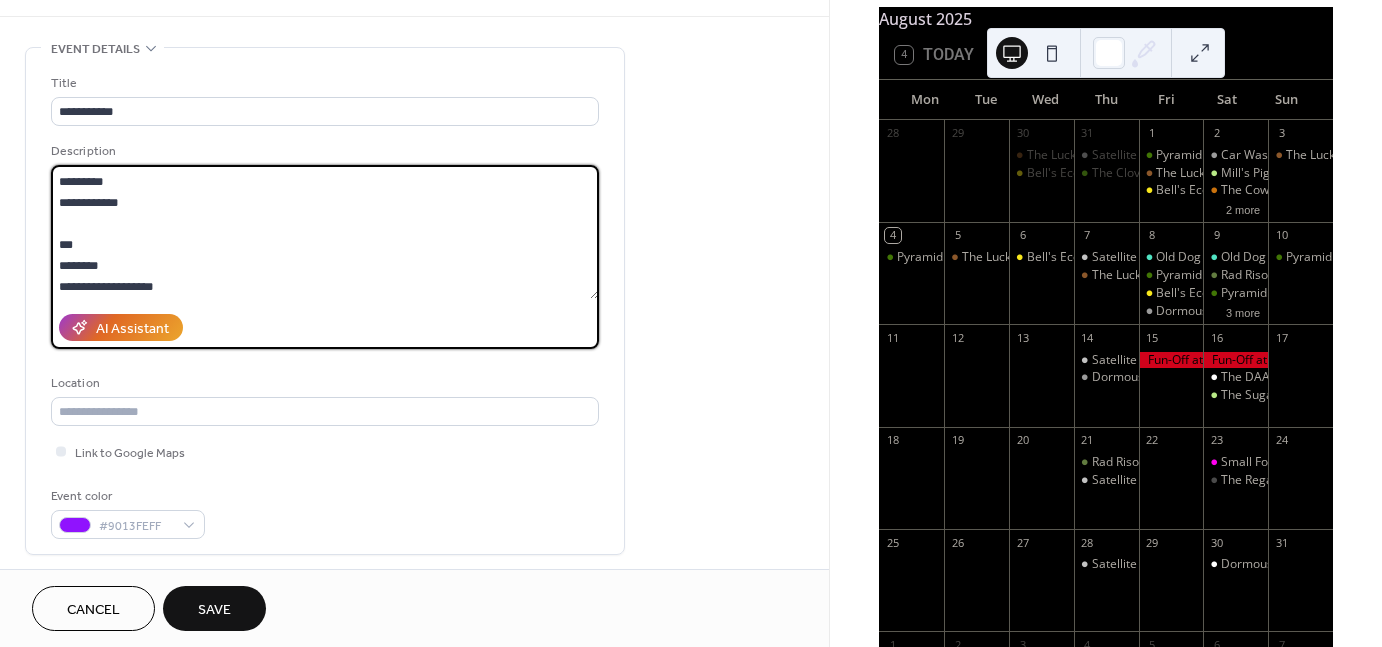 click on "**********" at bounding box center (325, 232) 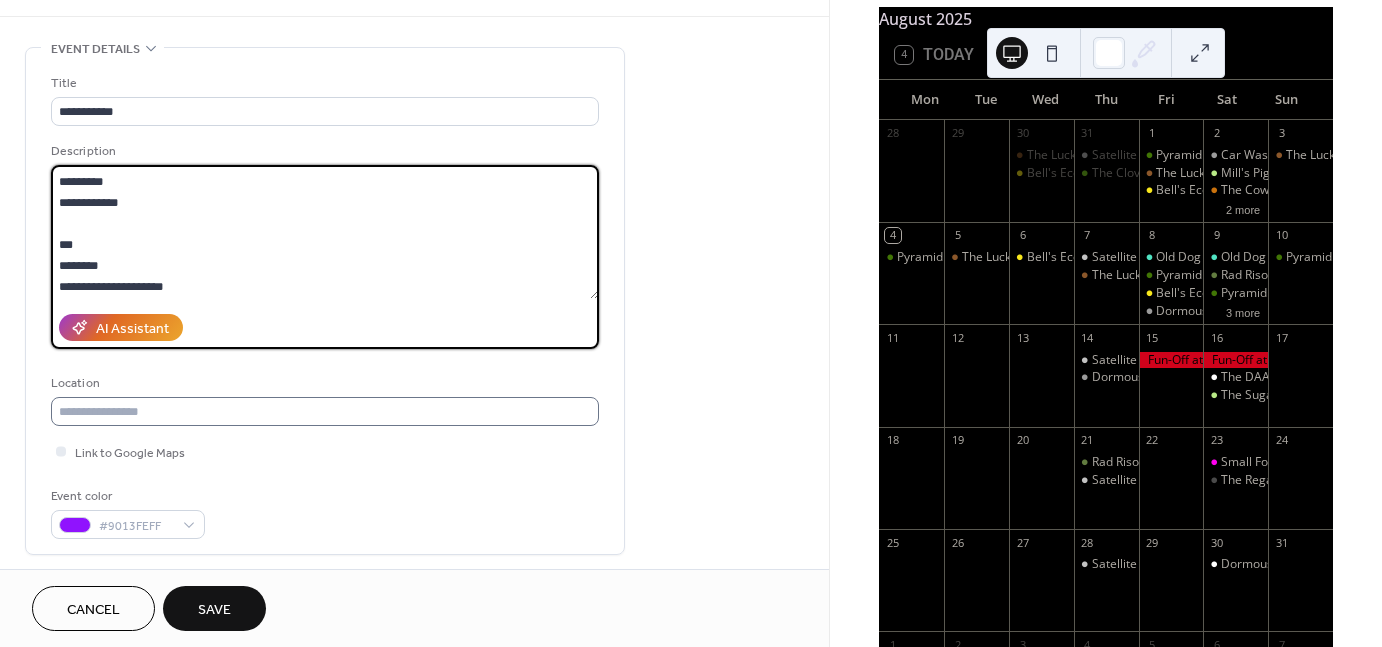 type on "**********" 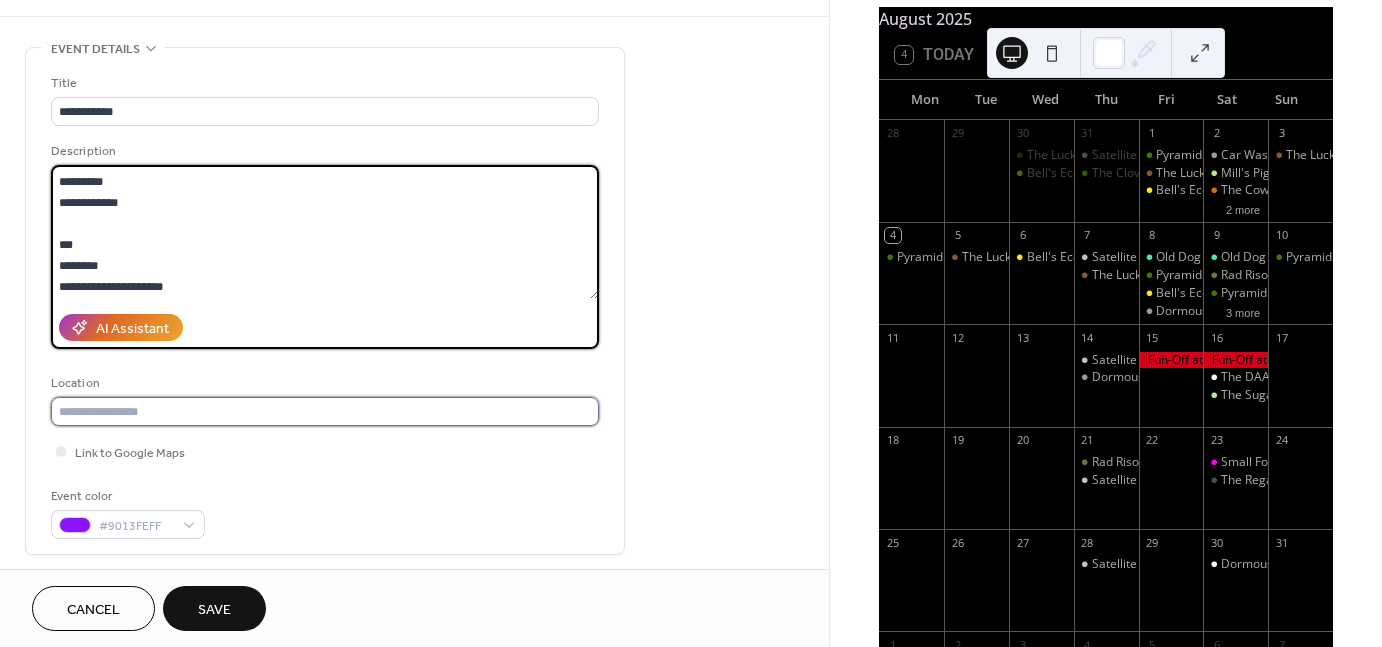 click at bounding box center (325, 411) 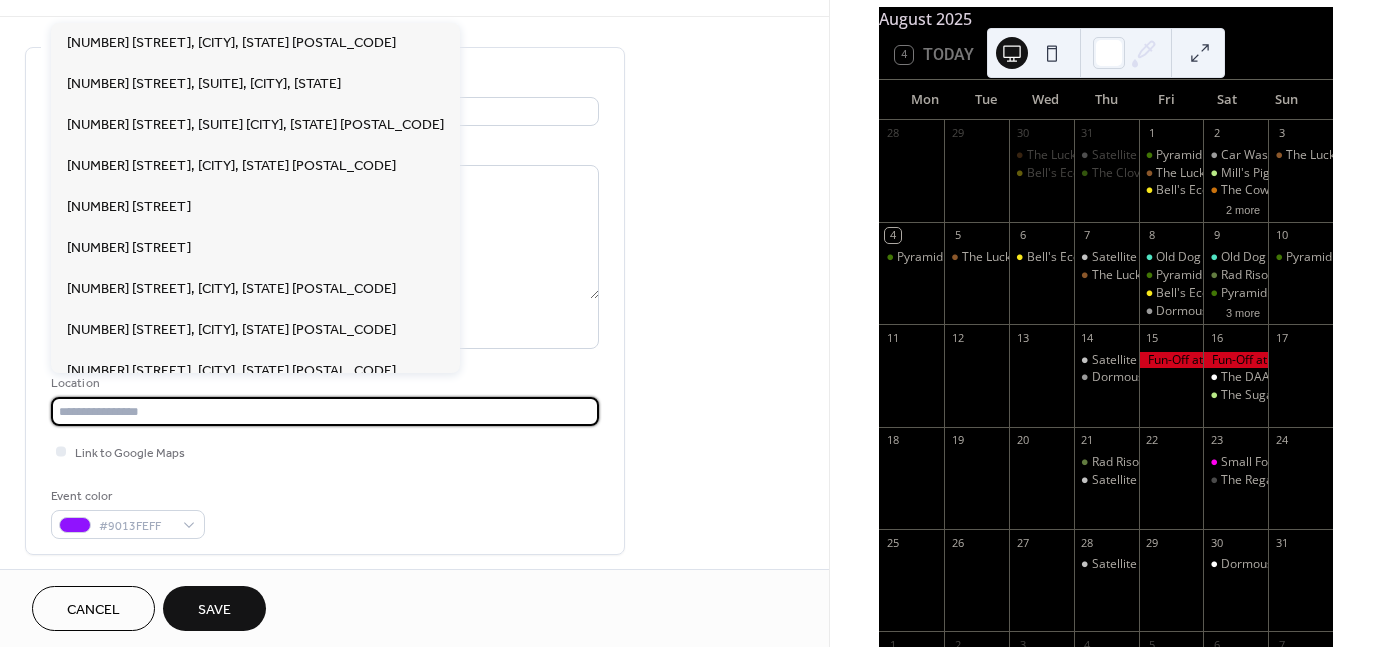 scroll, scrollTop: 0, scrollLeft: 0, axis: both 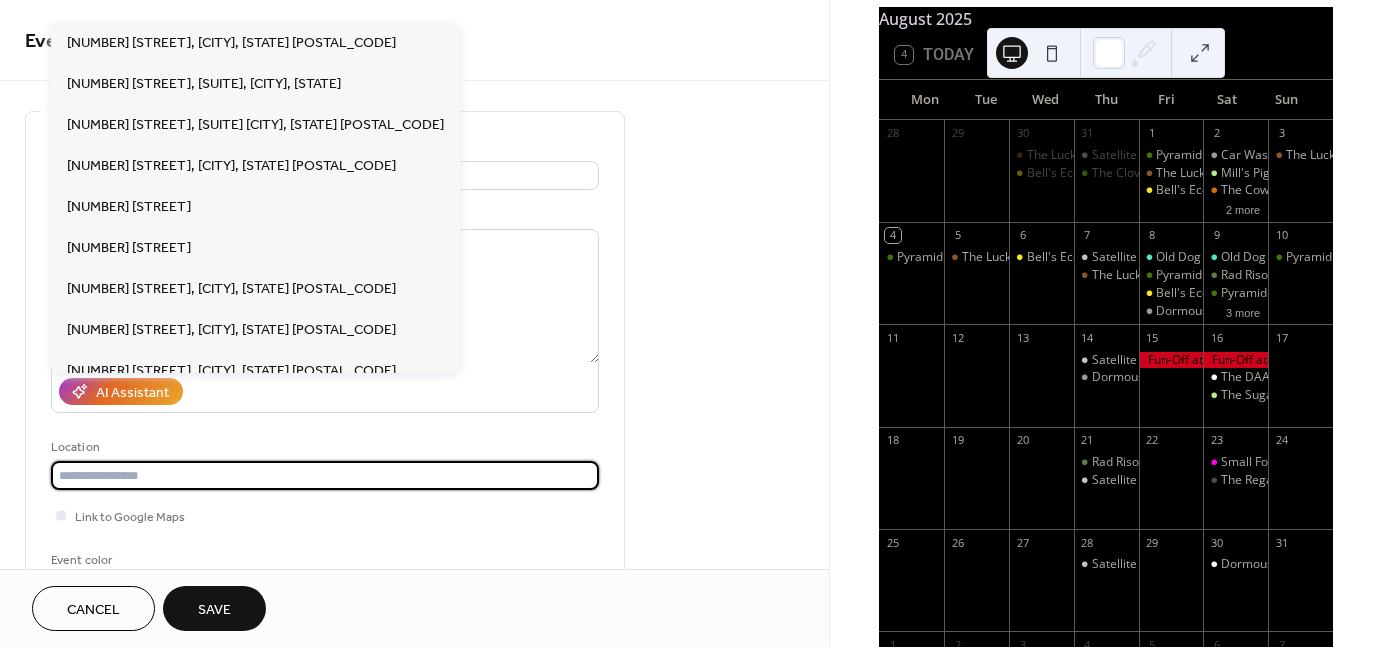 click on "**********" at bounding box center (325, 365) 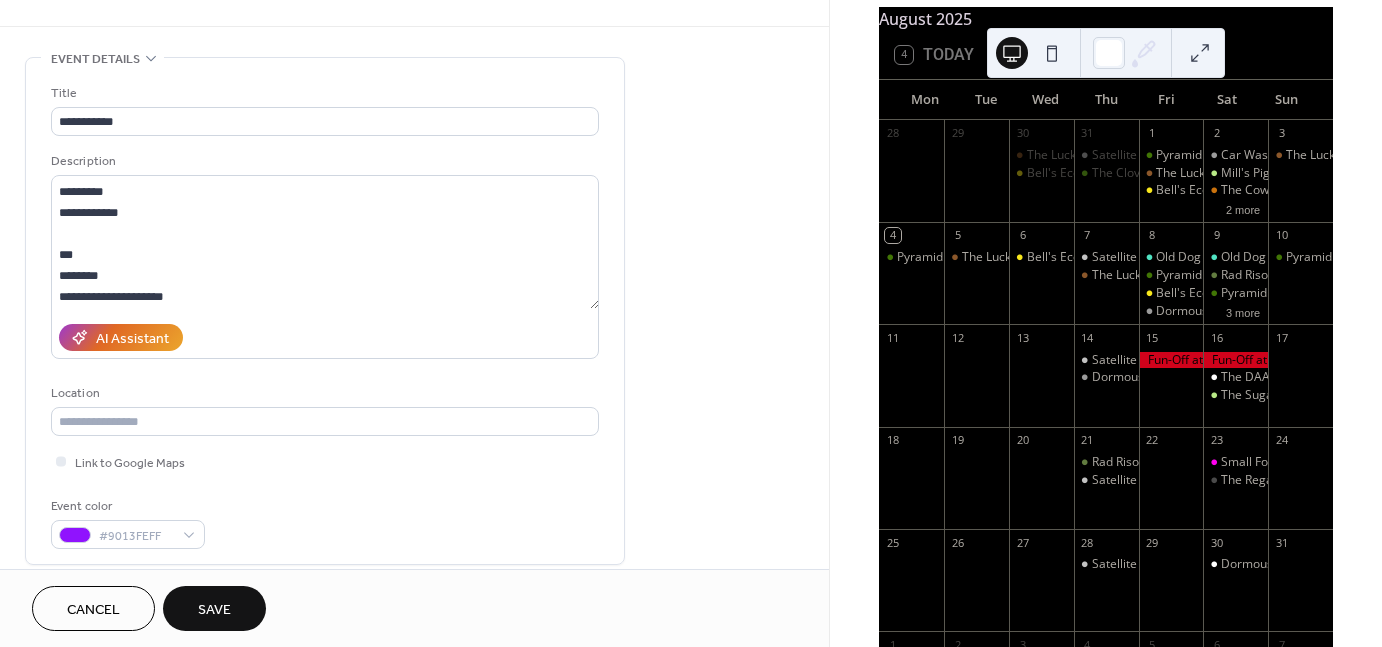 scroll, scrollTop: 0, scrollLeft: 0, axis: both 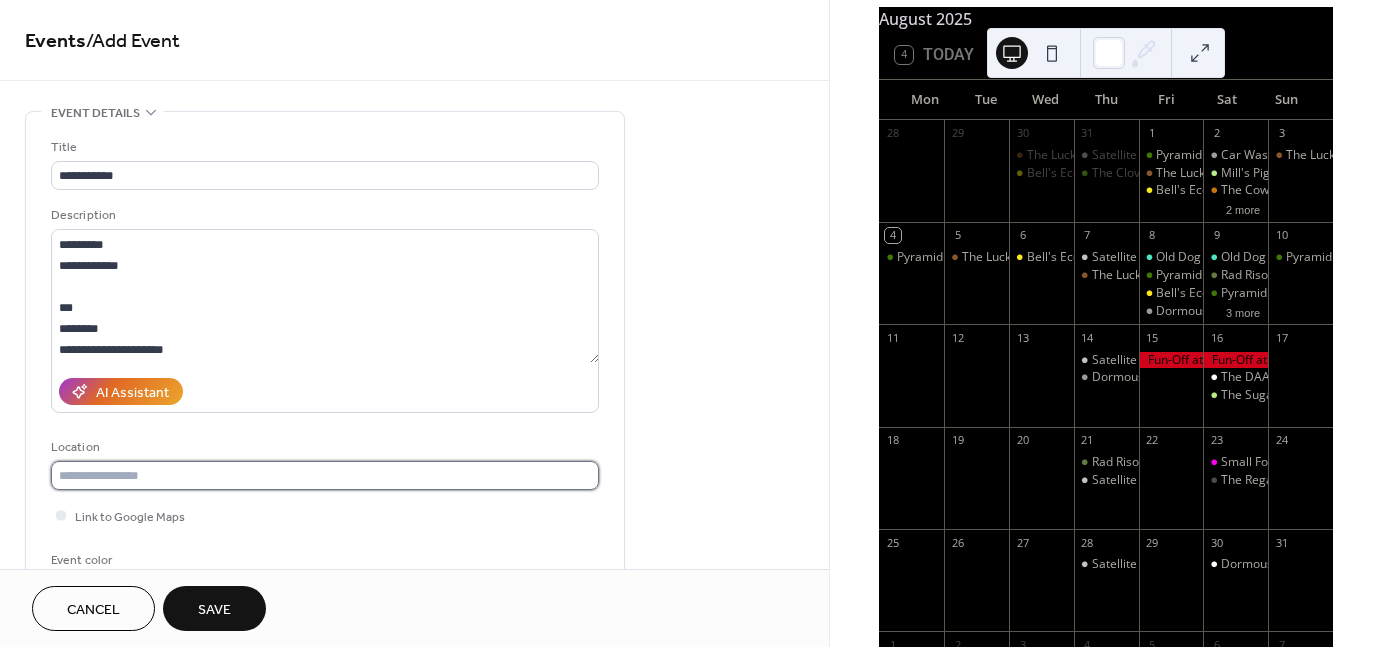 click at bounding box center (325, 475) 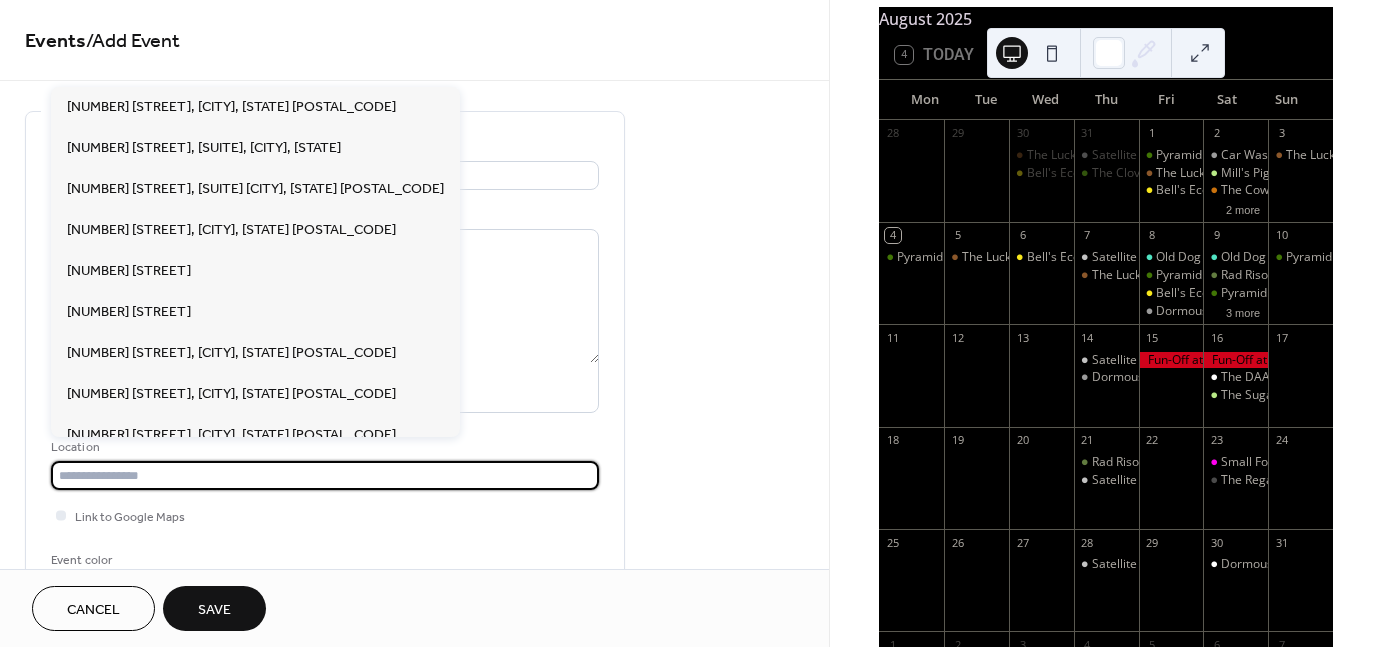 paste on "**********" 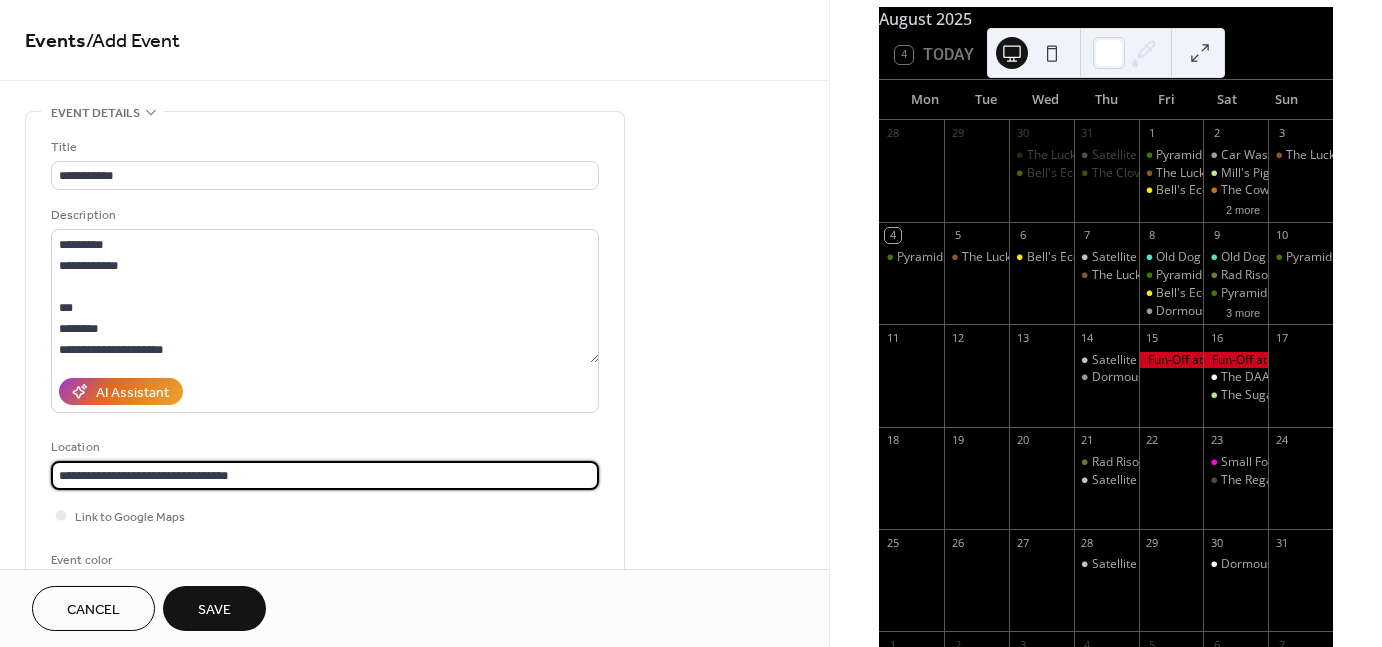 click on "**********" at bounding box center [325, 475] 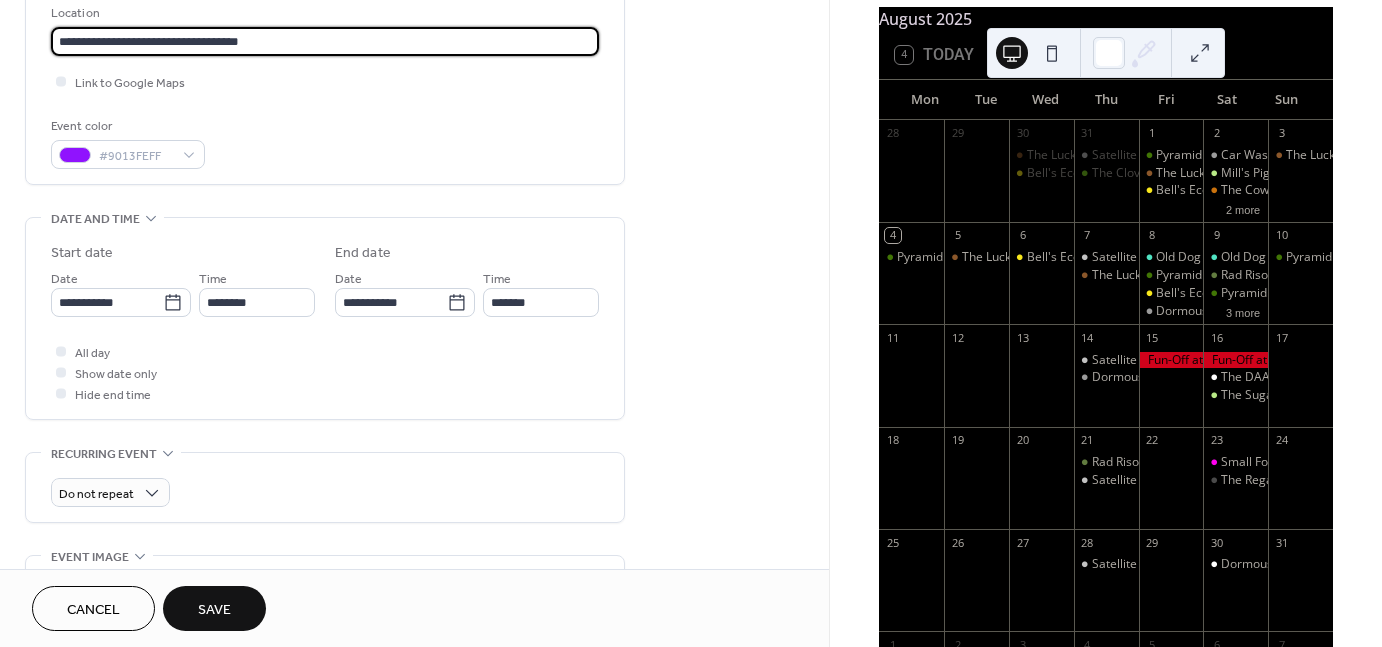 scroll, scrollTop: 435, scrollLeft: 0, axis: vertical 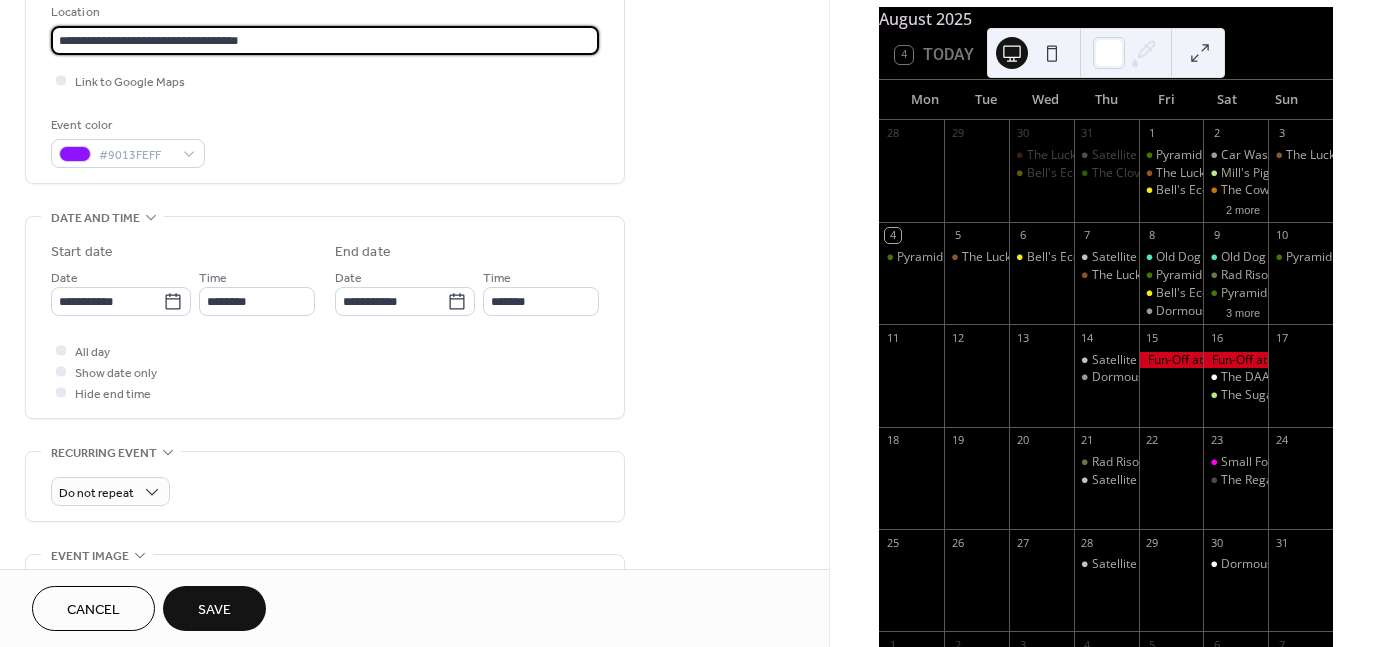 type on "**********" 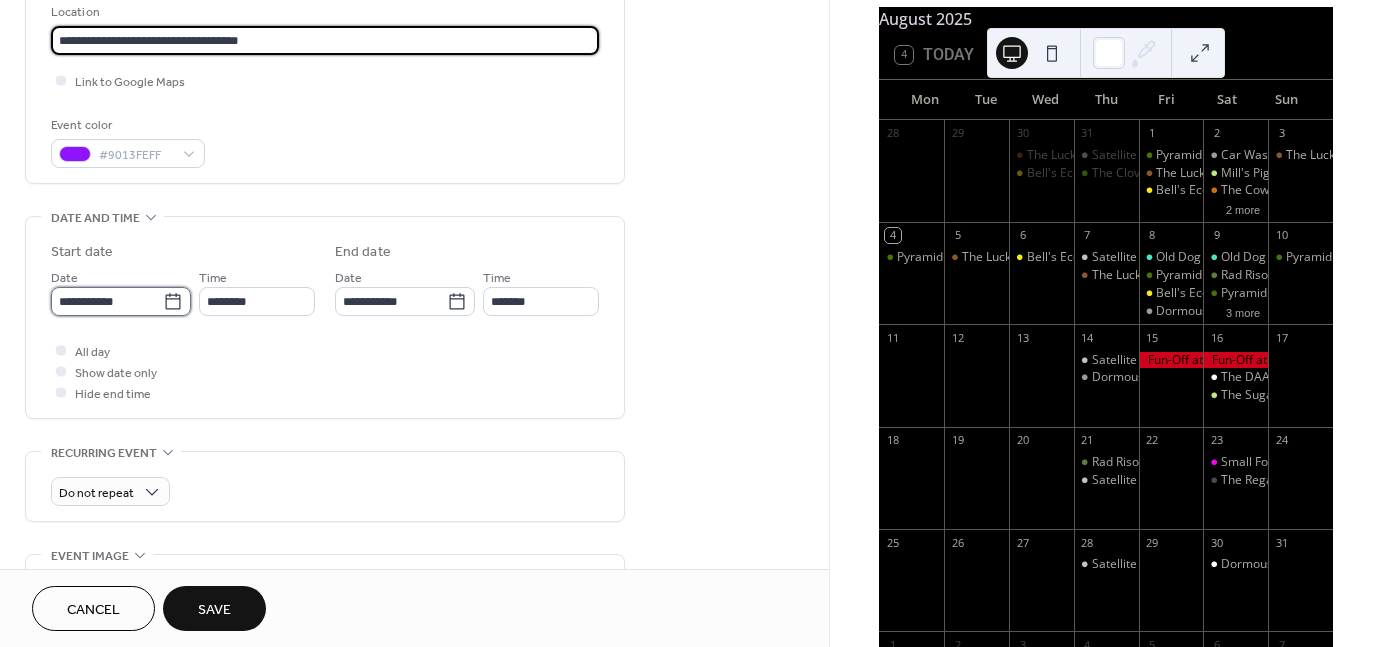click on "**********" at bounding box center (107, 301) 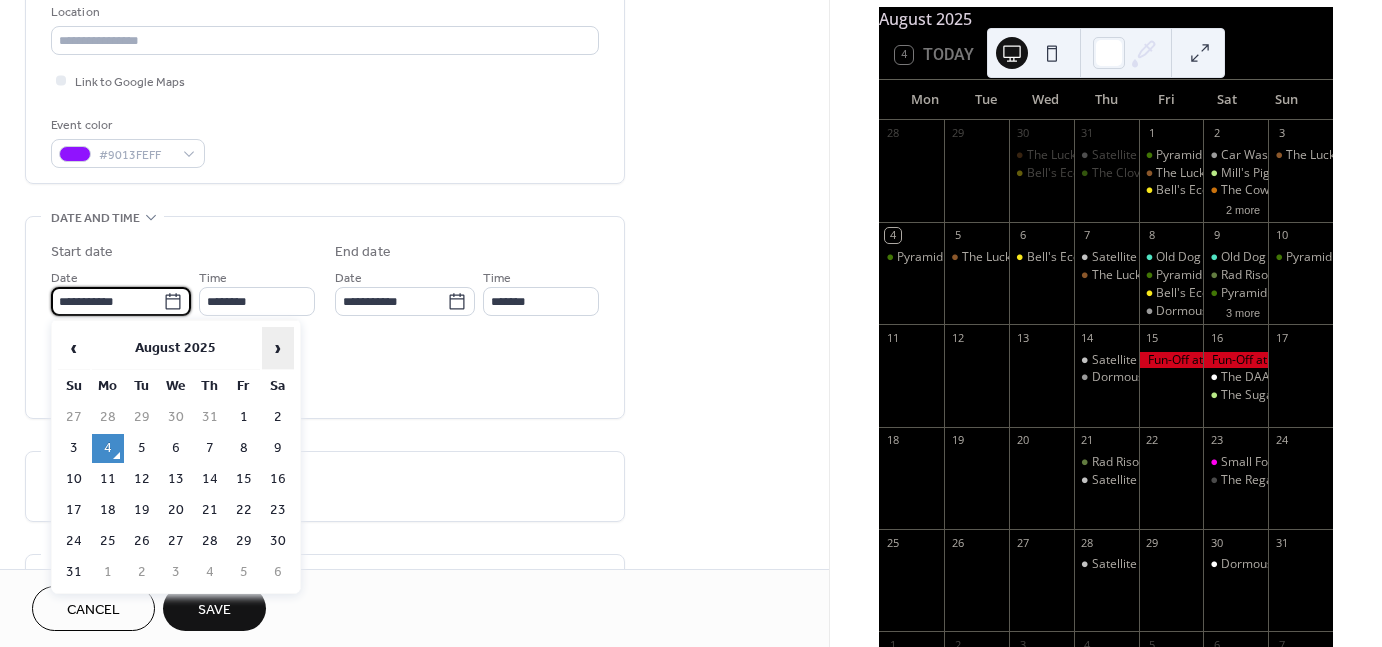 click on "›" at bounding box center [278, 348] 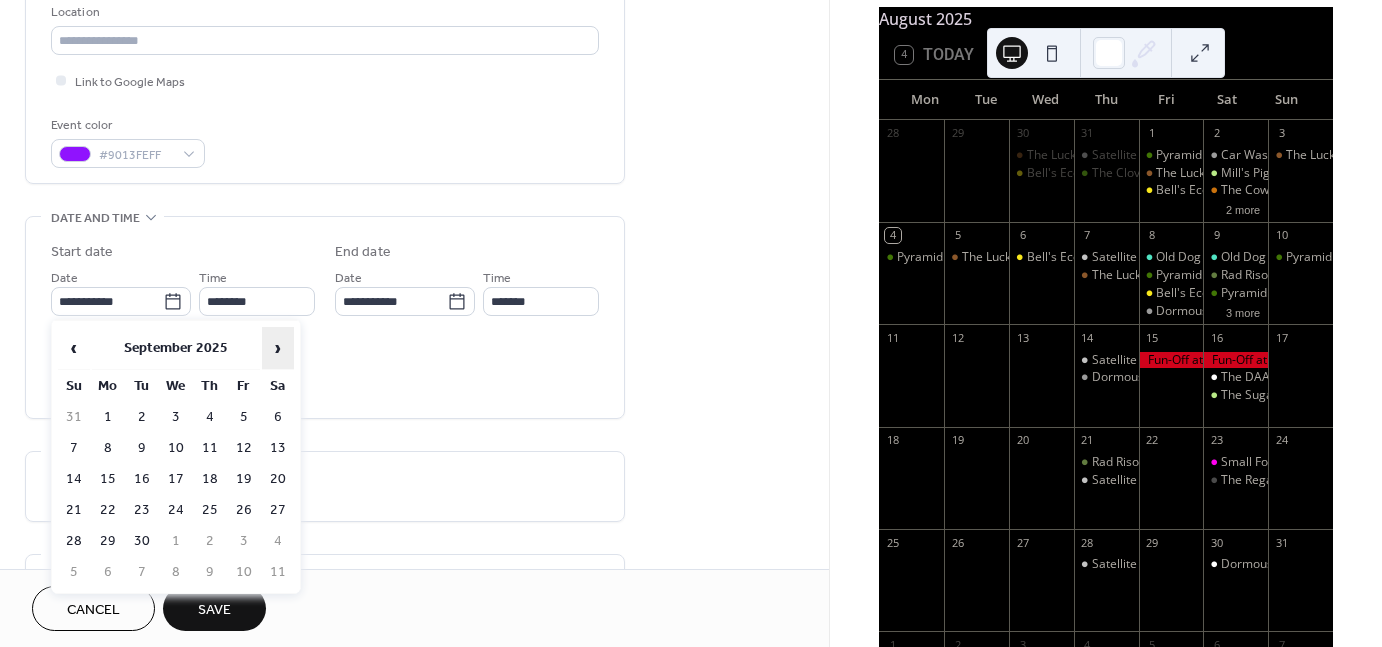click on "›" at bounding box center (278, 348) 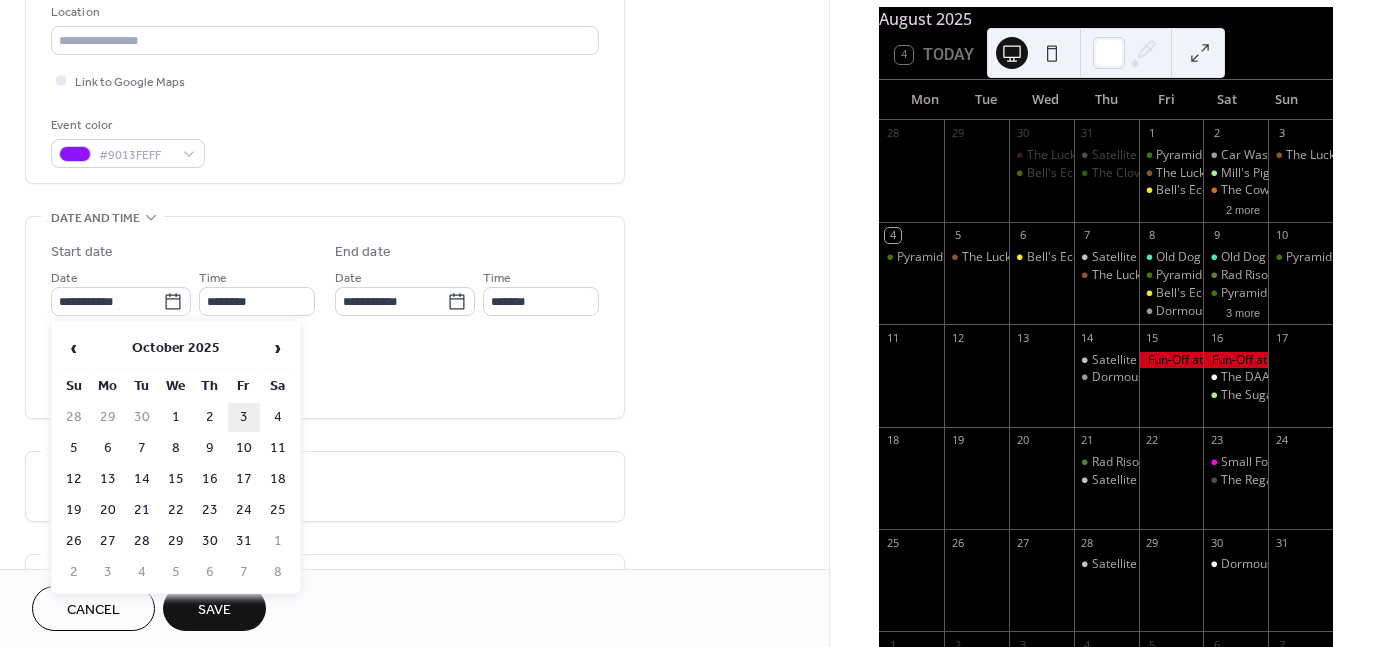 click on "3" at bounding box center (244, 417) 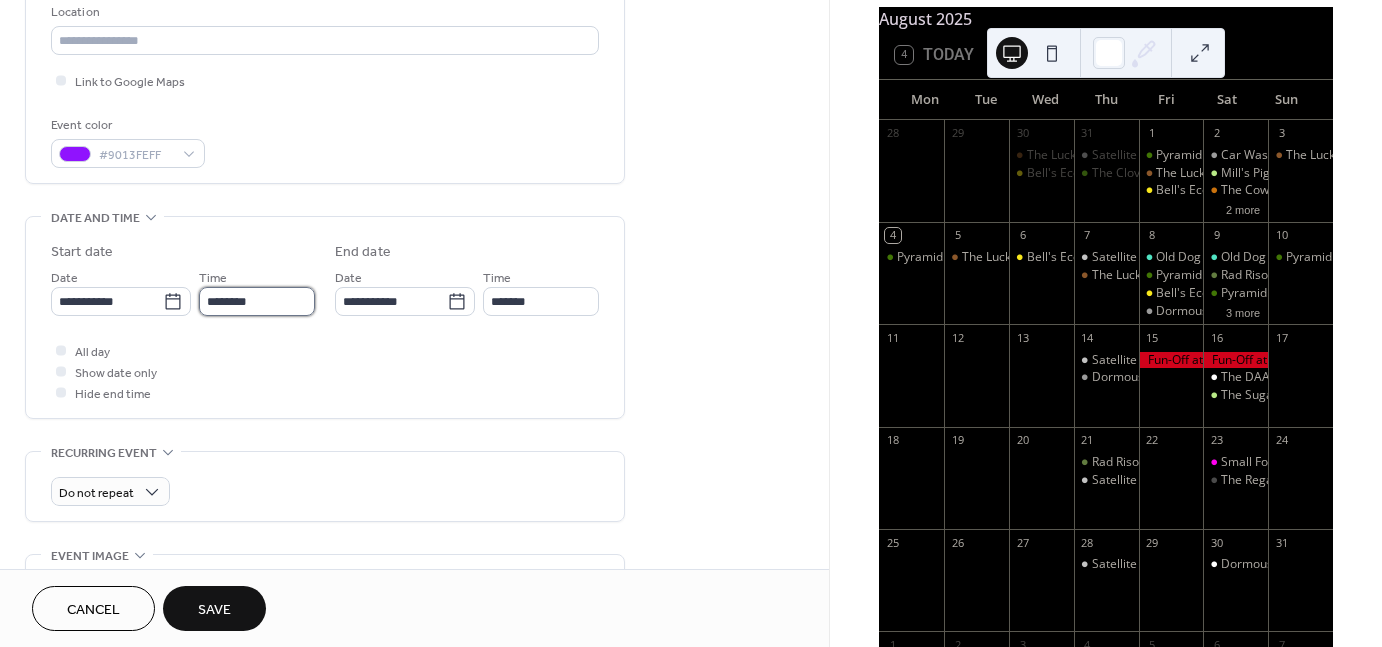 click on "********" at bounding box center (257, 301) 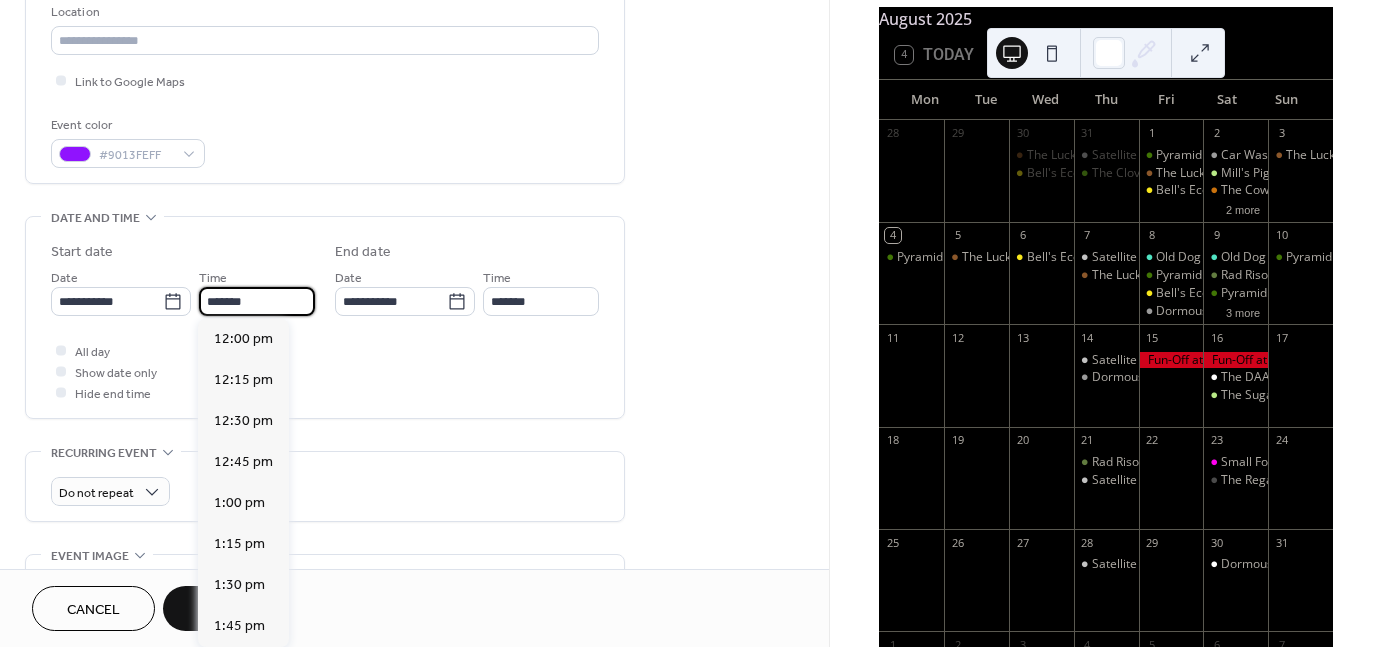 scroll, scrollTop: 3116, scrollLeft: 0, axis: vertical 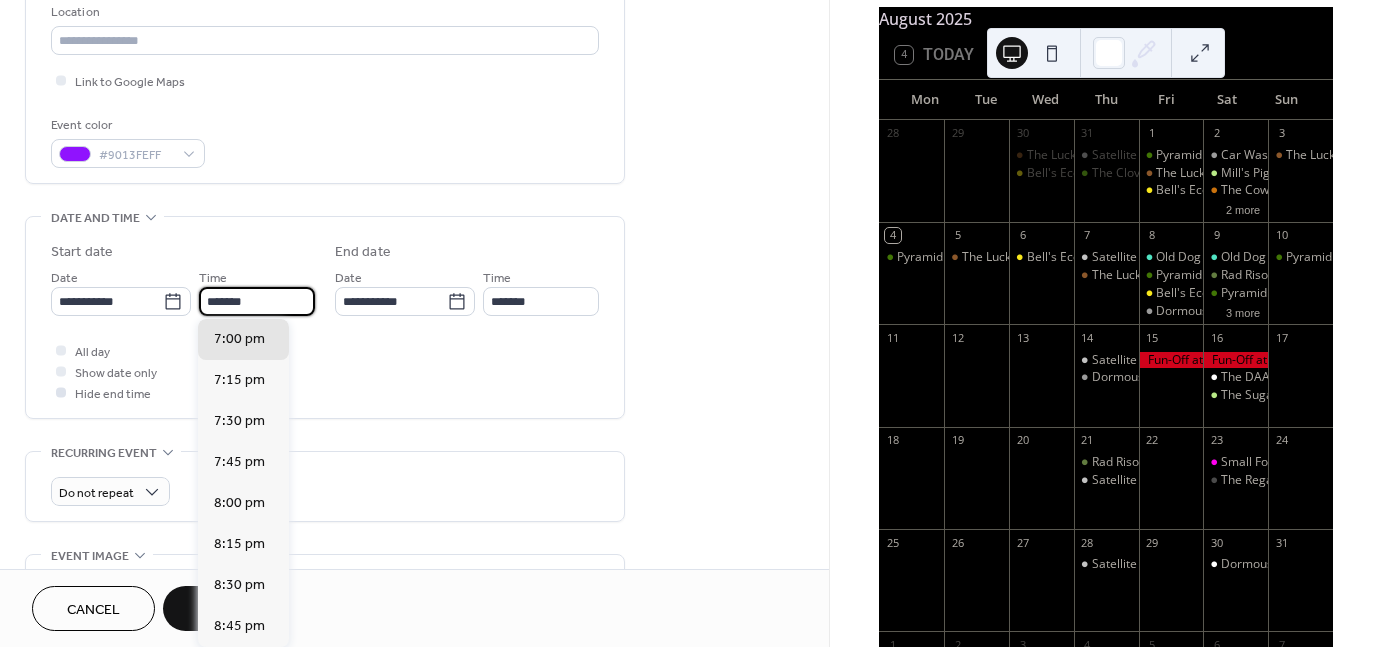 type on "*******" 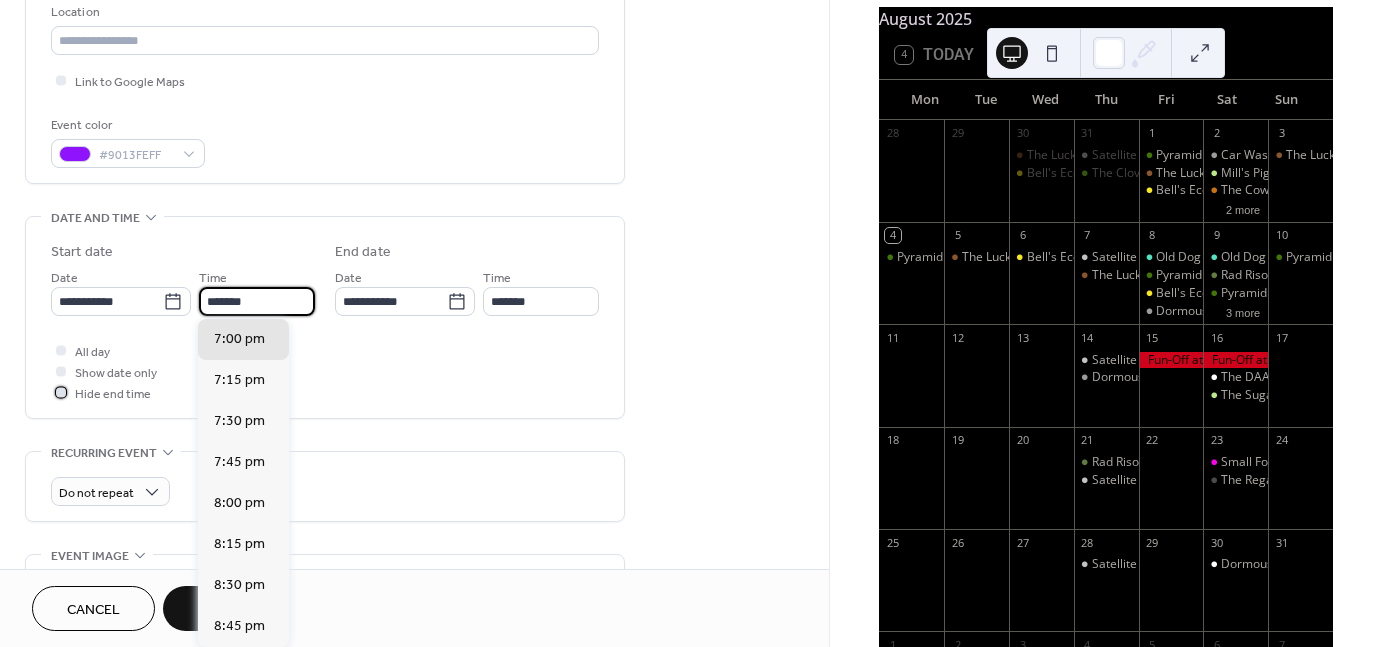 click on "Hide end time" at bounding box center [113, 394] 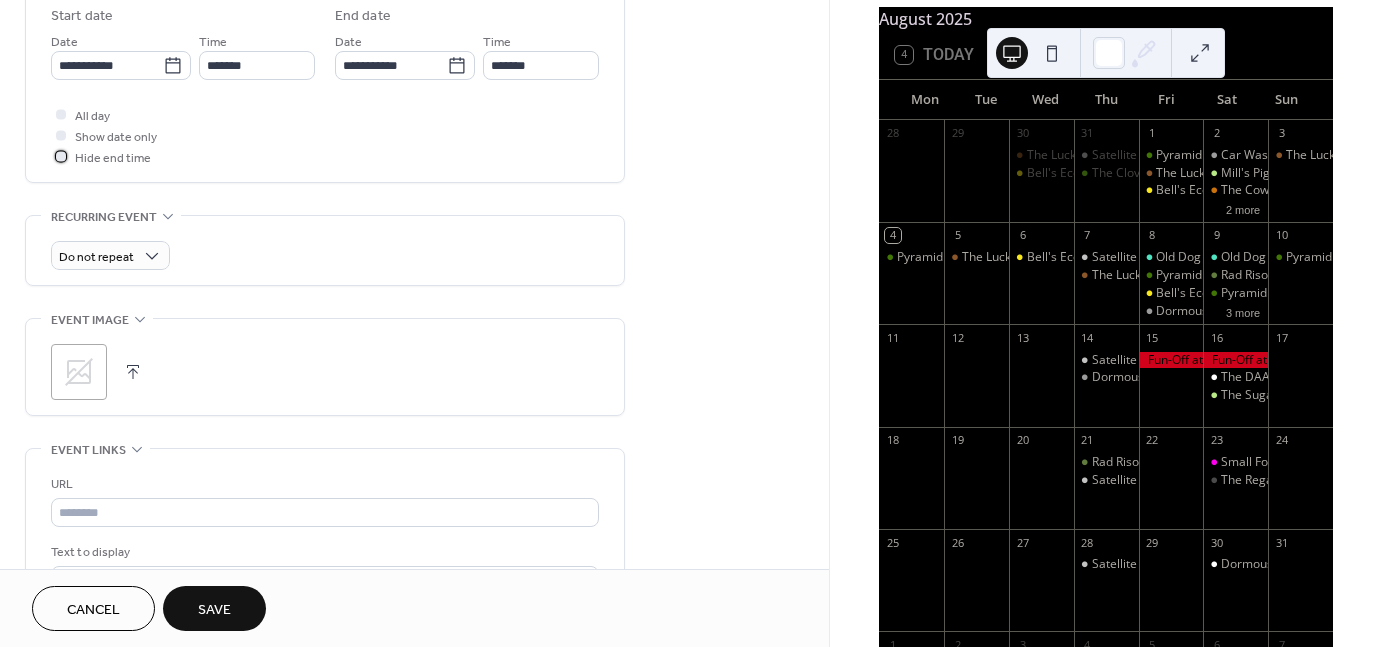 scroll, scrollTop: 676, scrollLeft: 0, axis: vertical 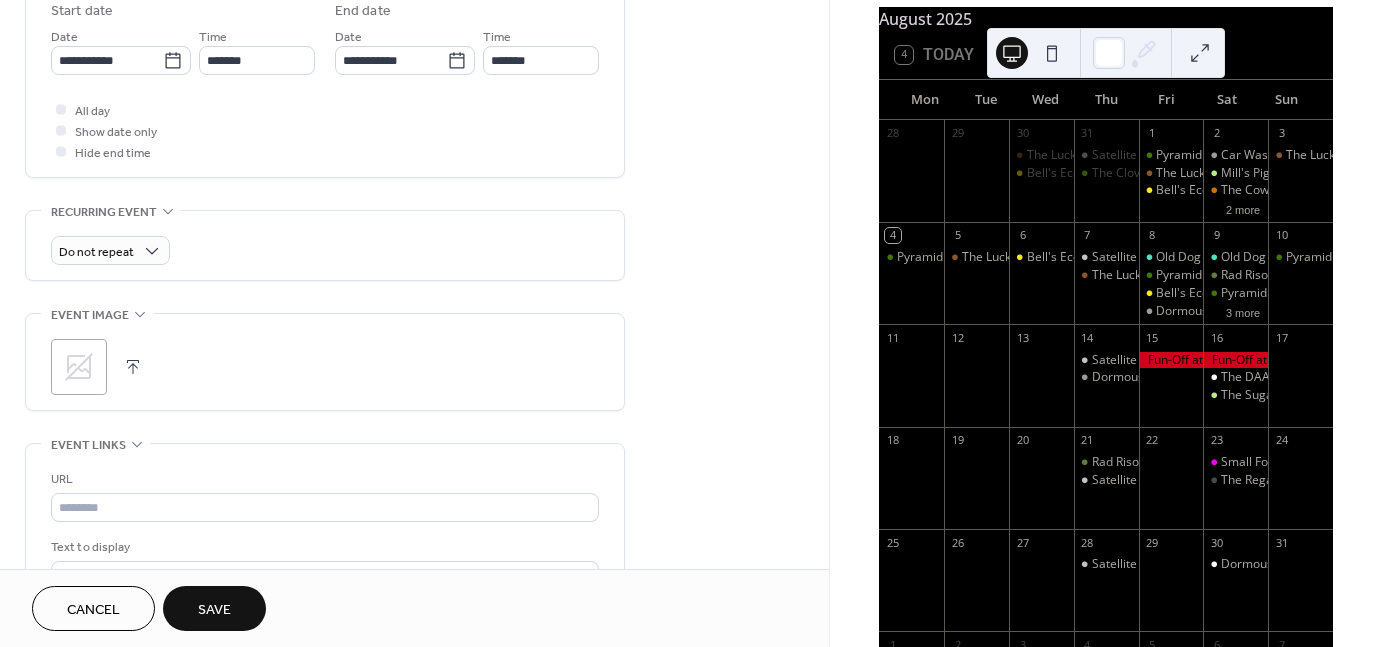 click 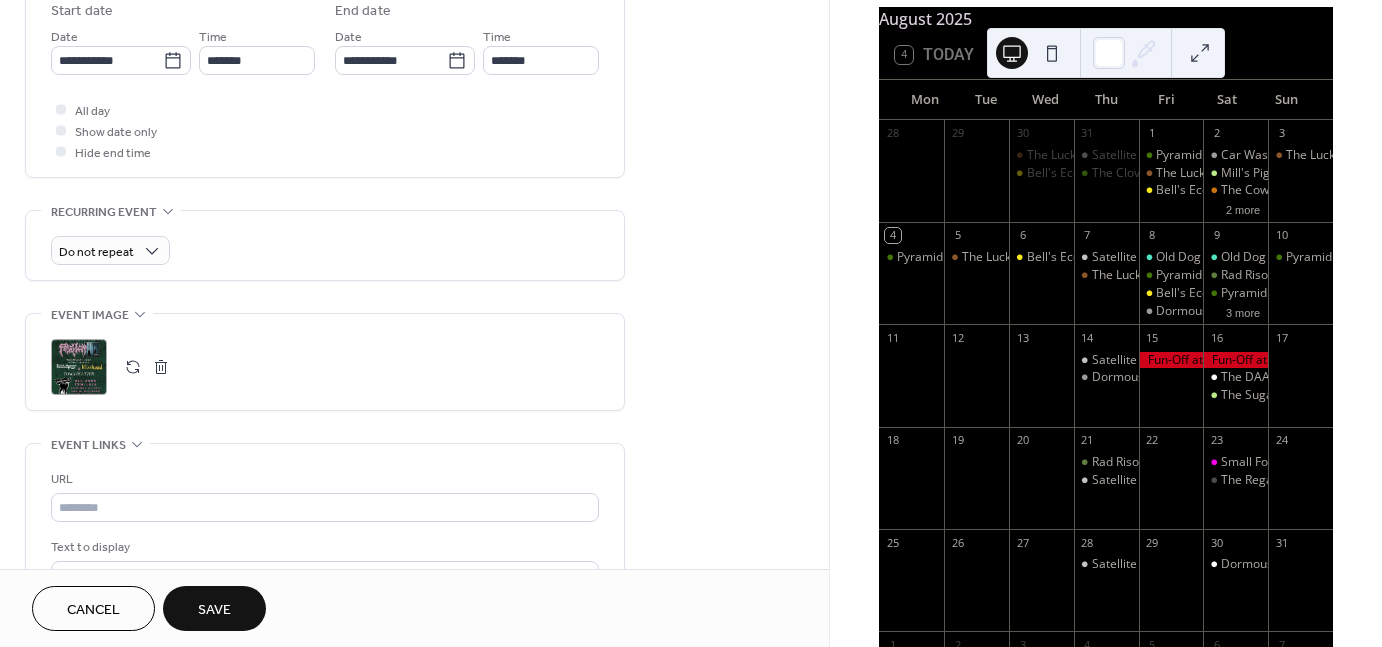 scroll, scrollTop: 726, scrollLeft: 0, axis: vertical 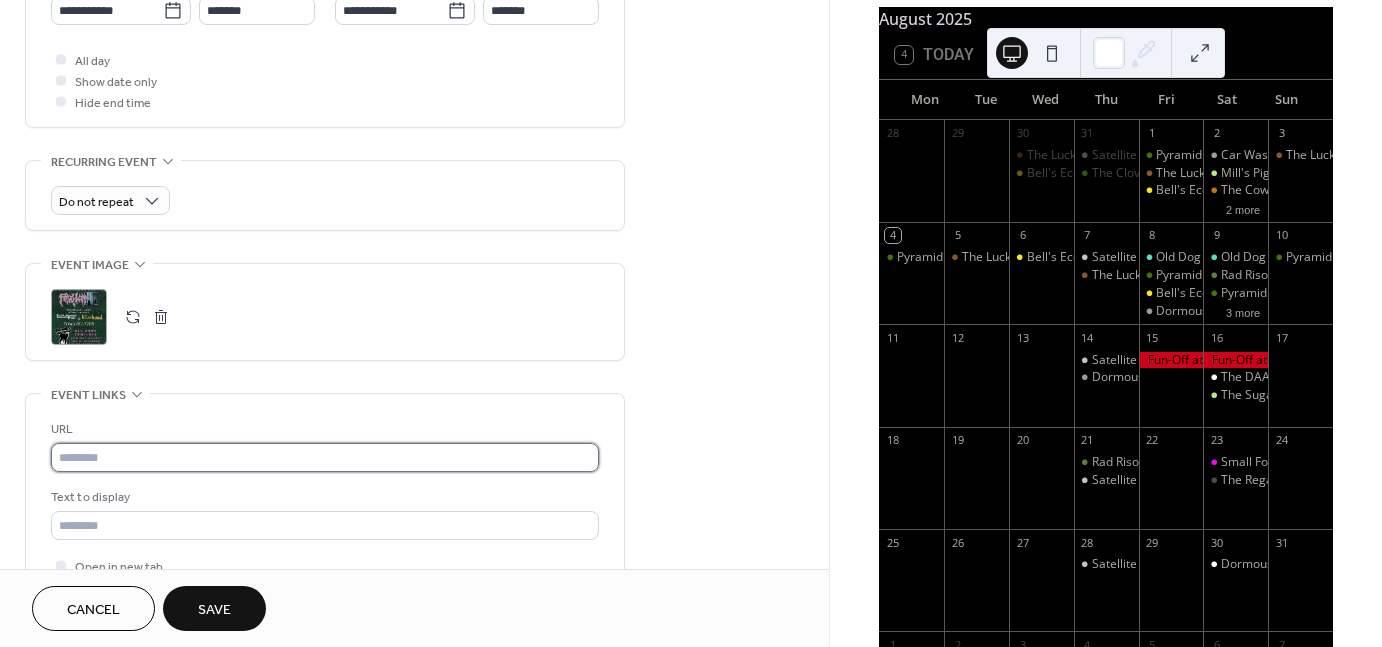 click at bounding box center [325, 457] 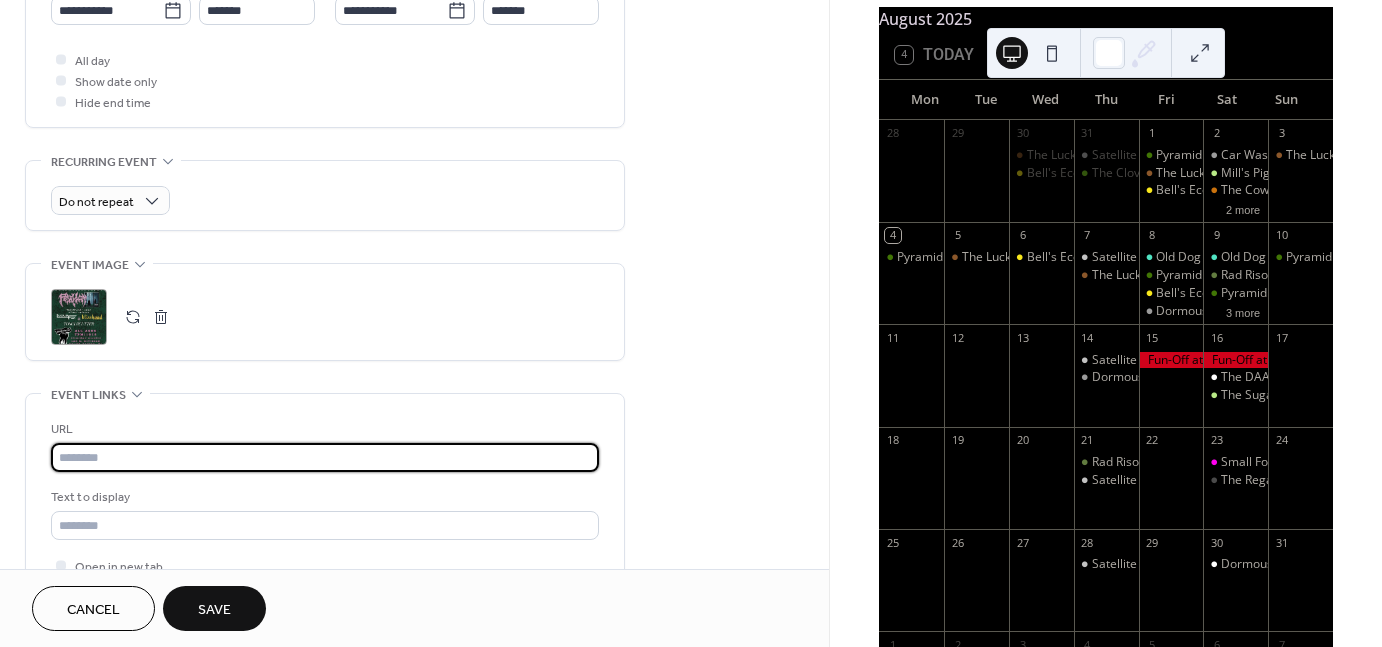 paste on "**********" 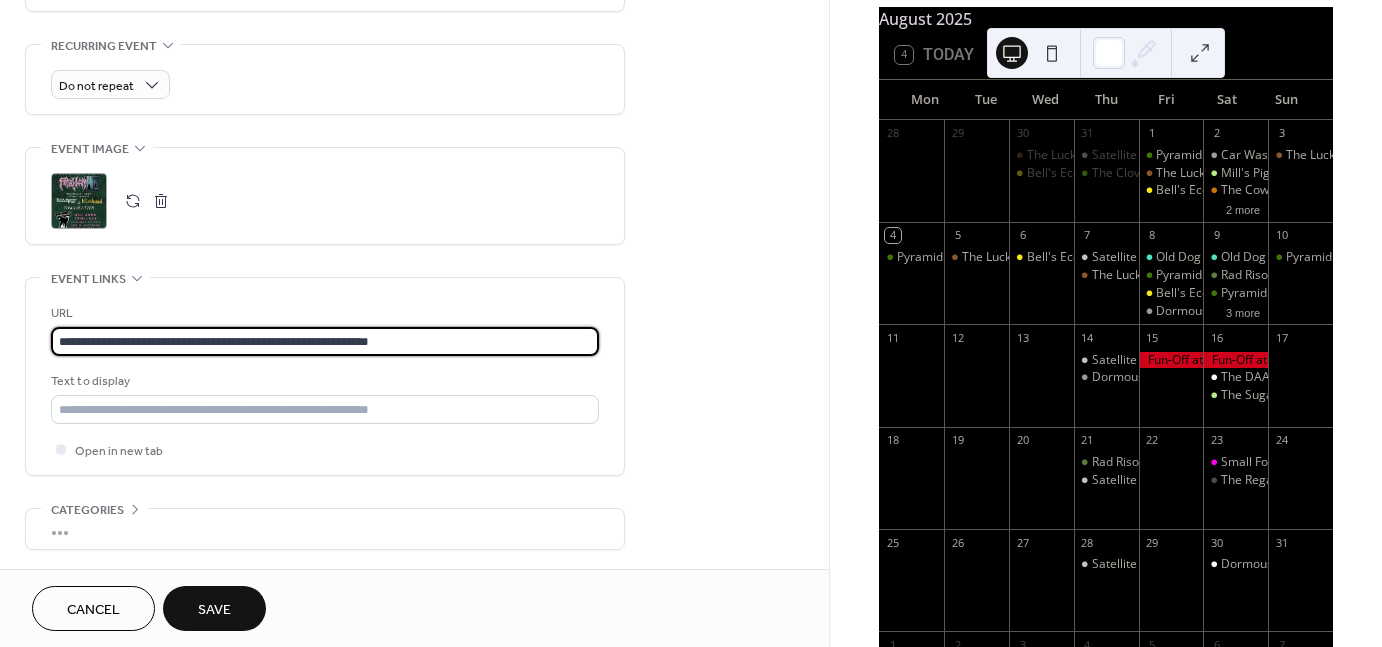 scroll, scrollTop: 882, scrollLeft: 0, axis: vertical 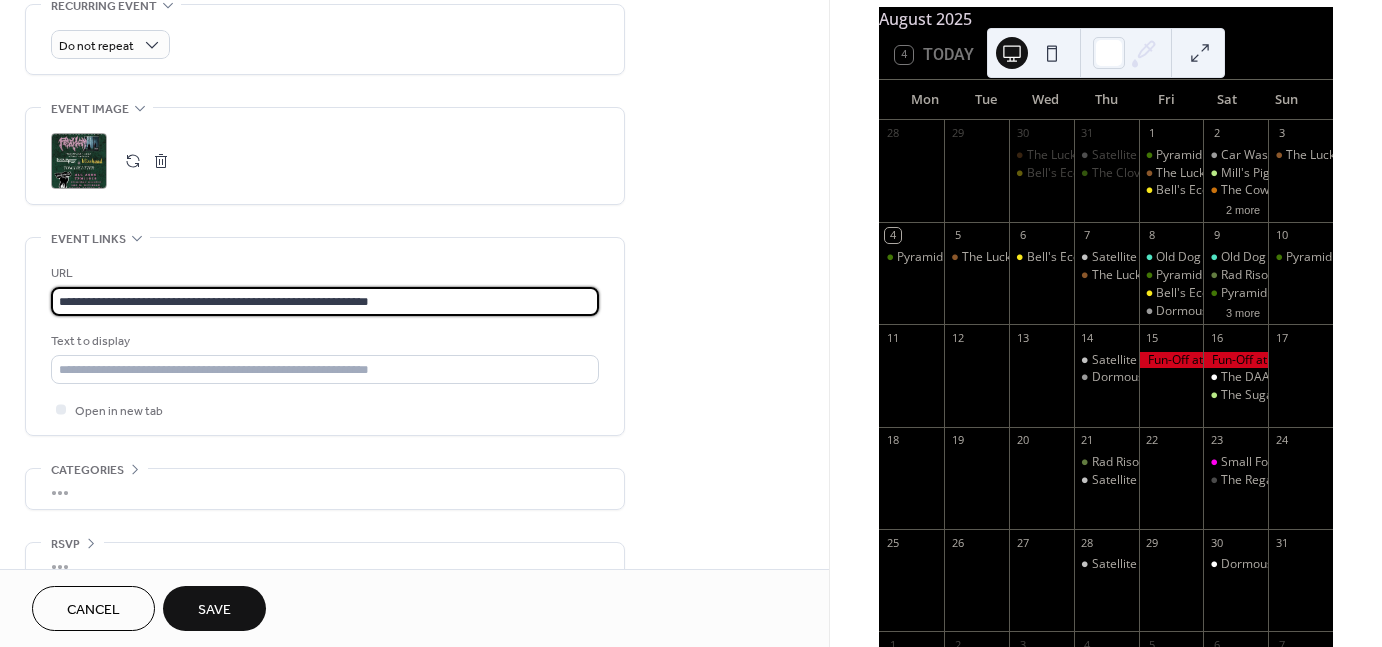 type on "**********" 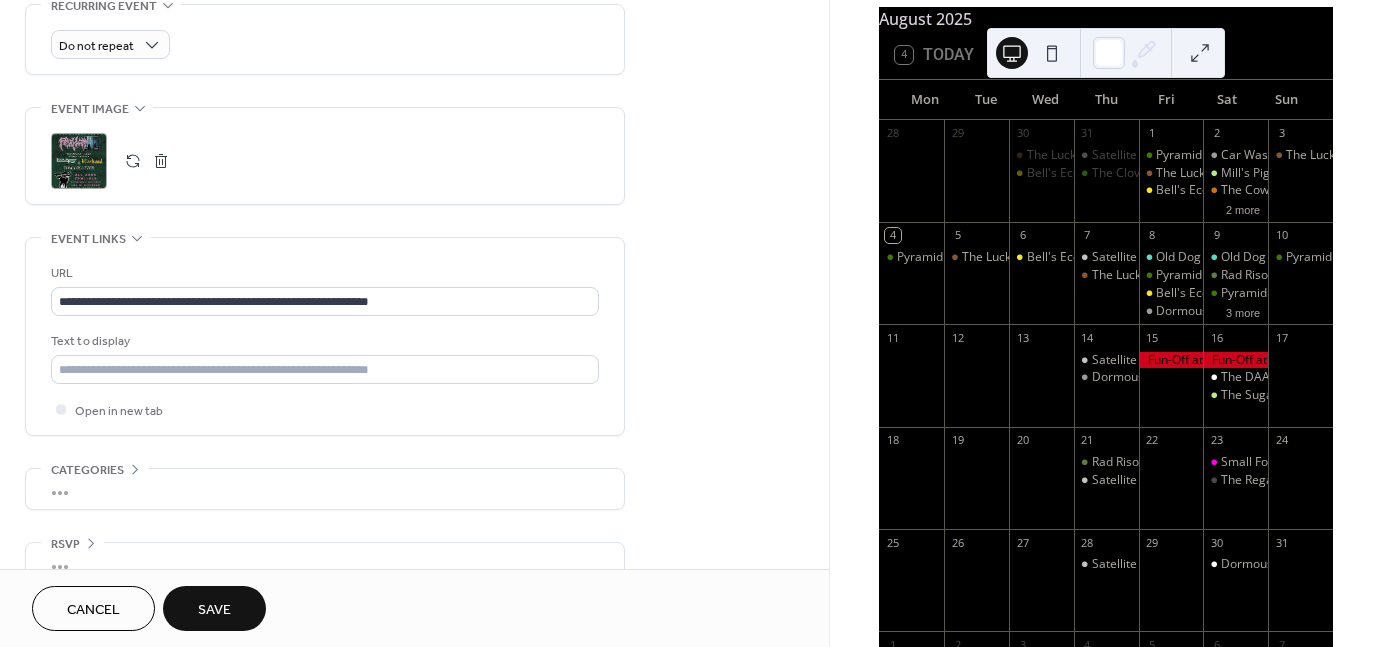 click on "Save" at bounding box center (214, 610) 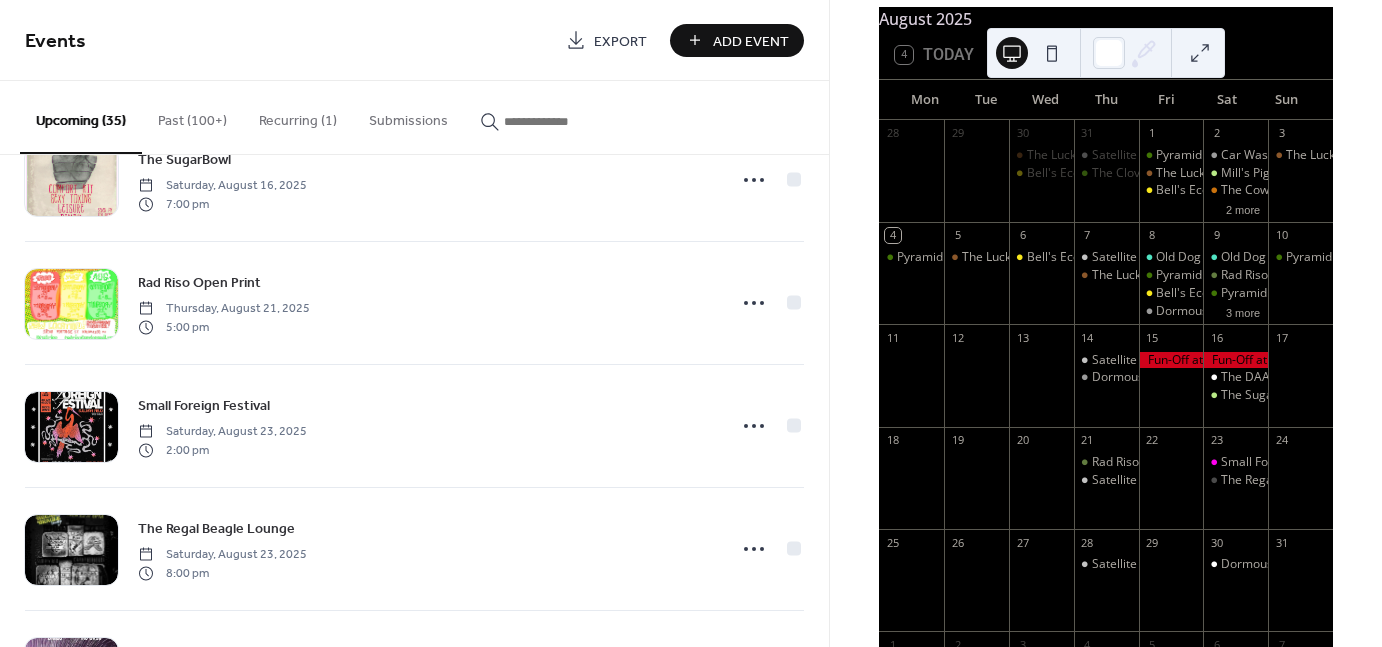 scroll, scrollTop: 2395, scrollLeft: 0, axis: vertical 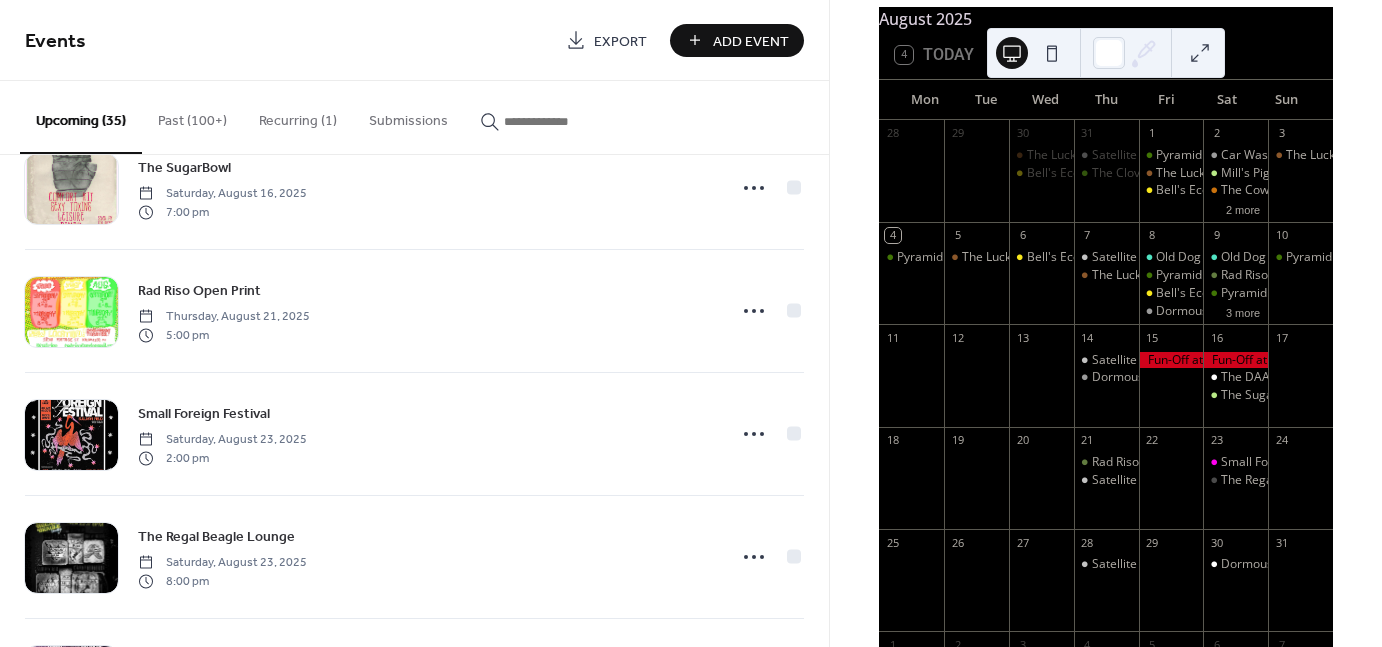 click on "Add Event" at bounding box center [751, 41] 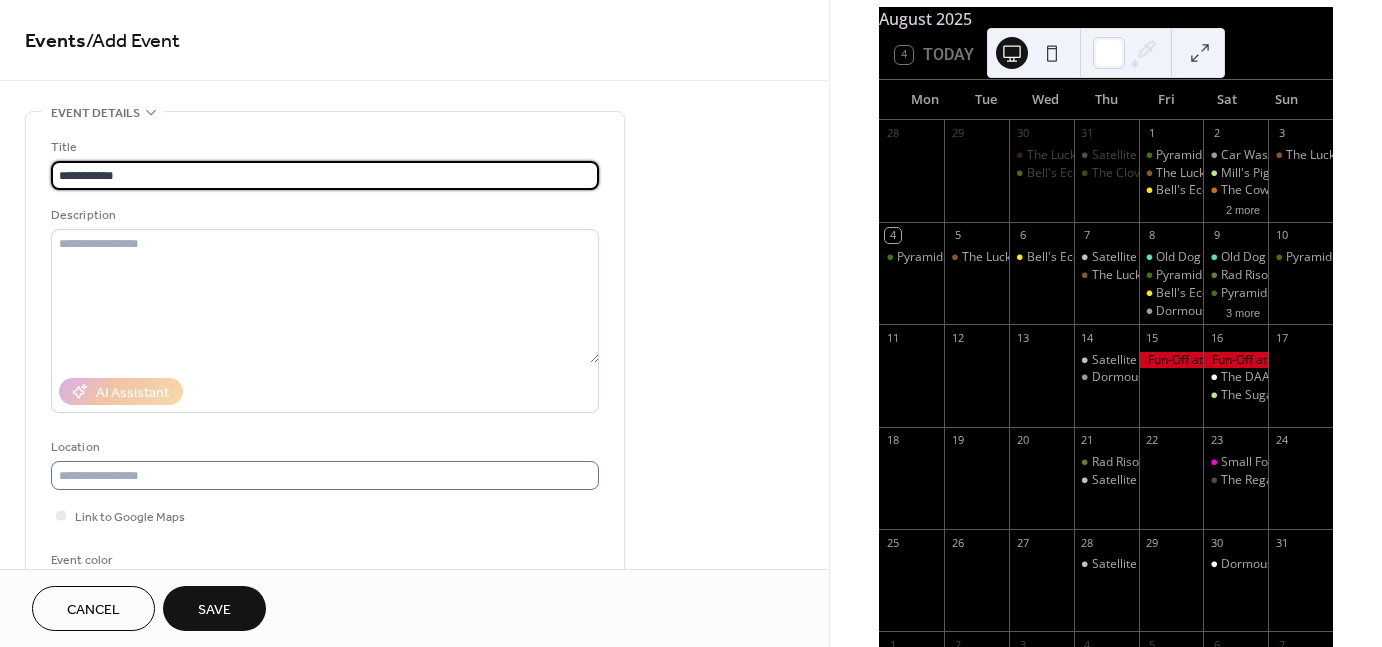 type on "**********" 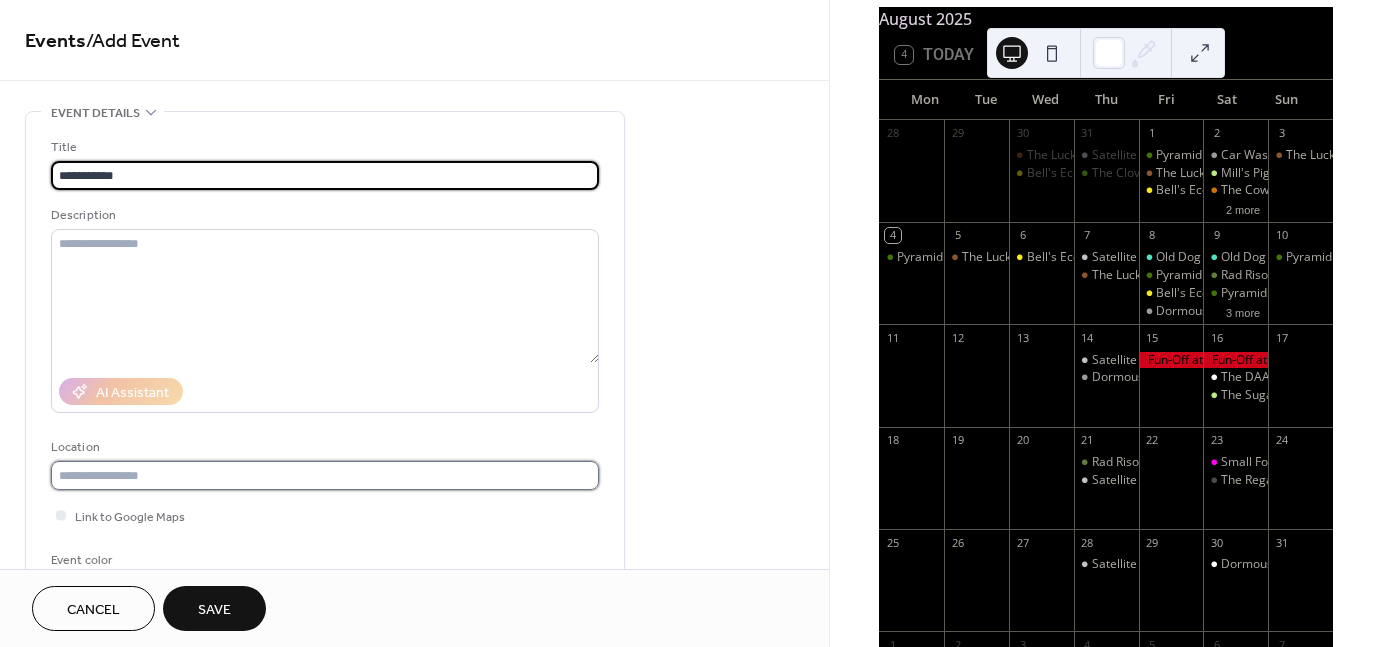 click at bounding box center [325, 475] 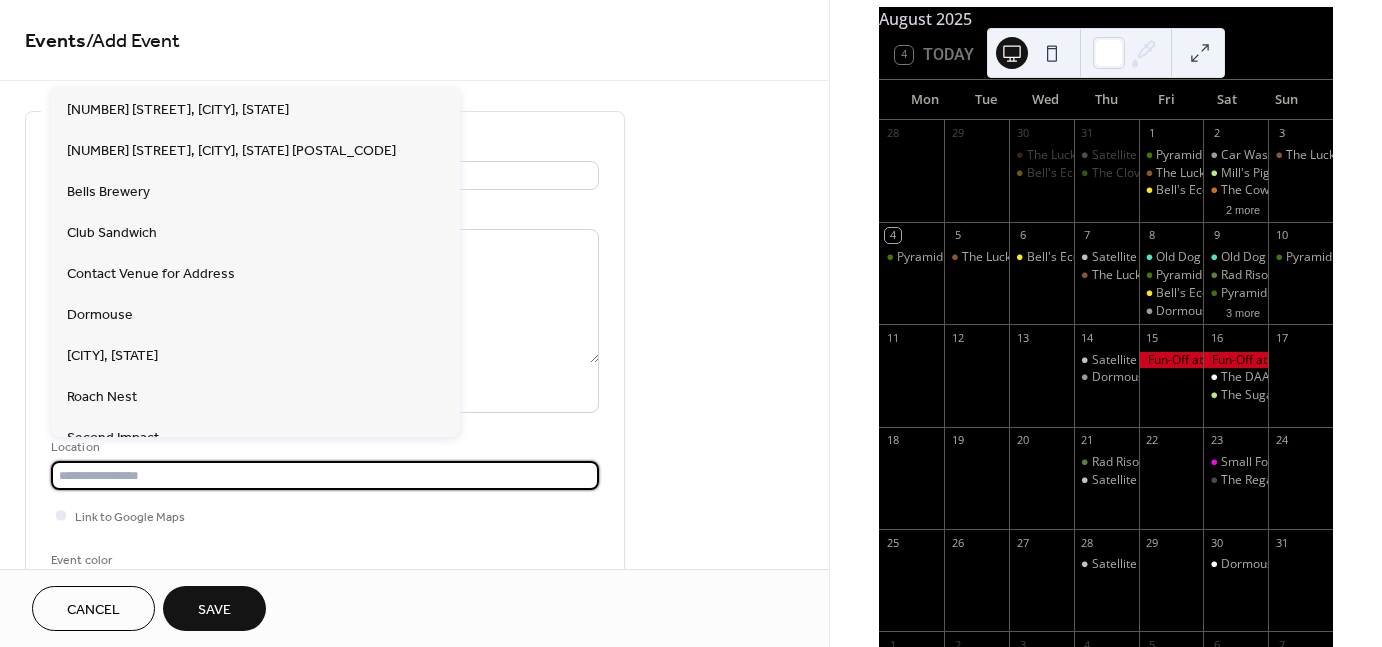scroll, scrollTop: 756, scrollLeft: 0, axis: vertical 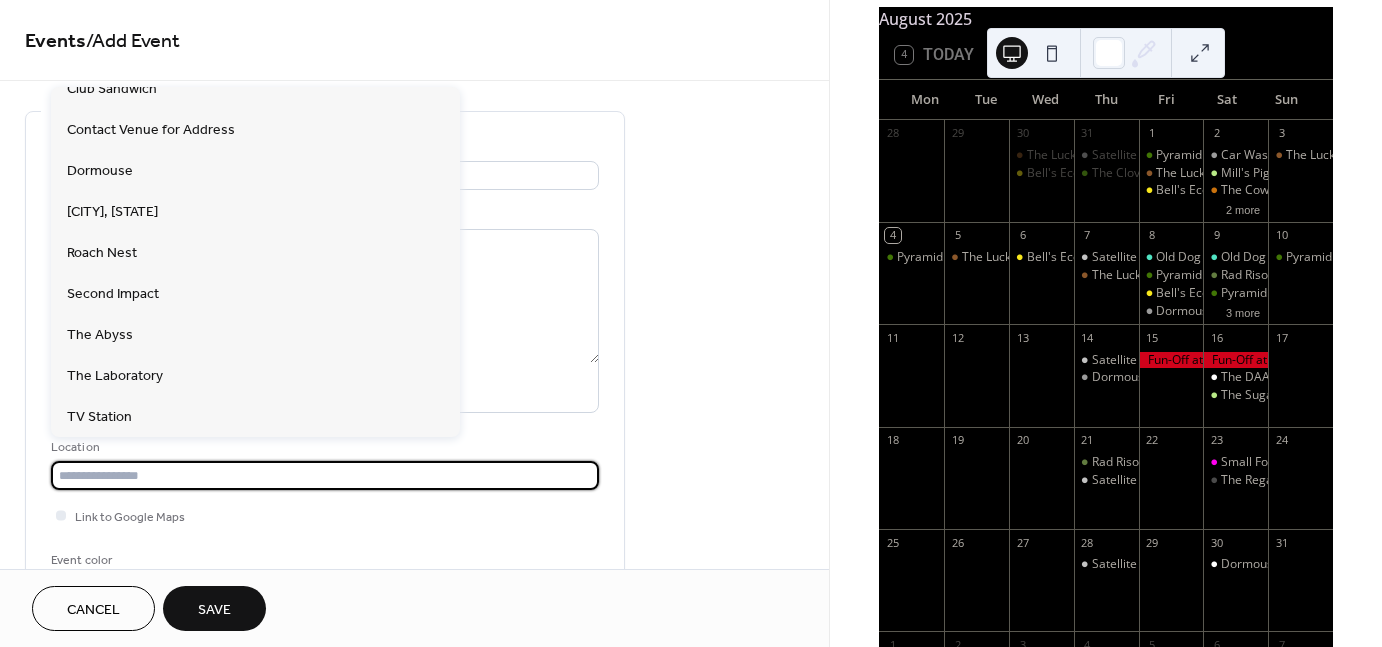 click on "**********" at bounding box center (414, 798) 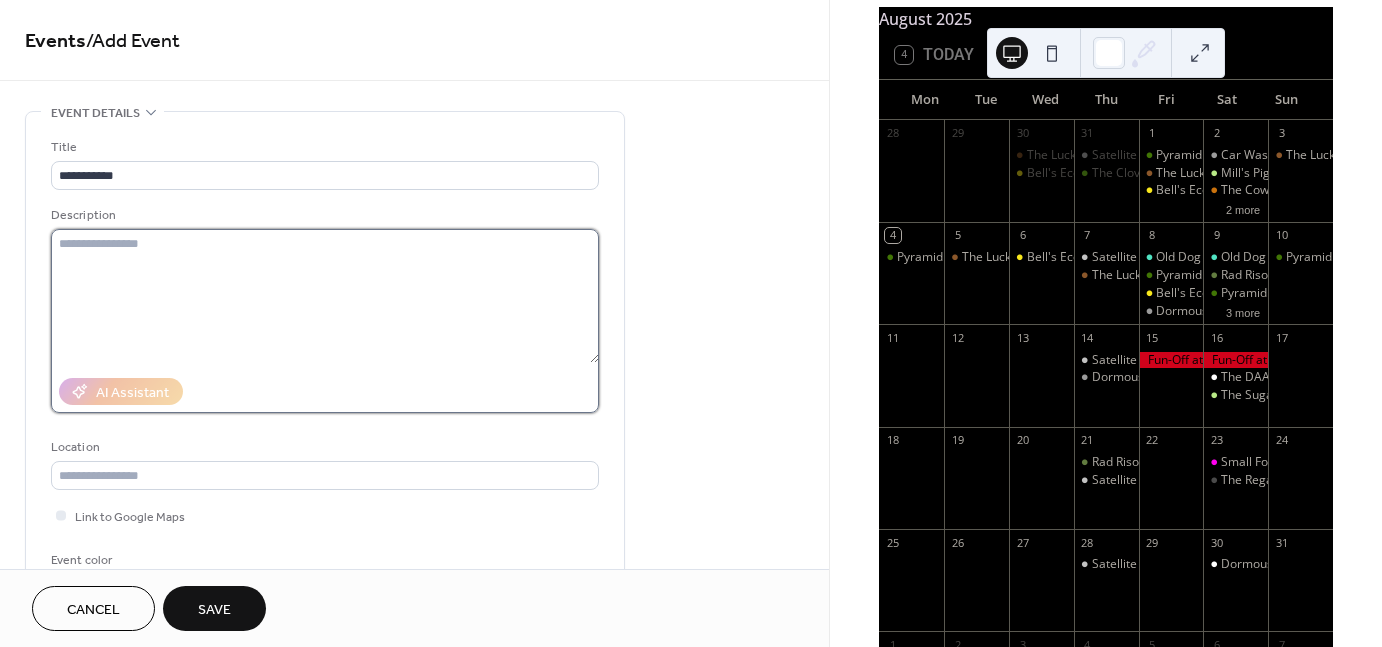 click at bounding box center [325, 296] 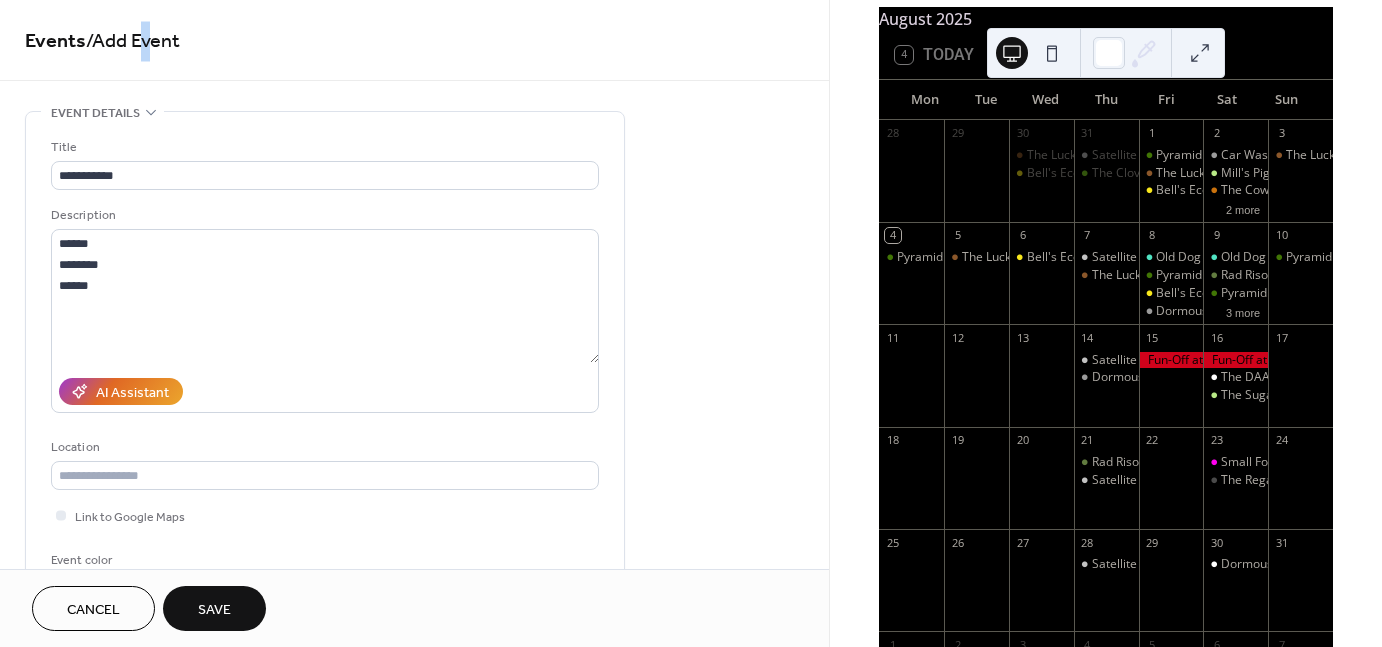 click on "/  Add Event" at bounding box center [133, 41] 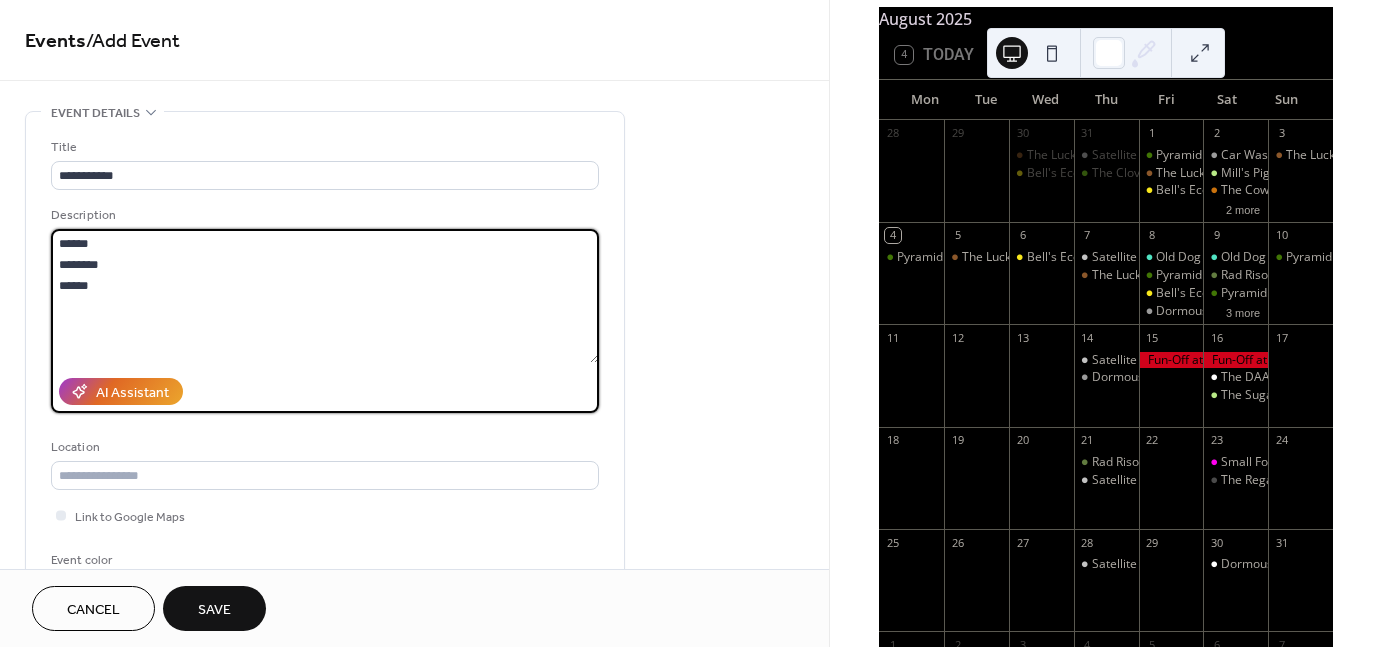 click on "******
********
******" at bounding box center [325, 296] 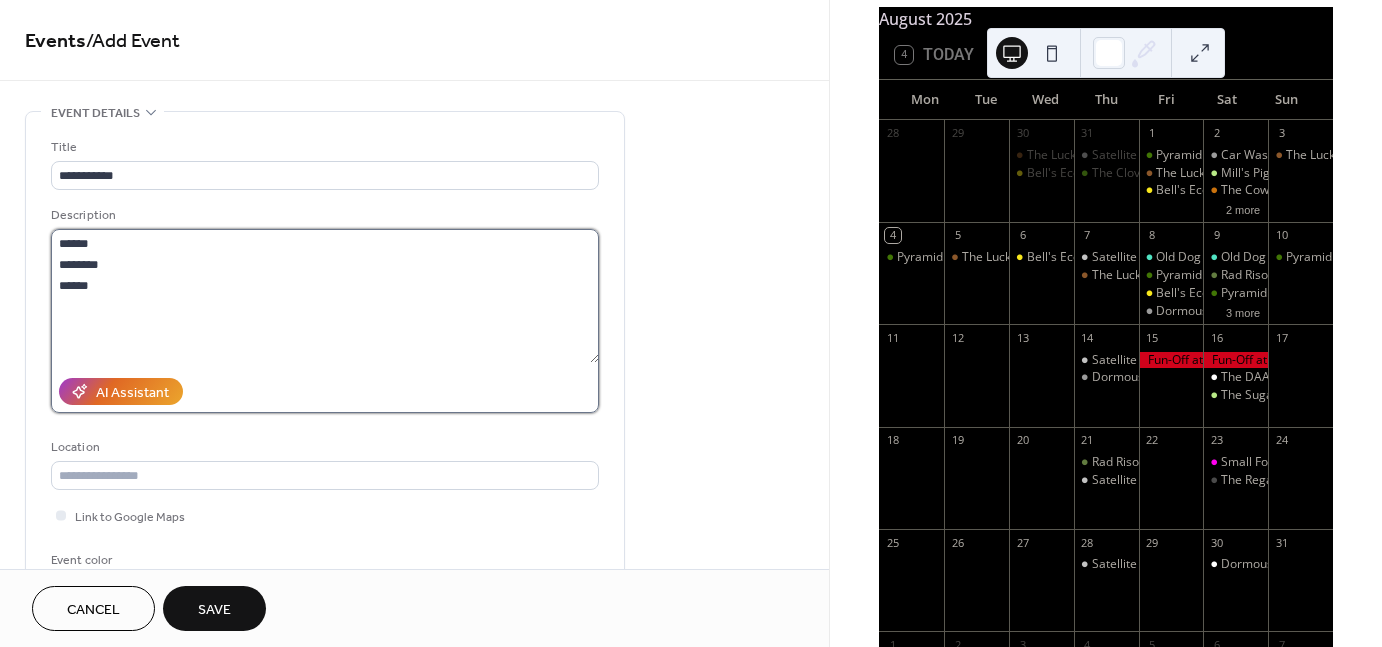 click on "******
********
******" at bounding box center [325, 296] 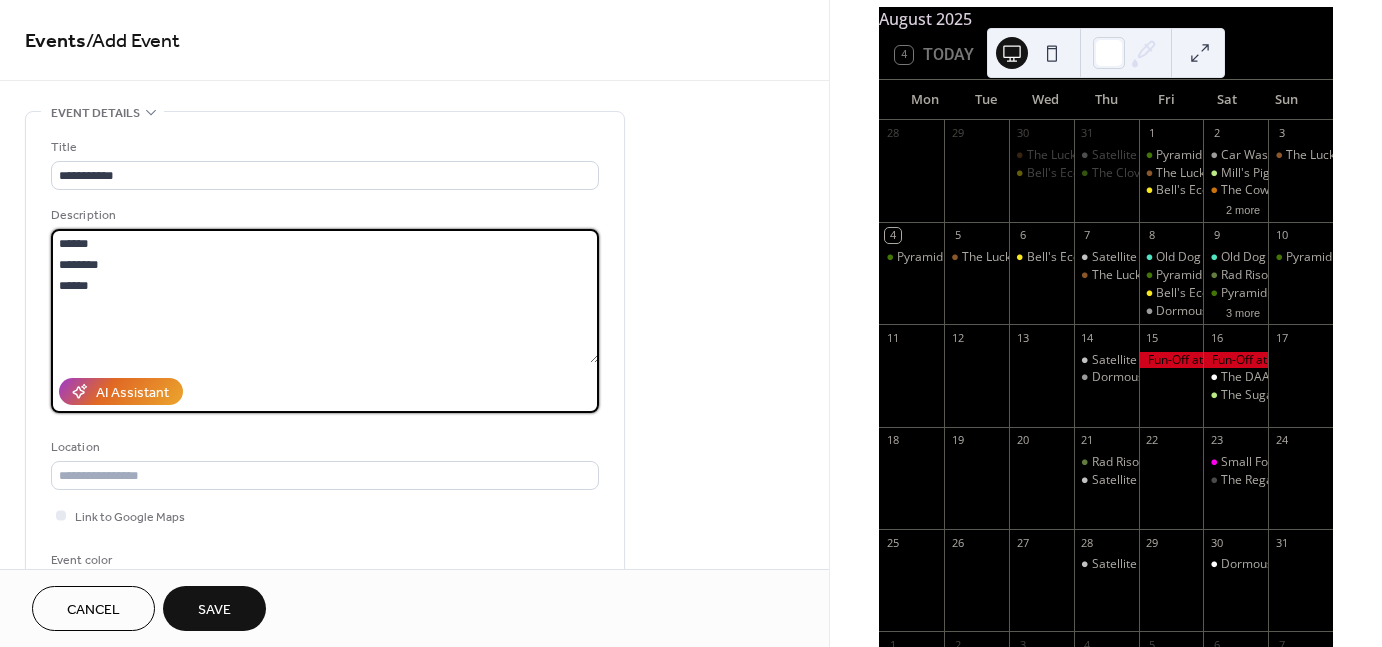 drag, startPoint x: 100, startPoint y: 285, endPoint x: 60, endPoint y: 301, distance: 43.081318 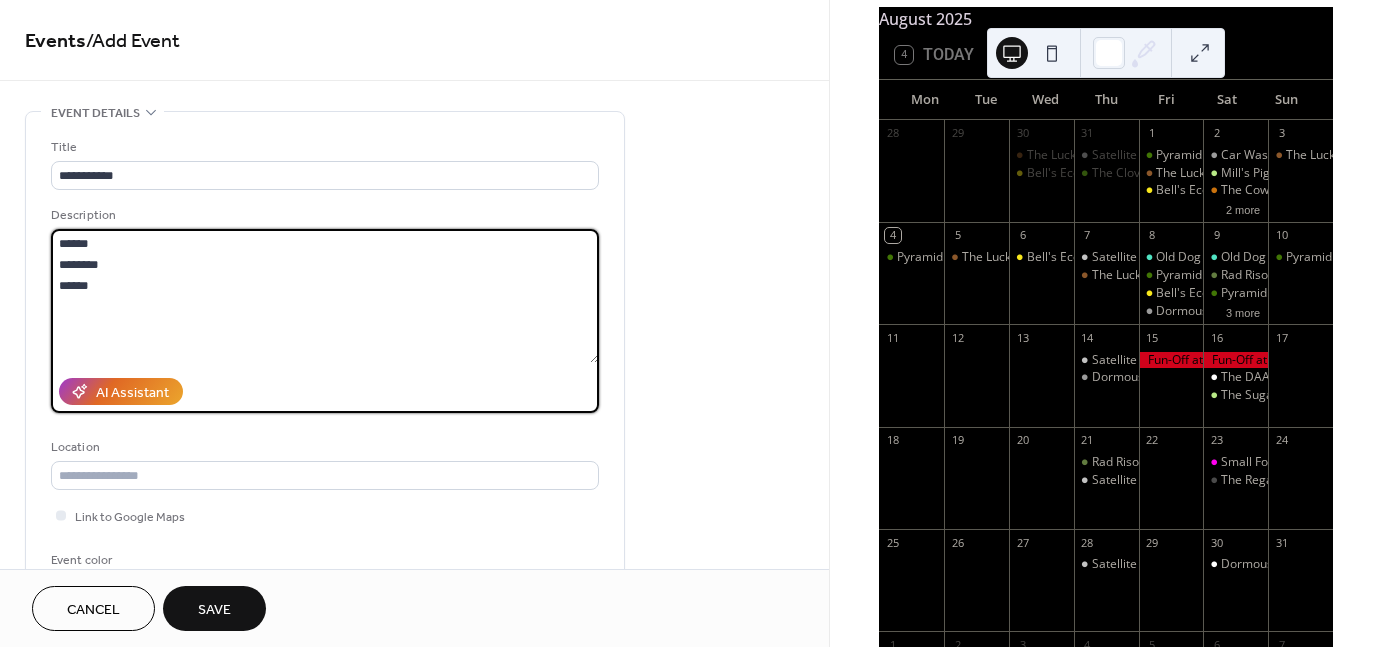 paste 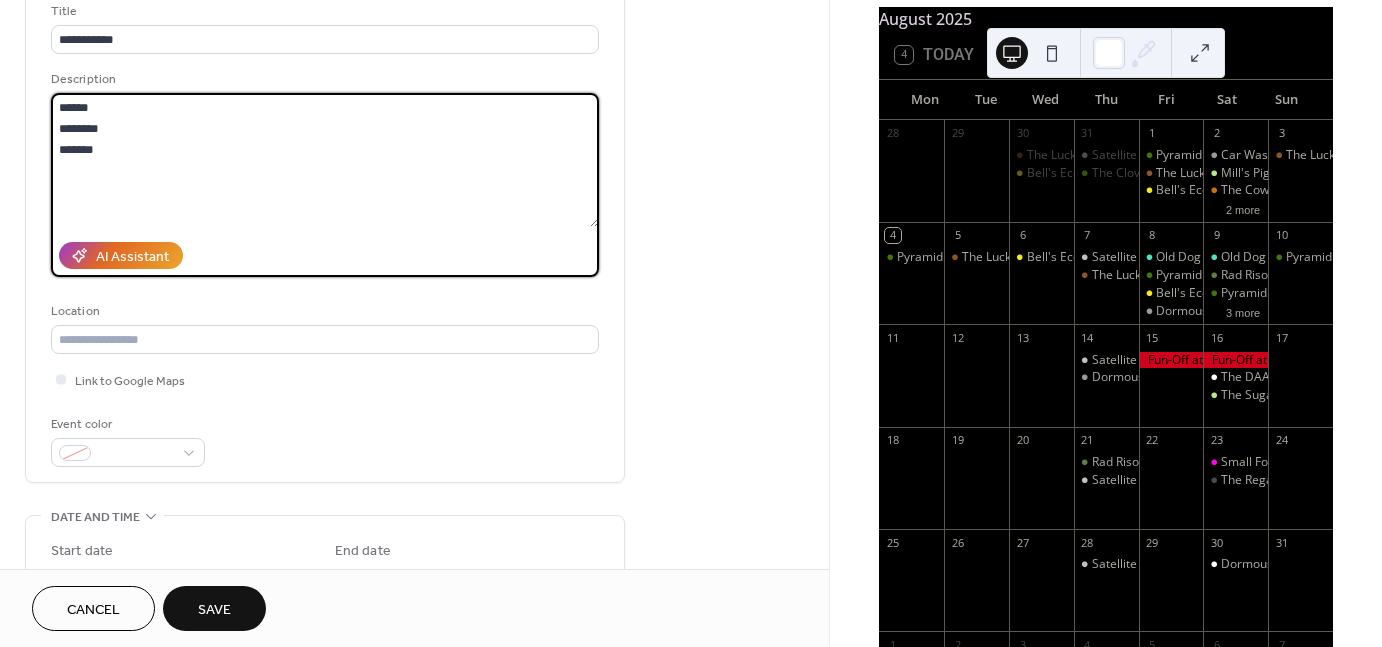 scroll, scrollTop: 144, scrollLeft: 0, axis: vertical 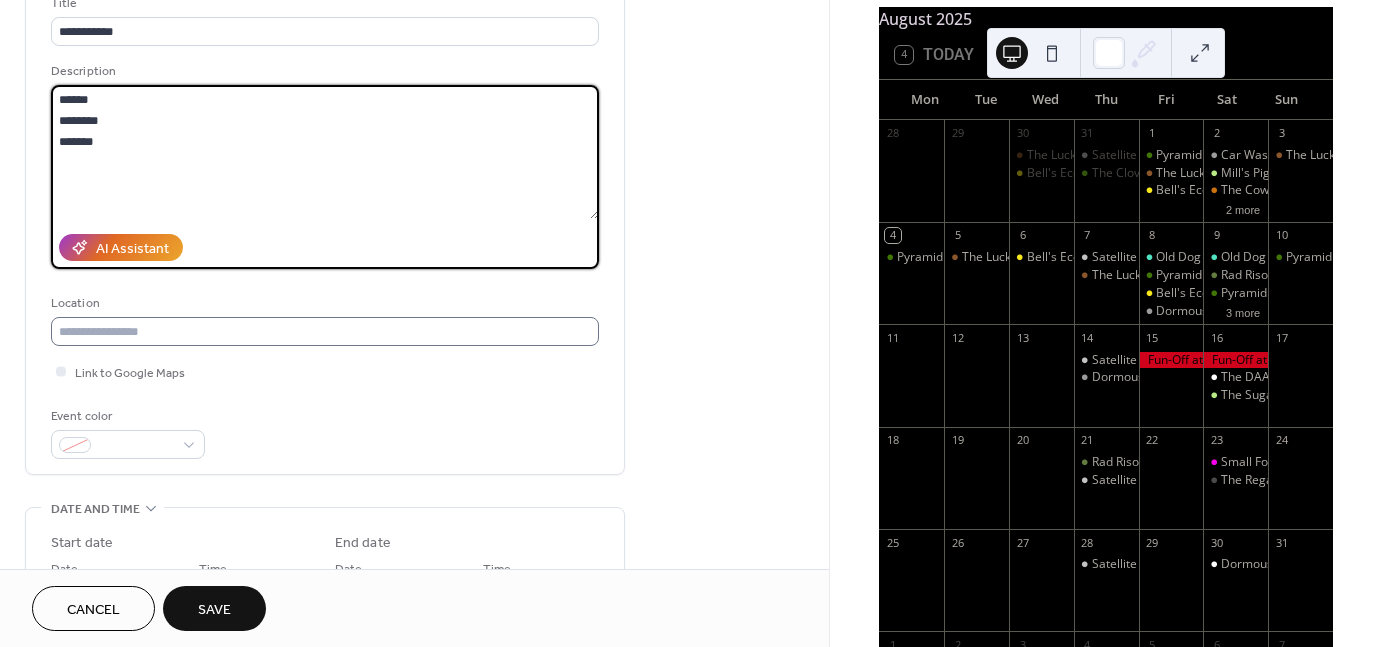 type on "******
********
*******" 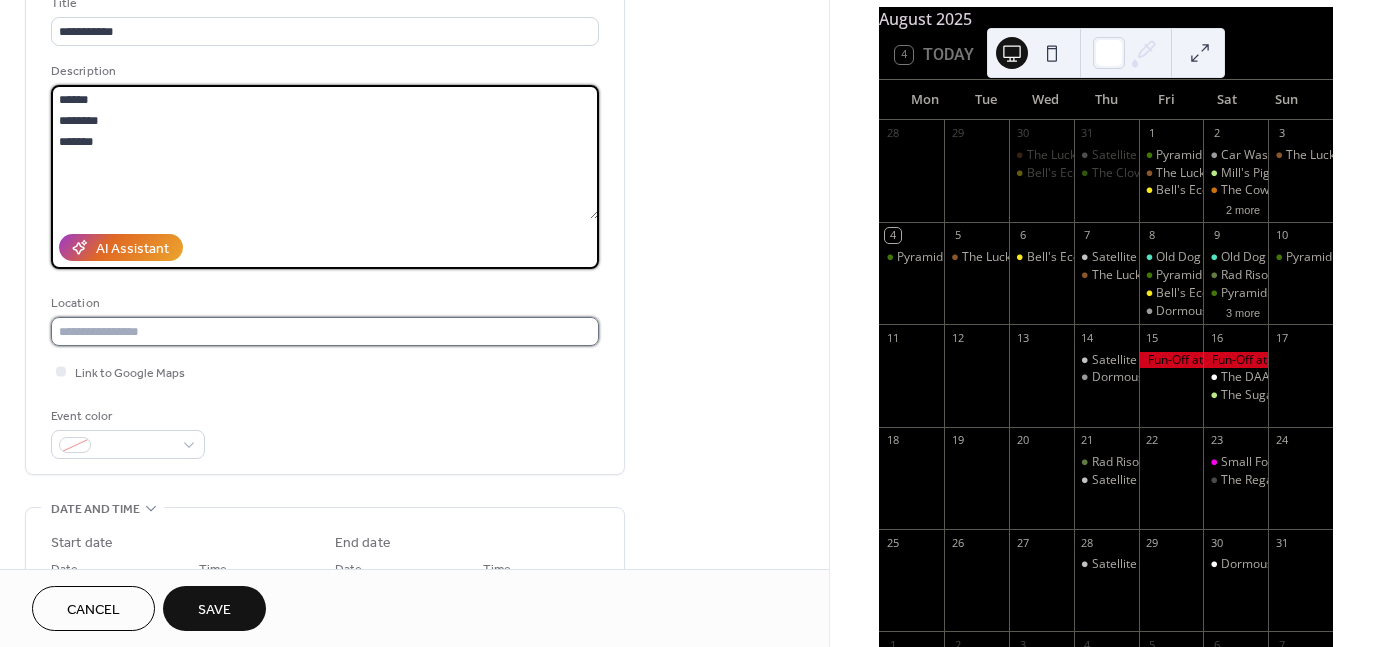 click at bounding box center [325, 331] 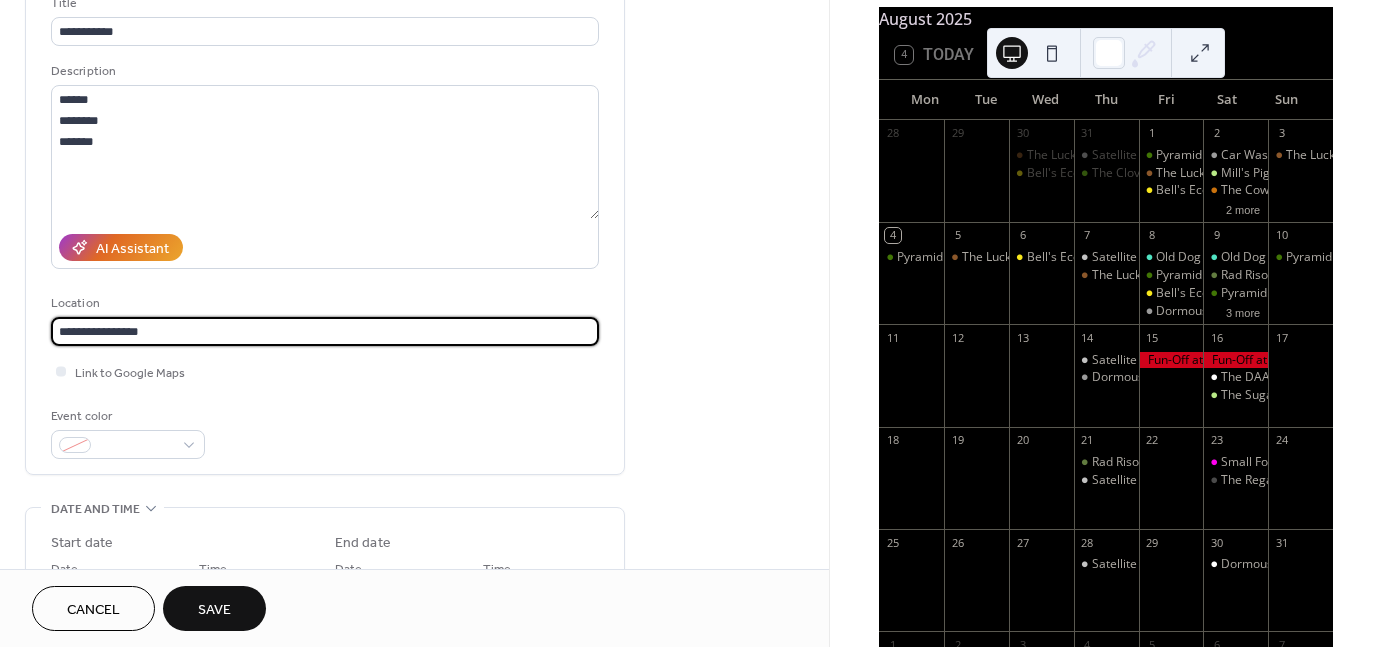 paste 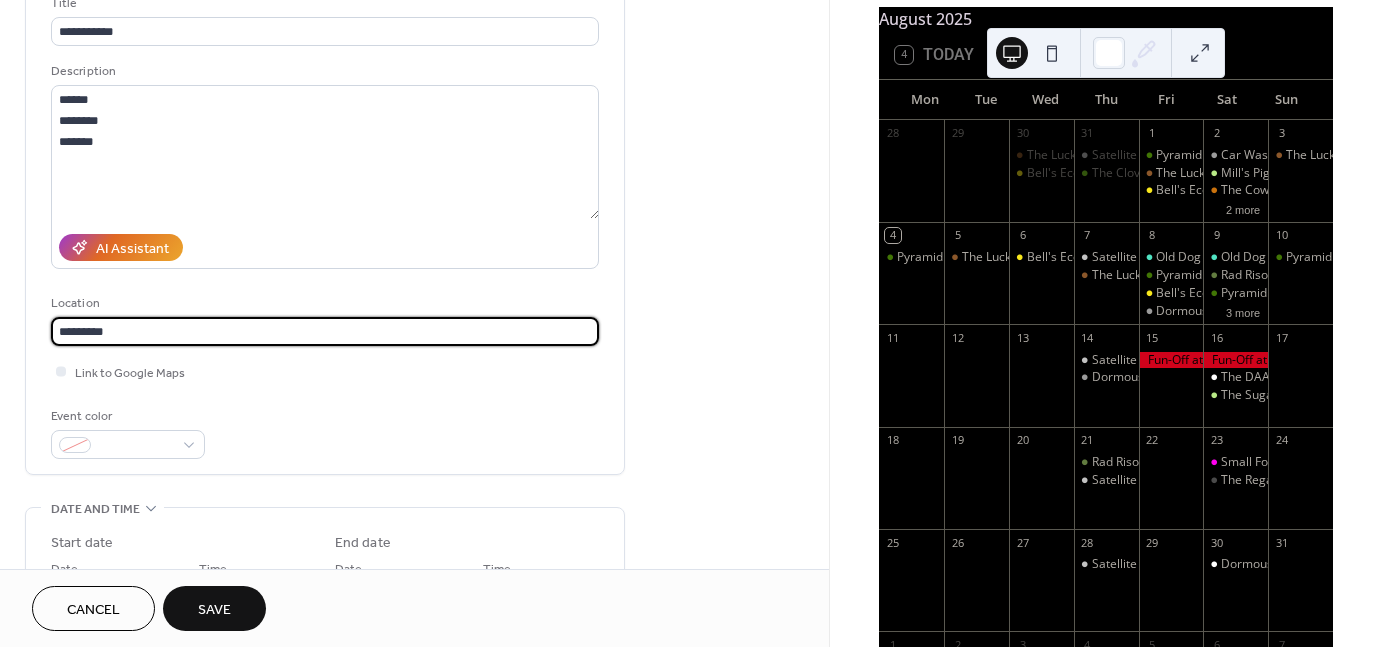 drag, startPoint x: 196, startPoint y: 326, endPoint x: 164, endPoint y: 334, distance: 32.984844 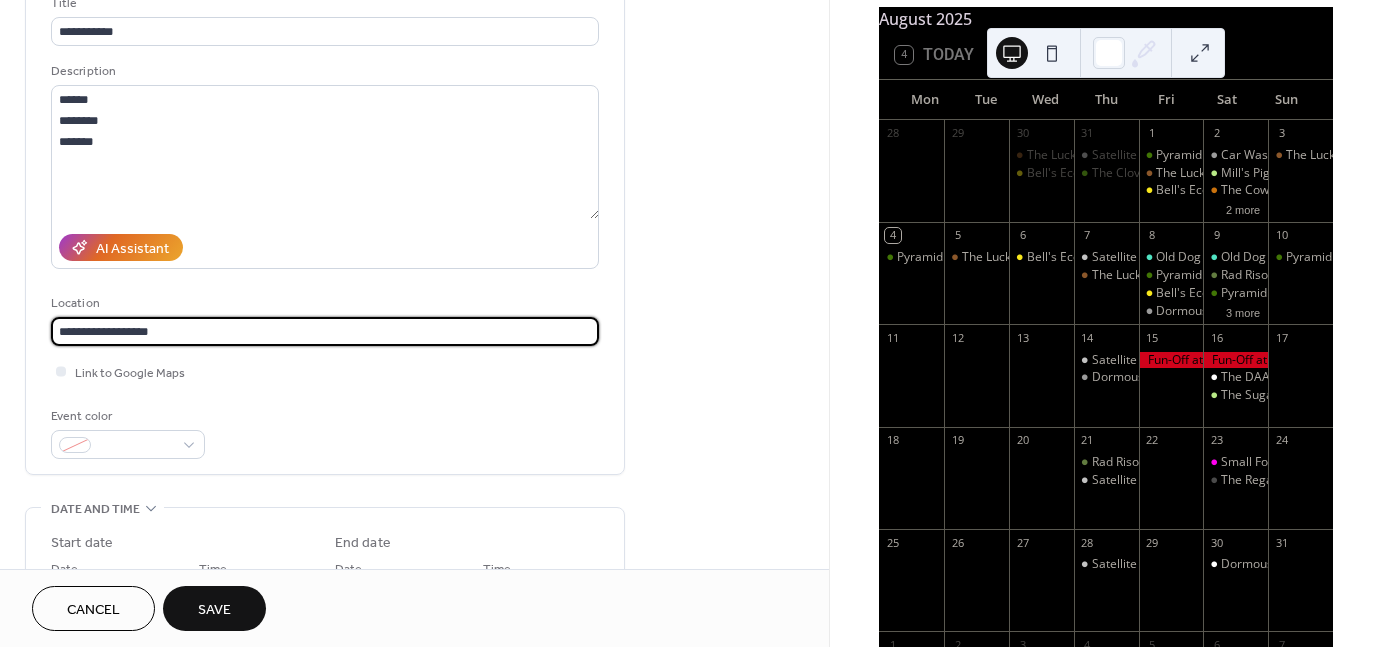 click on "**********" at bounding box center [325, 331] 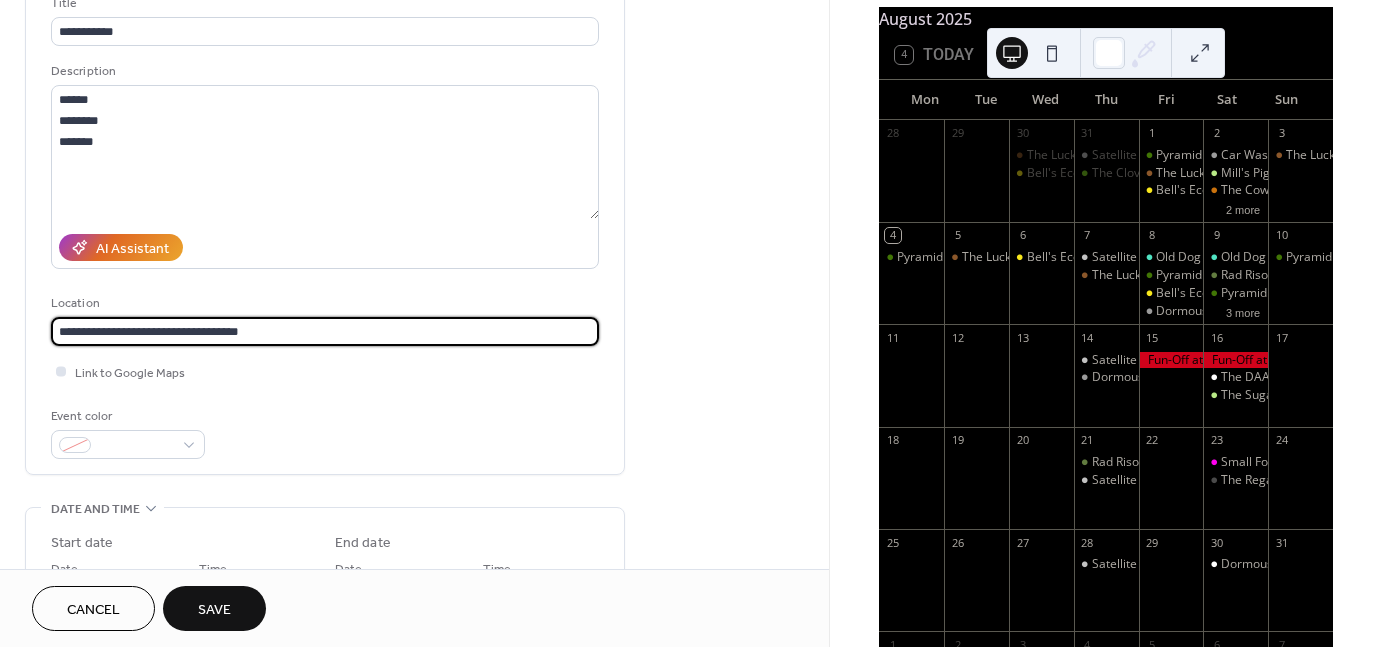 type on "**********" 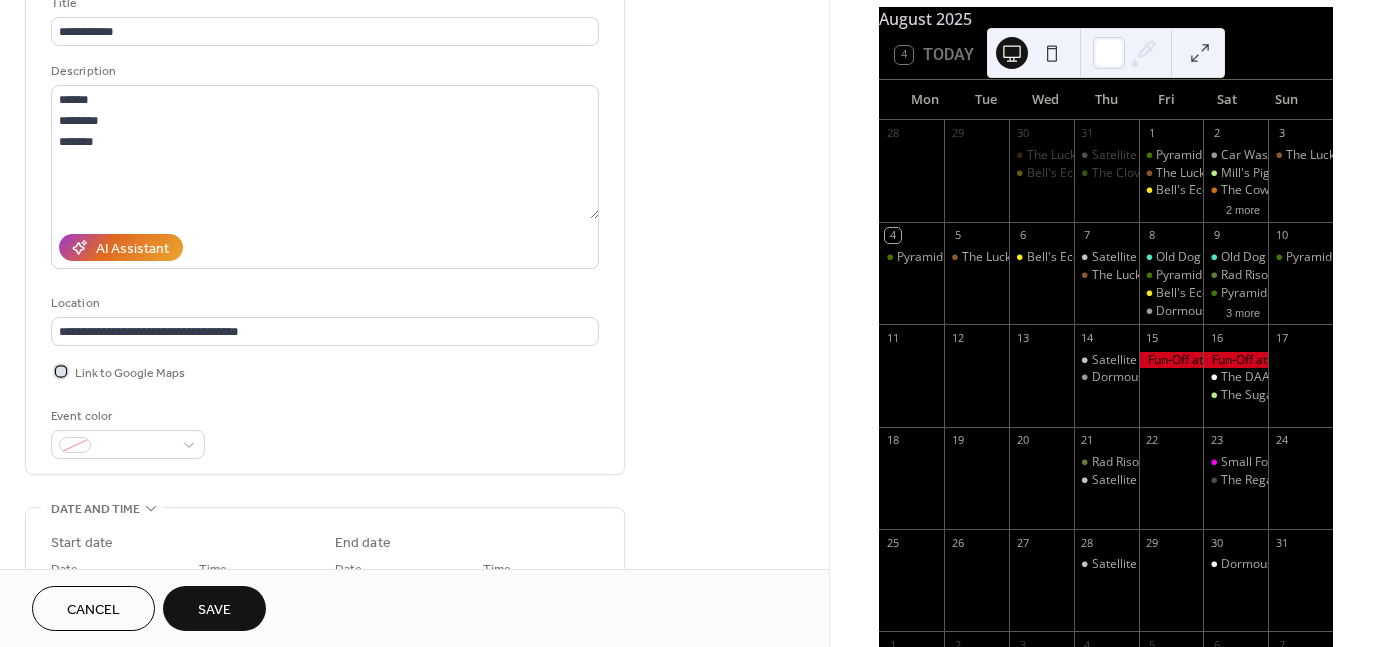 click on "Link to Google Maps" at bounding box center (130, 373) 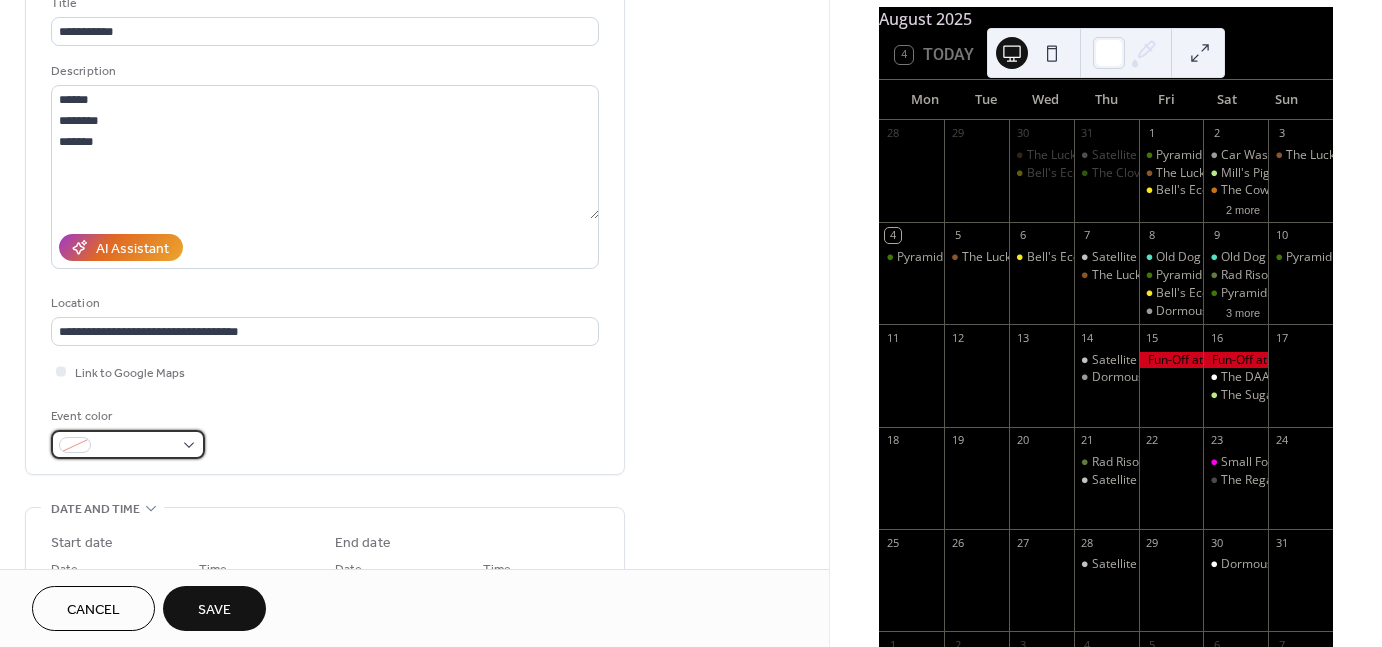click at bounding box center (128, 444) 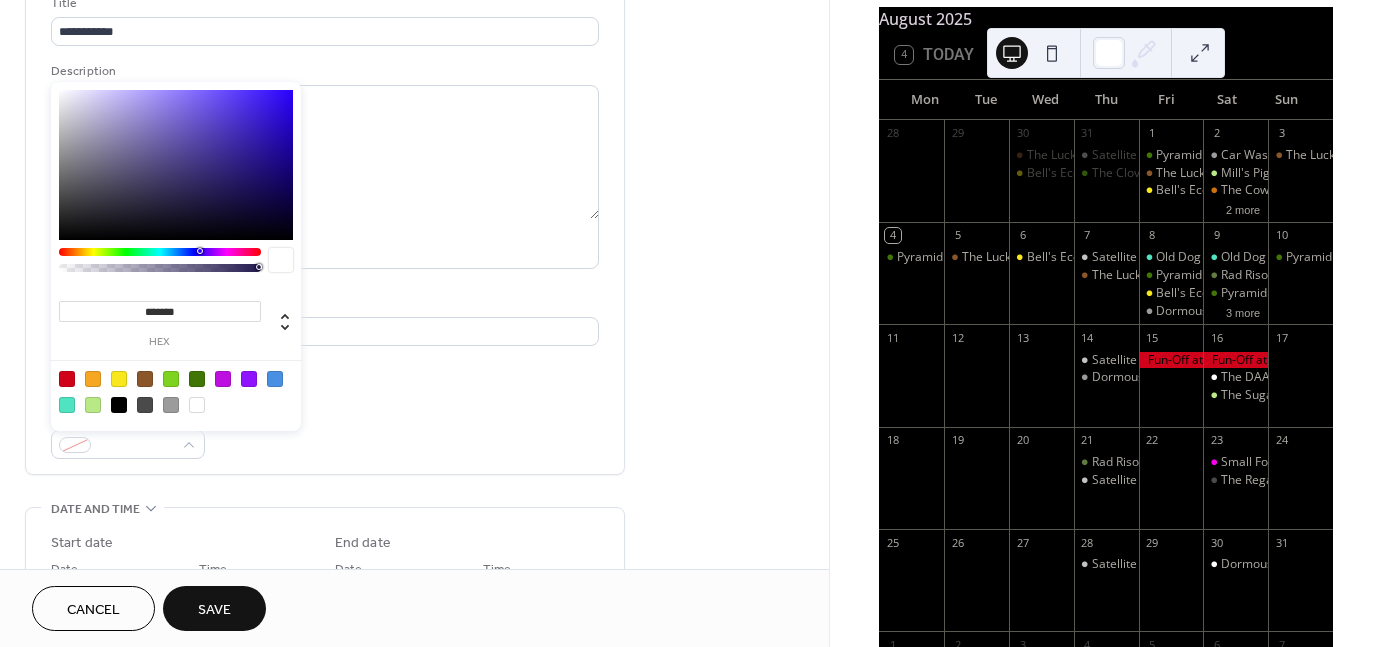 click at bounding box center (249, 379) 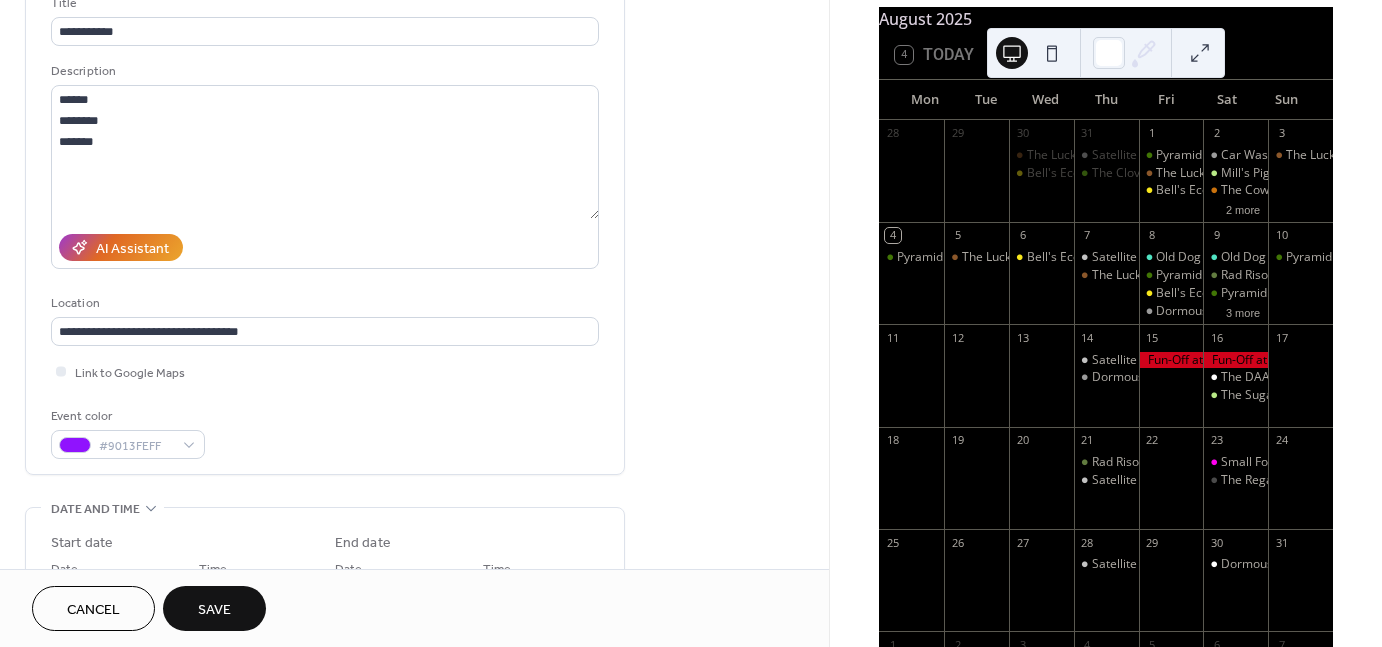 click on "**********" at bounding box center (325, 221) 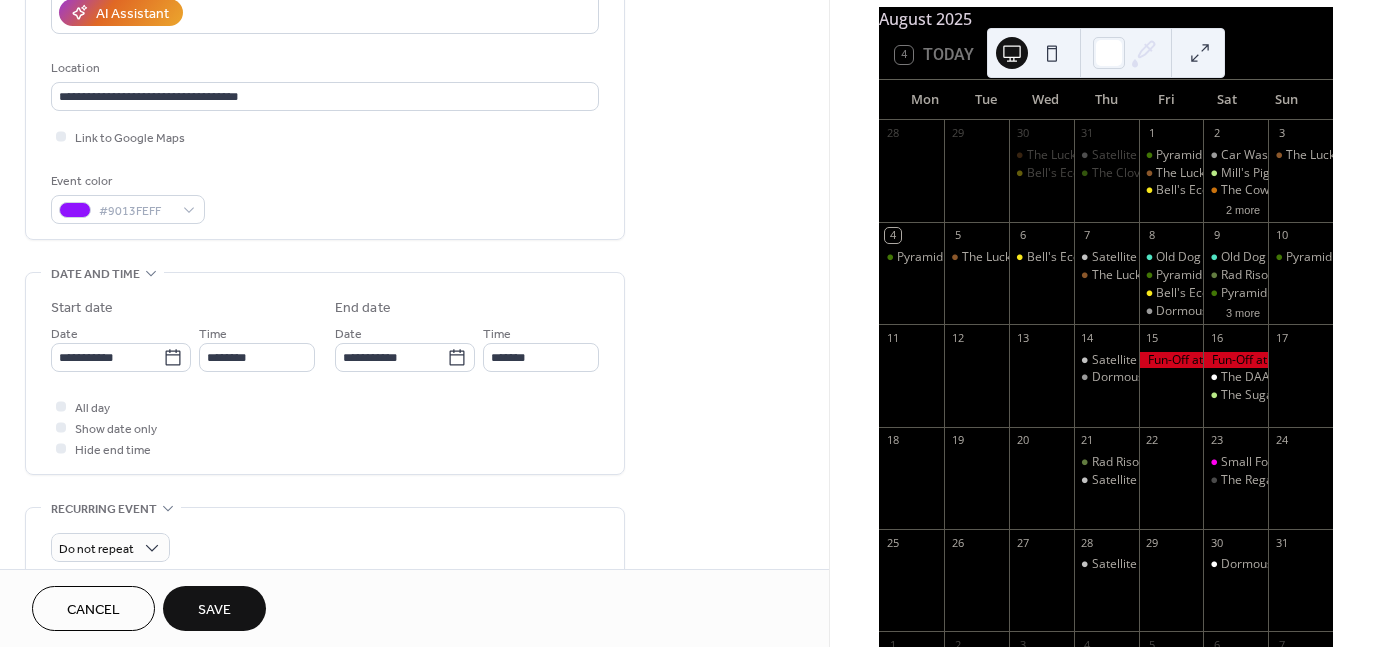 scroll, scrollTop: 570, scrollLeft: 0, axis: vertical 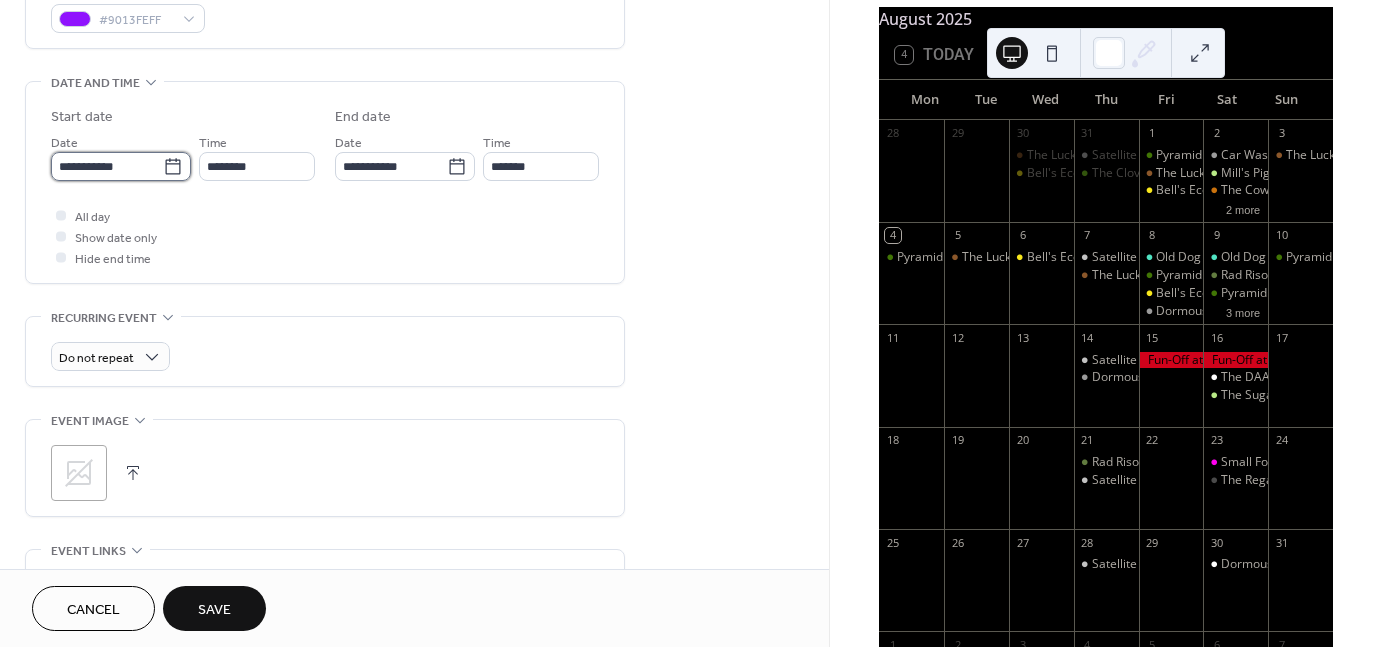 click on "**********" at bounding box center [107, 166] 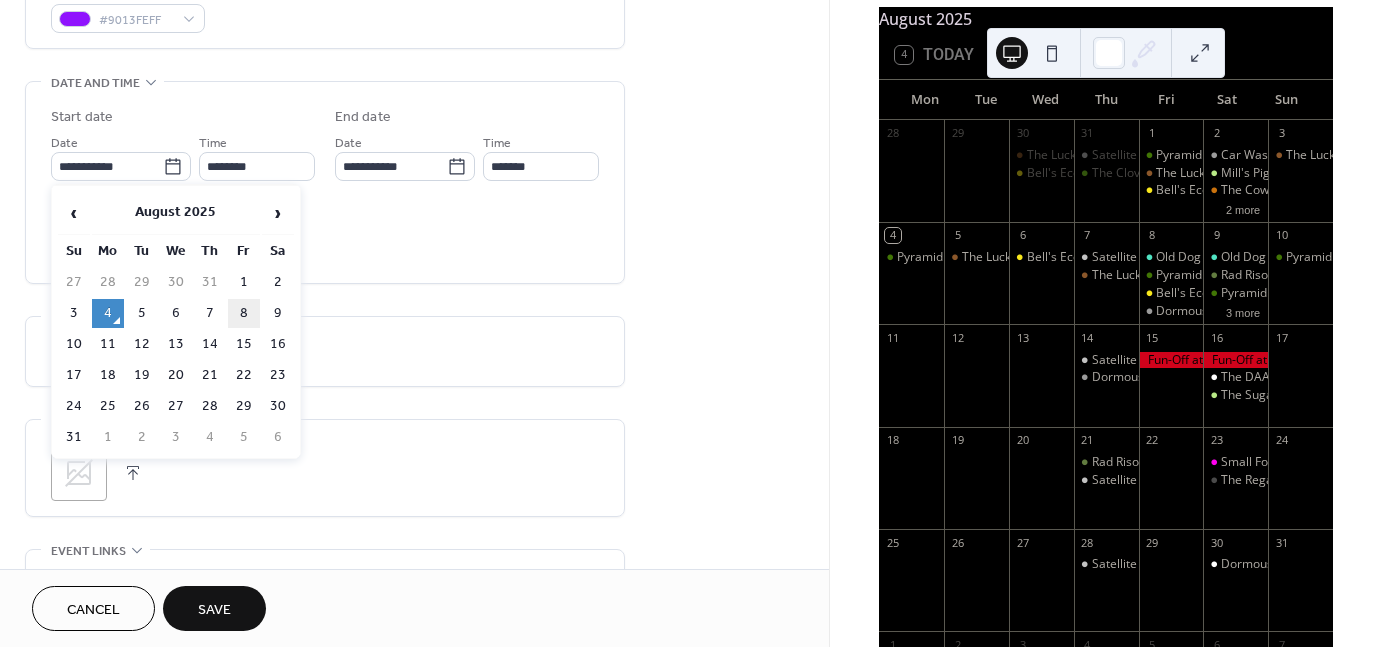 click on "8" at bounding box center (244, 313) 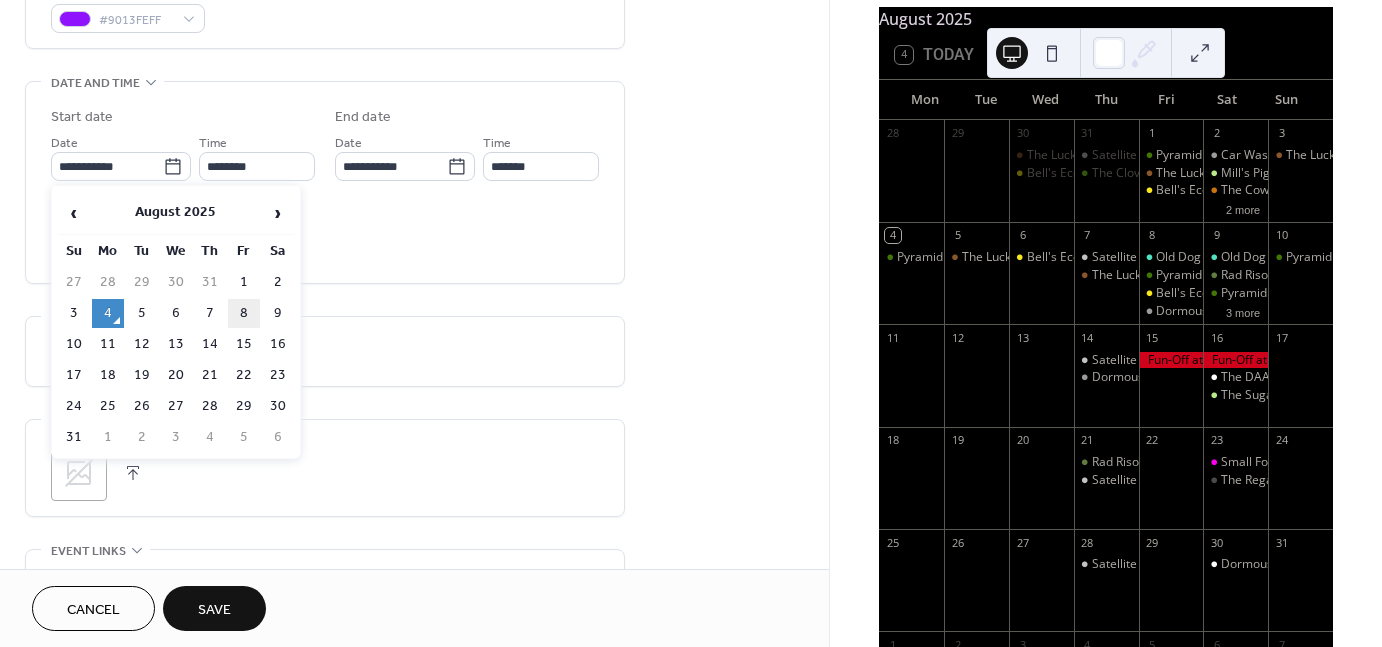 type on "**********" 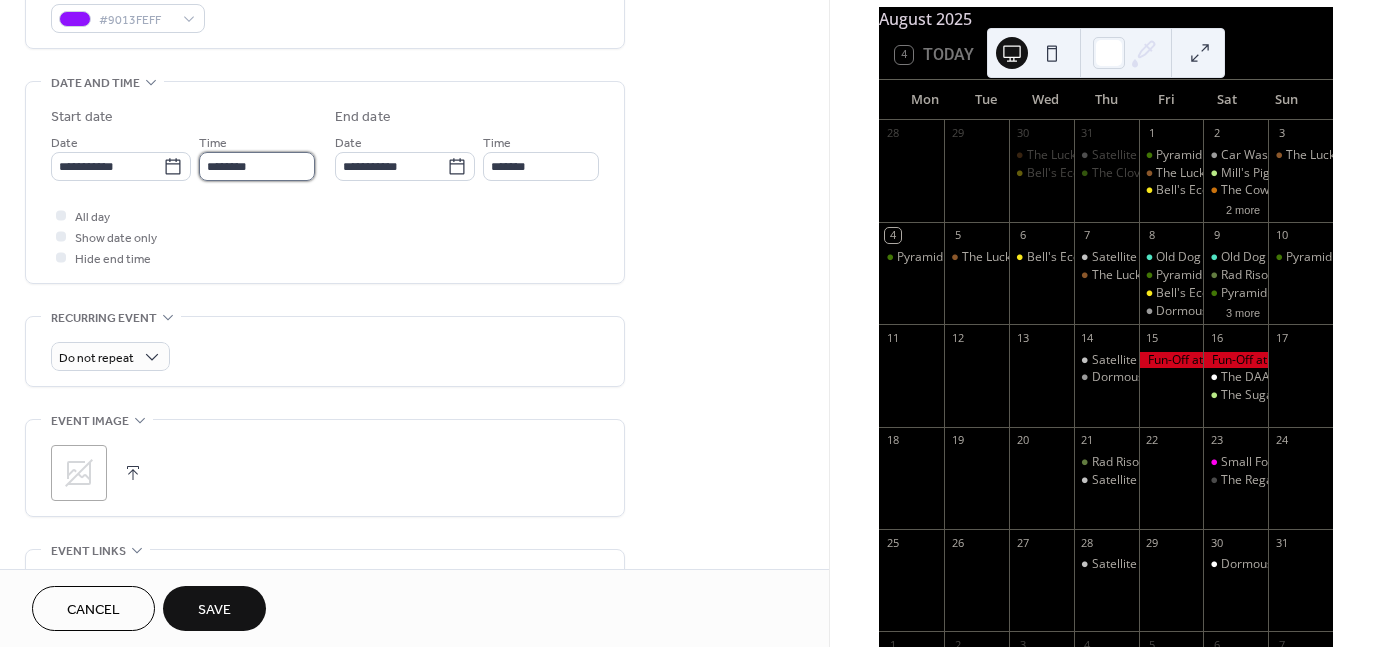 click on "********" at bounding box center (257, 166) 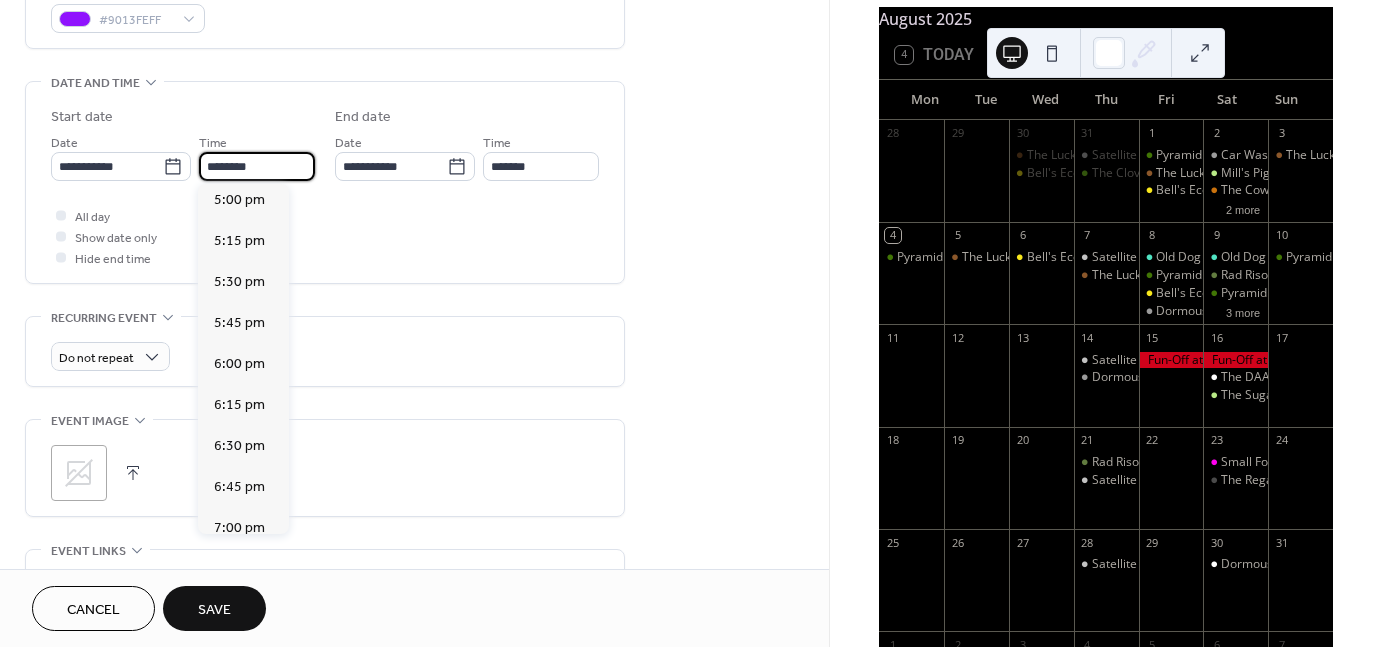 scroll, scrollTop: 2792, scrollLeft: 0, axis: vertical 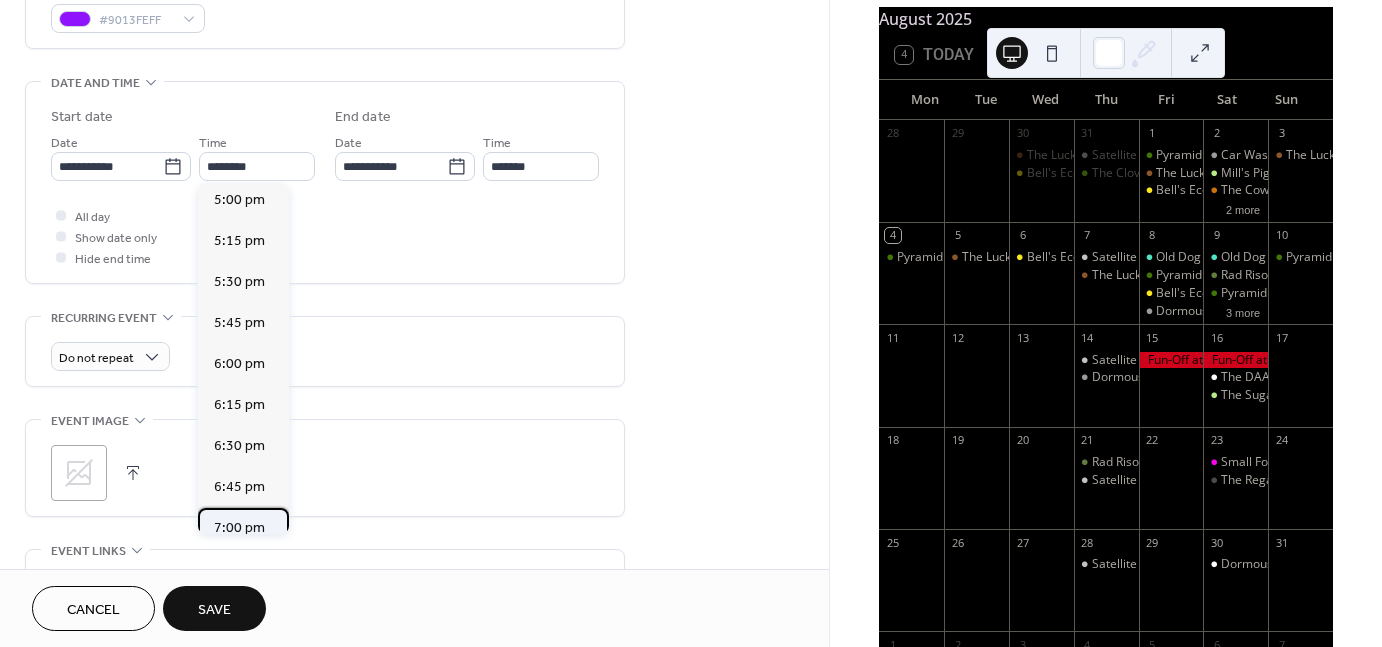 click on "7:00 pm" at bounding box center [239, 527] 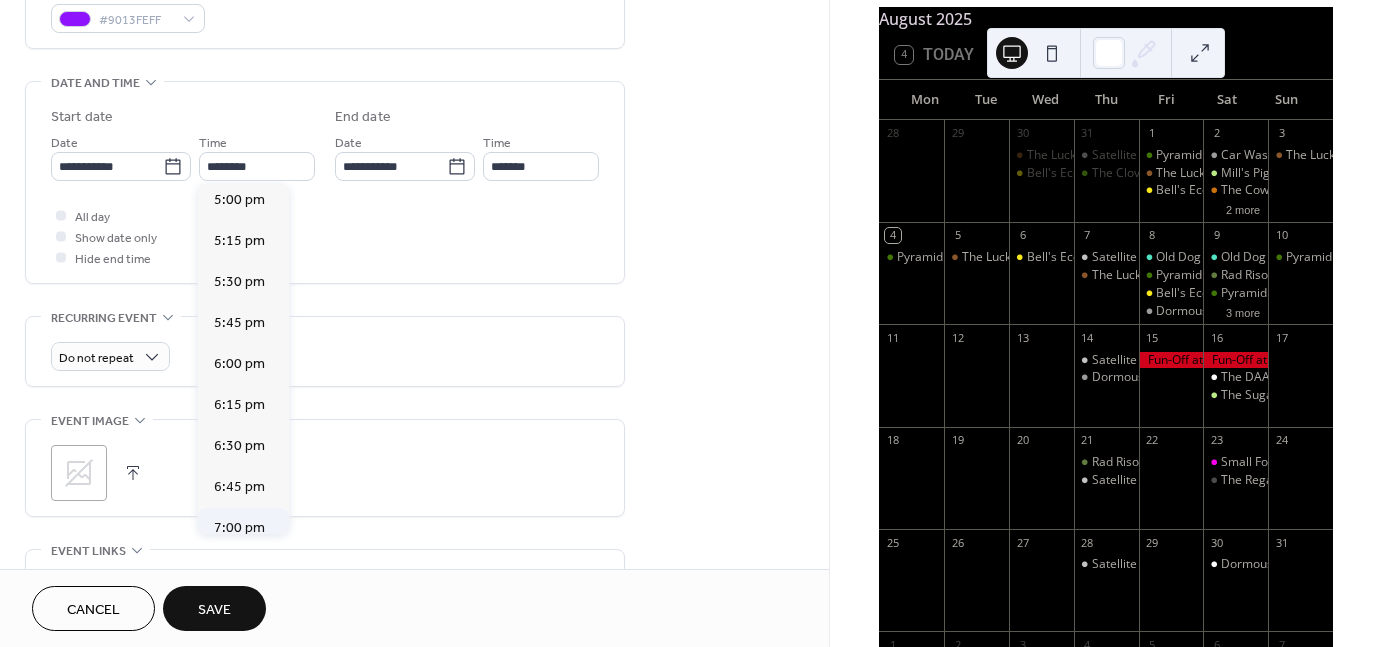 type on "*******" 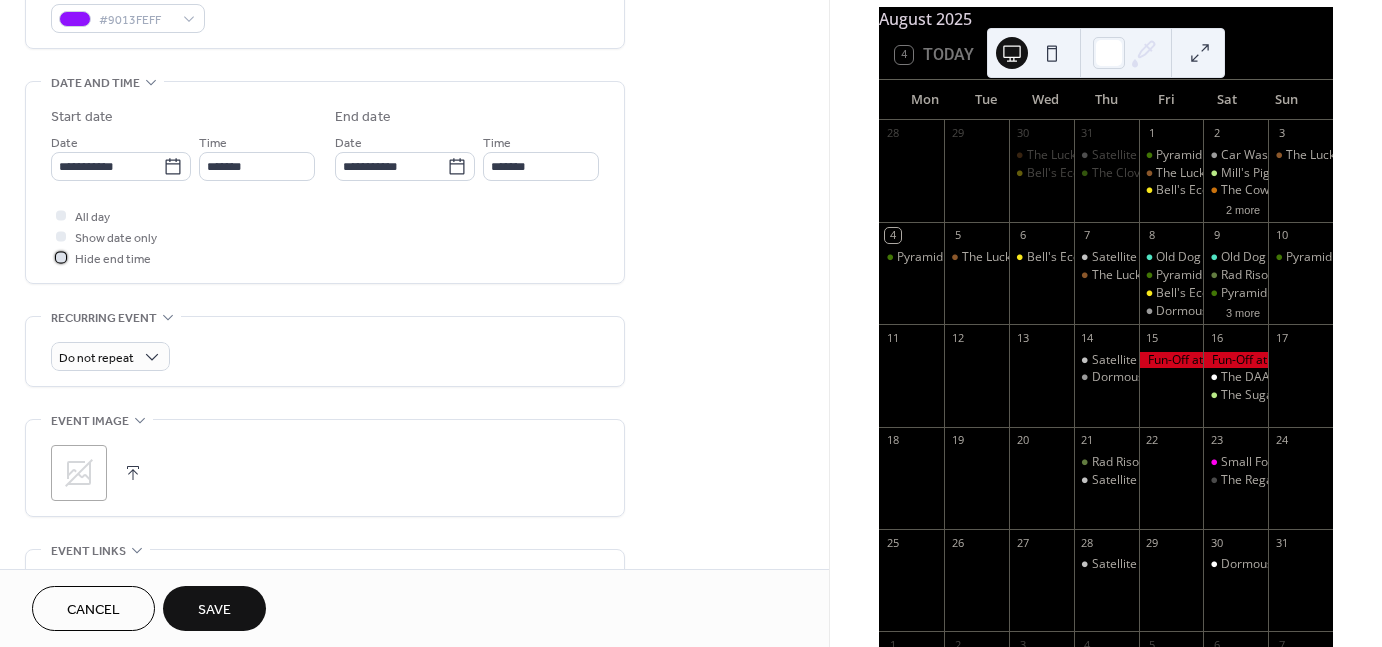 click on "Hide end time" at bounding box center [113, 259] 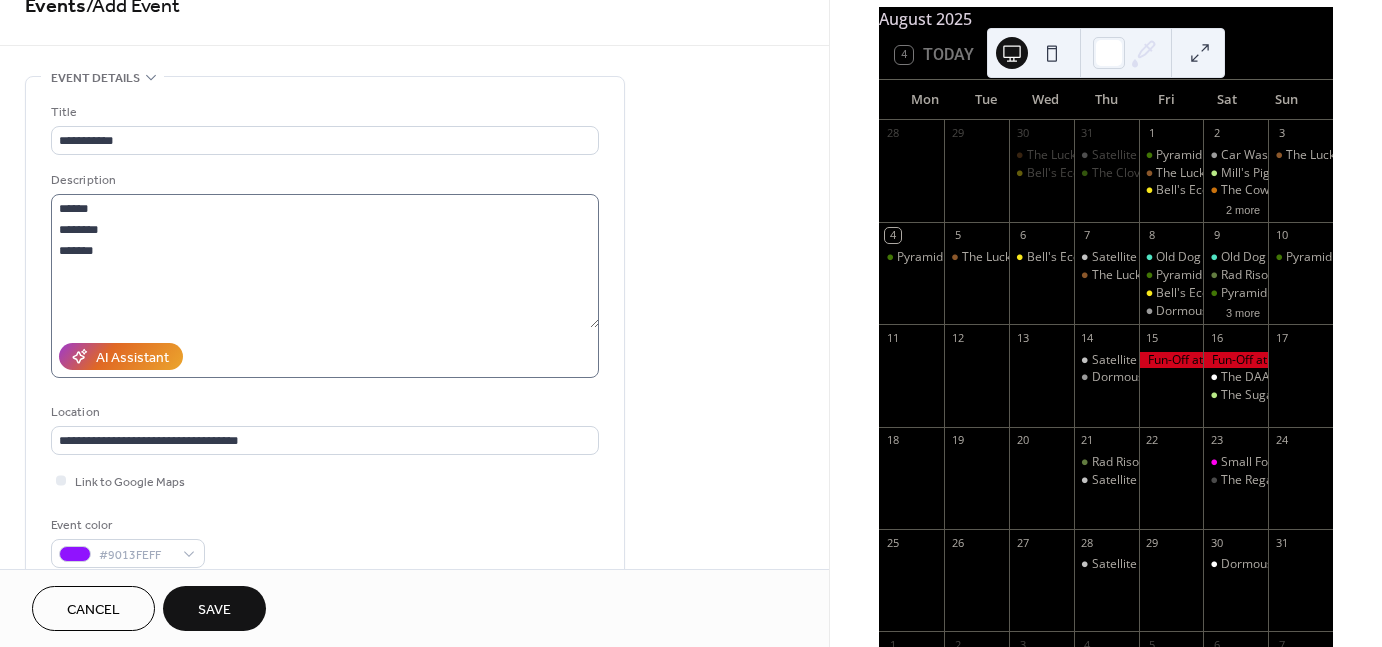 scroll, scrollTop: 34, scrollLeft: 0, axis: vertical 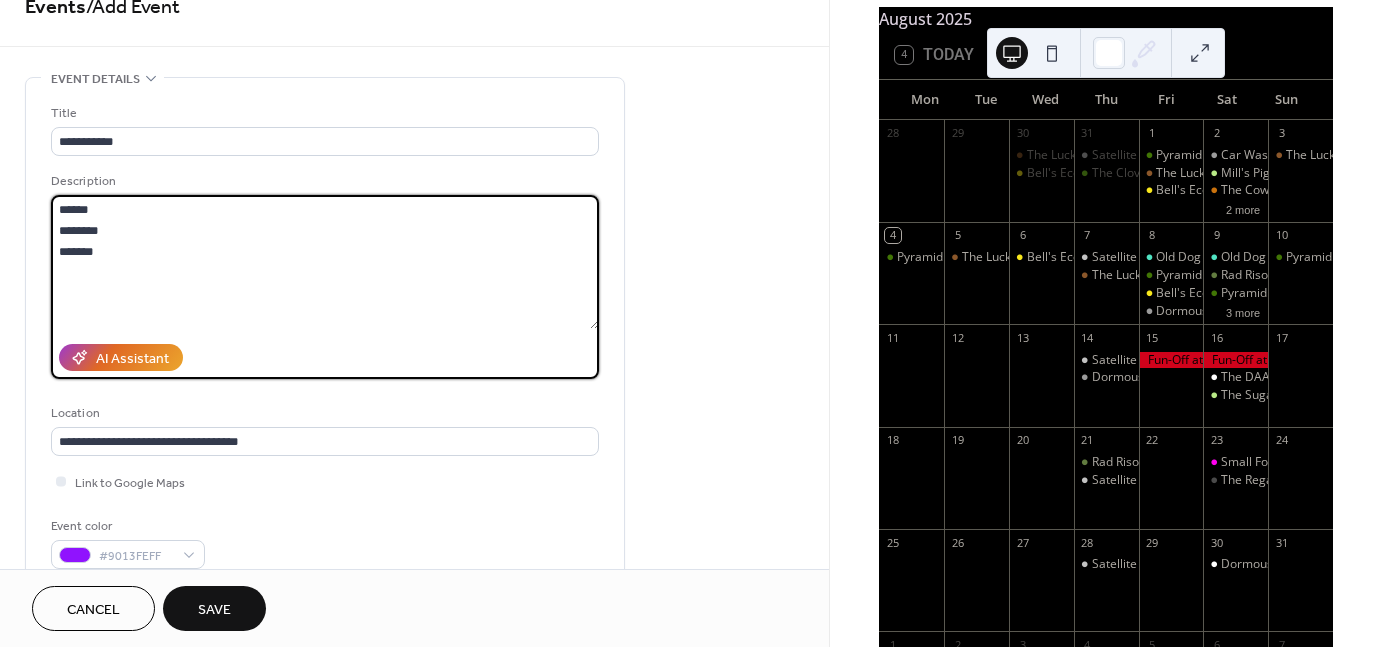 click on "******
********
*******" at bounding box center (325, 262) 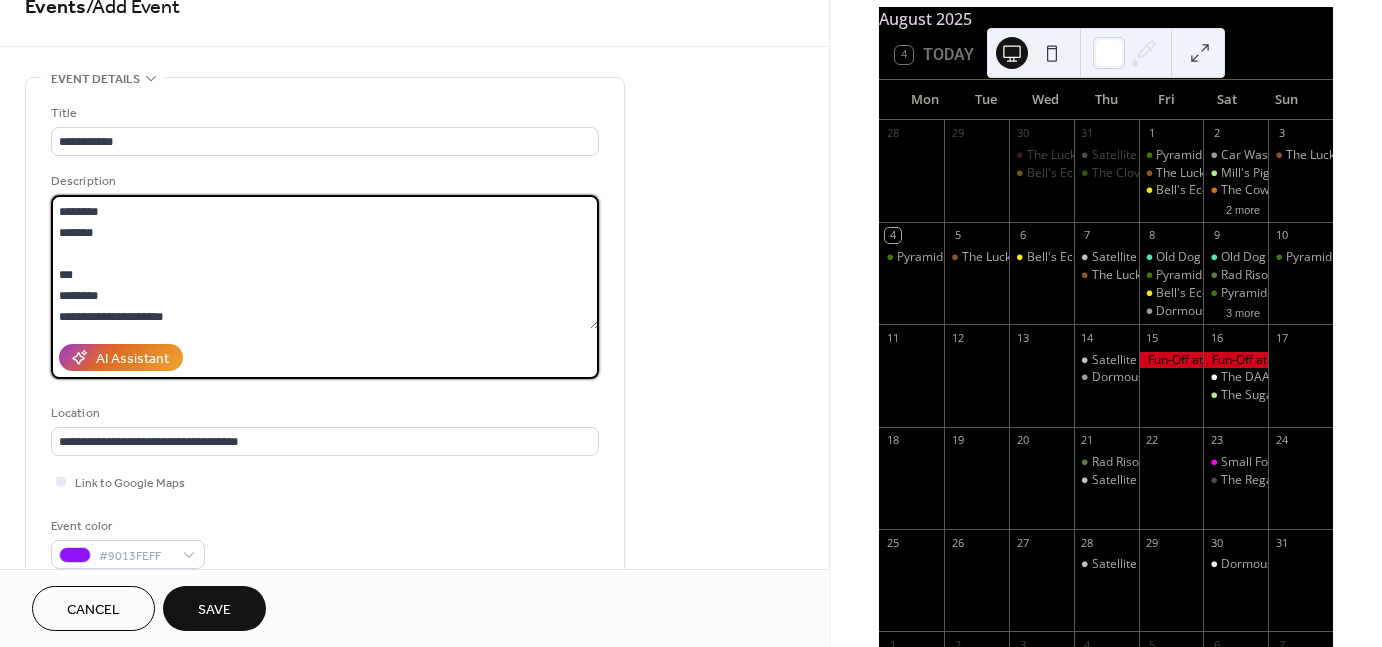 scroll, scrollTop: 20, scrollLeft: 0, axis: vertical 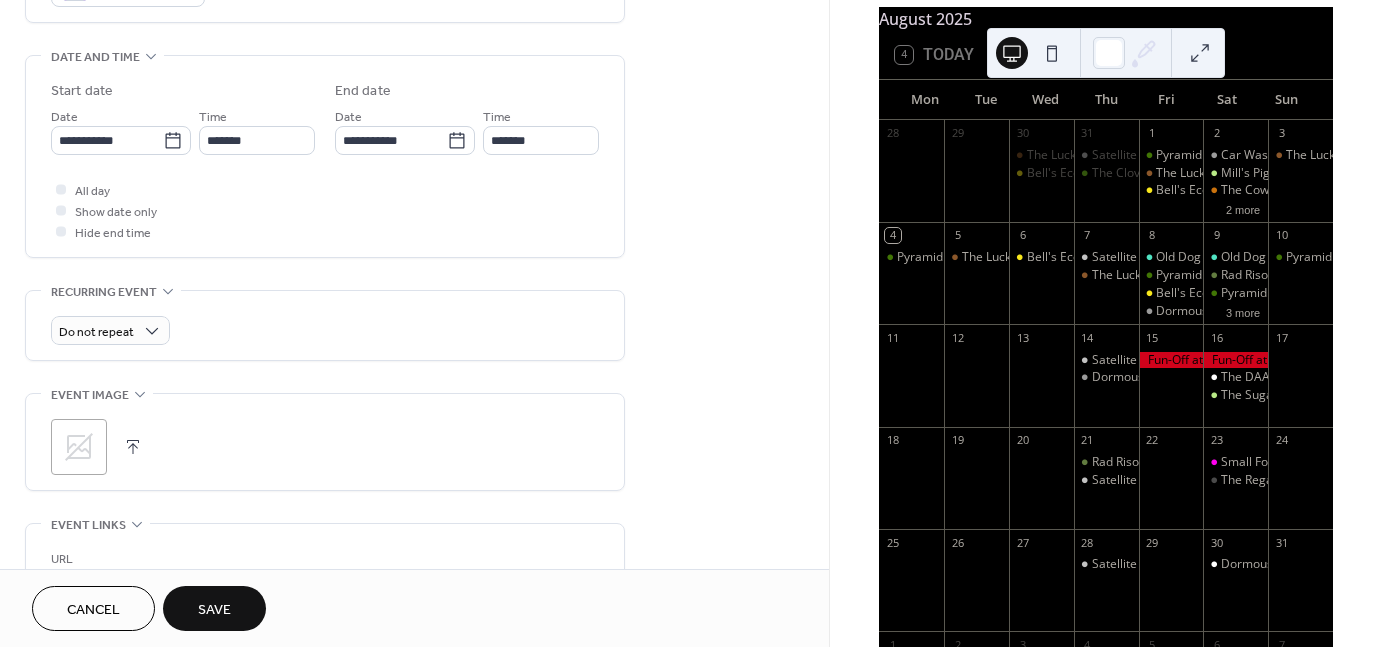 type on "**********" 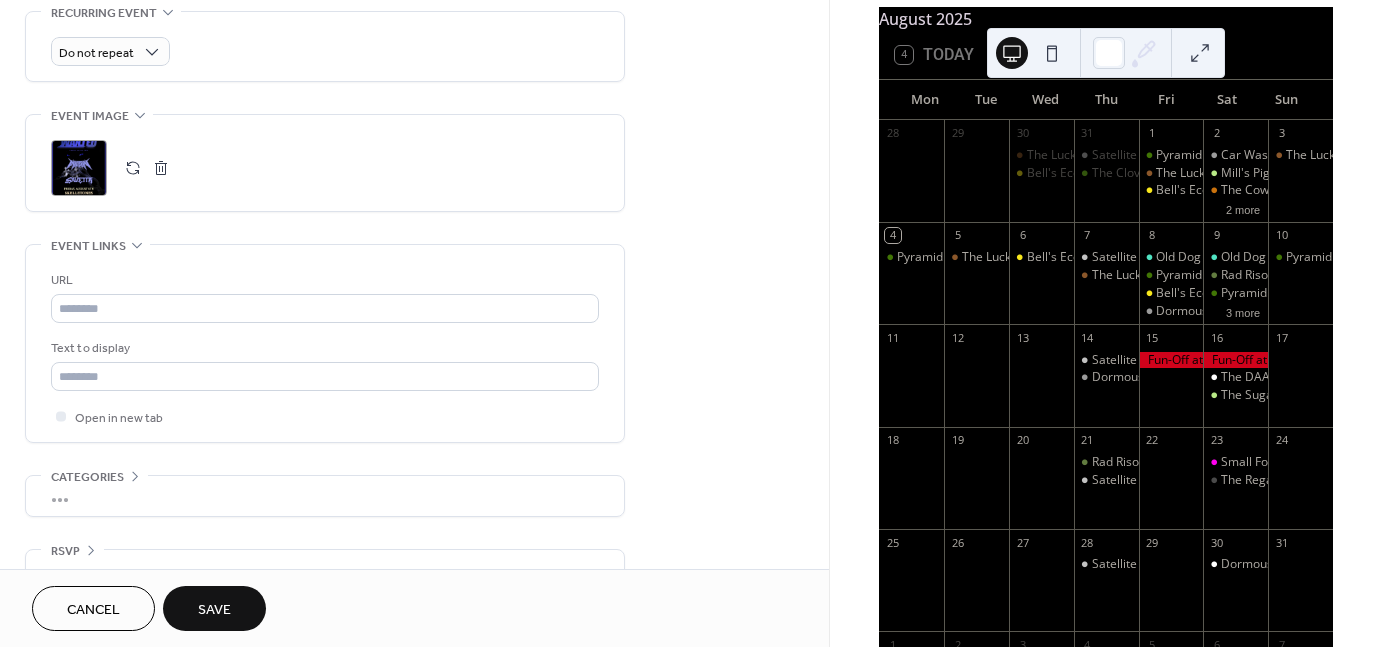 scroll, scrollTop: 914, scrollLeft: 0, axis: vertical 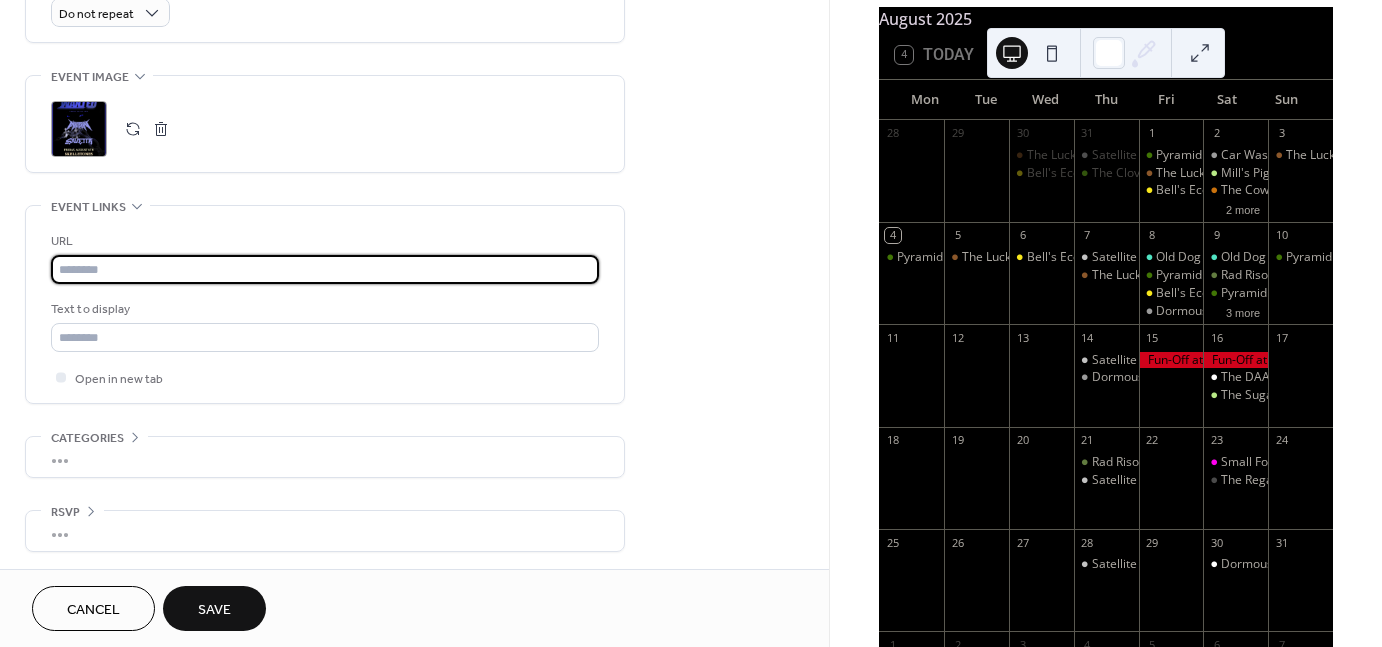 click at bounding box center [325, 269] 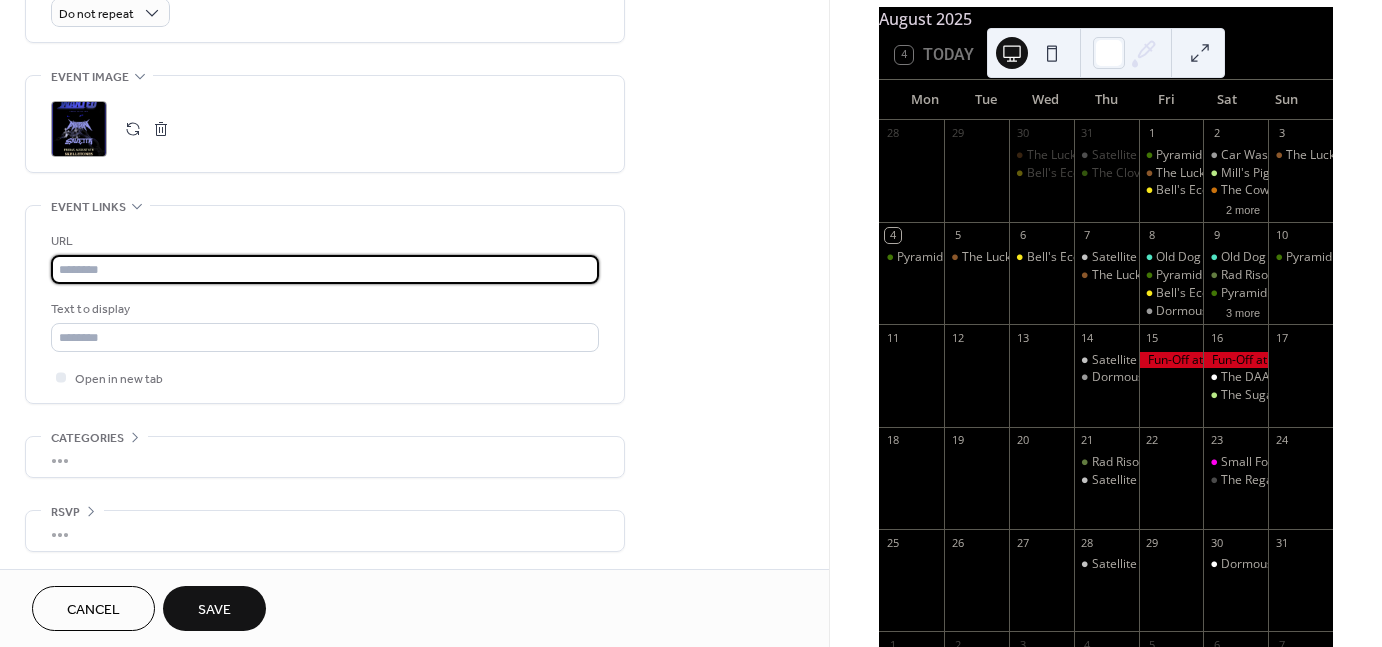 paste on "**********" 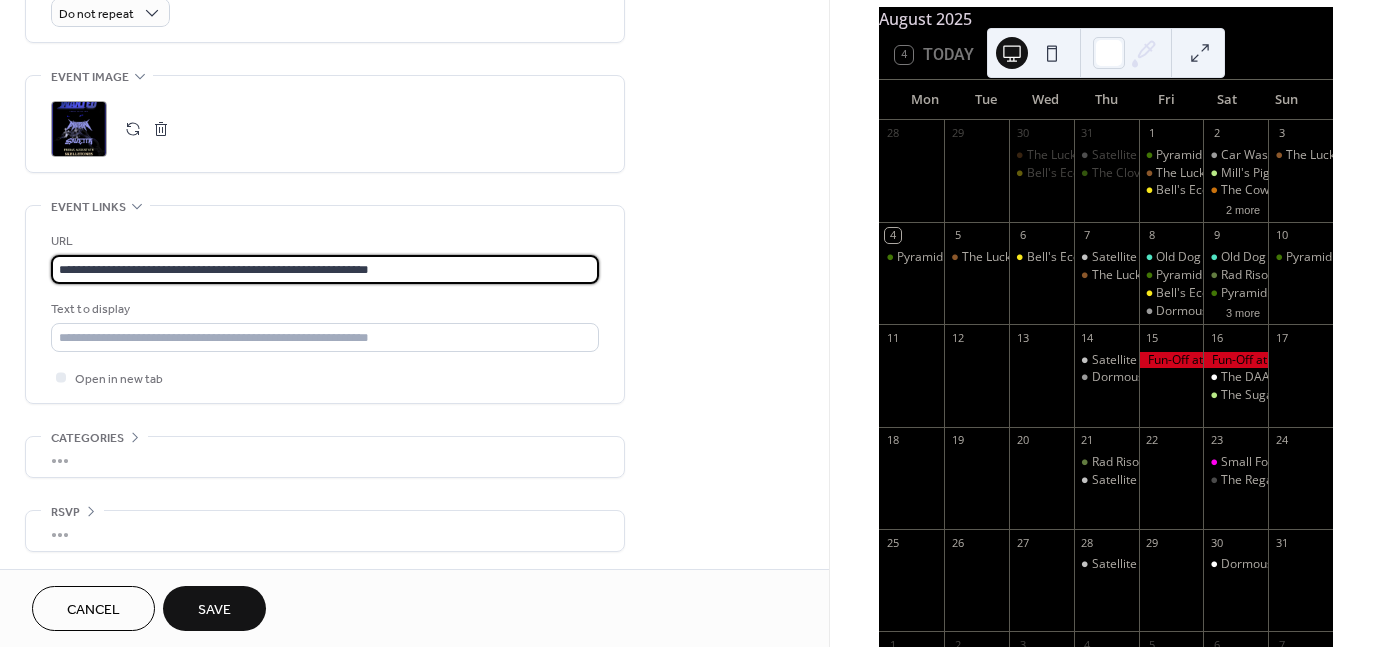 type on "**********" 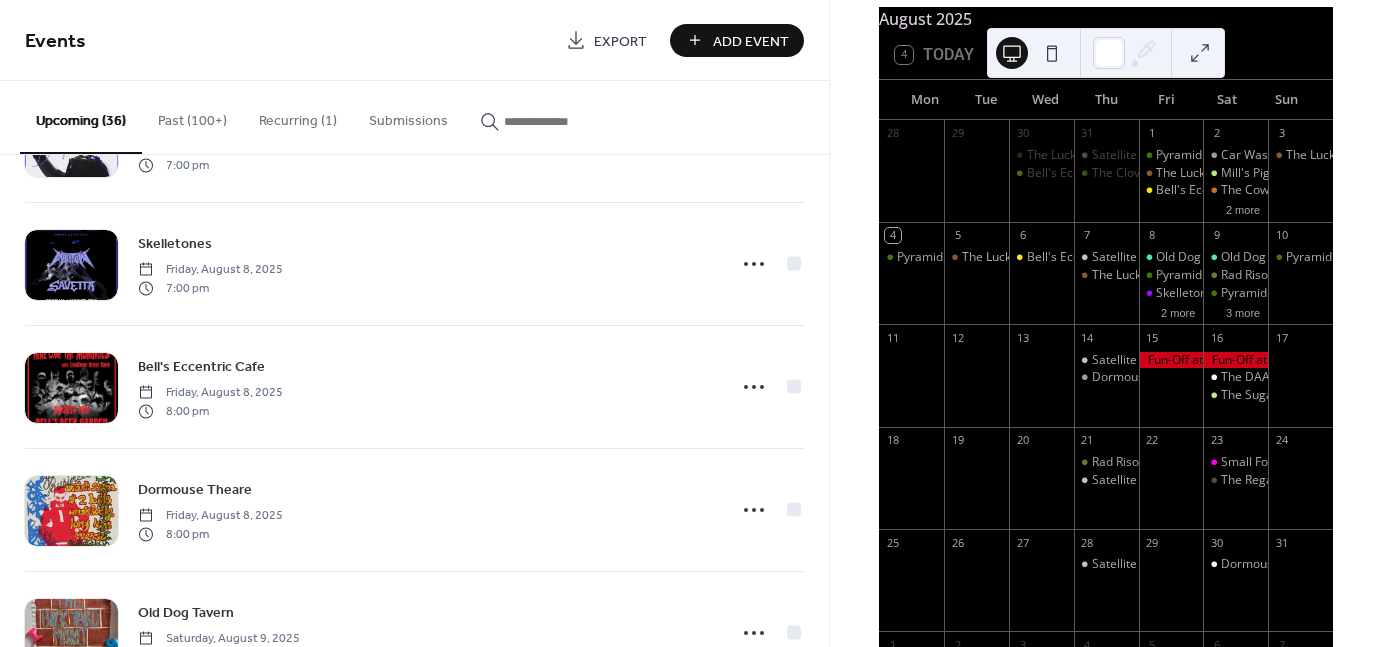 scroll, scrollTop: 695, scrollLeft: 0, axis: vertical 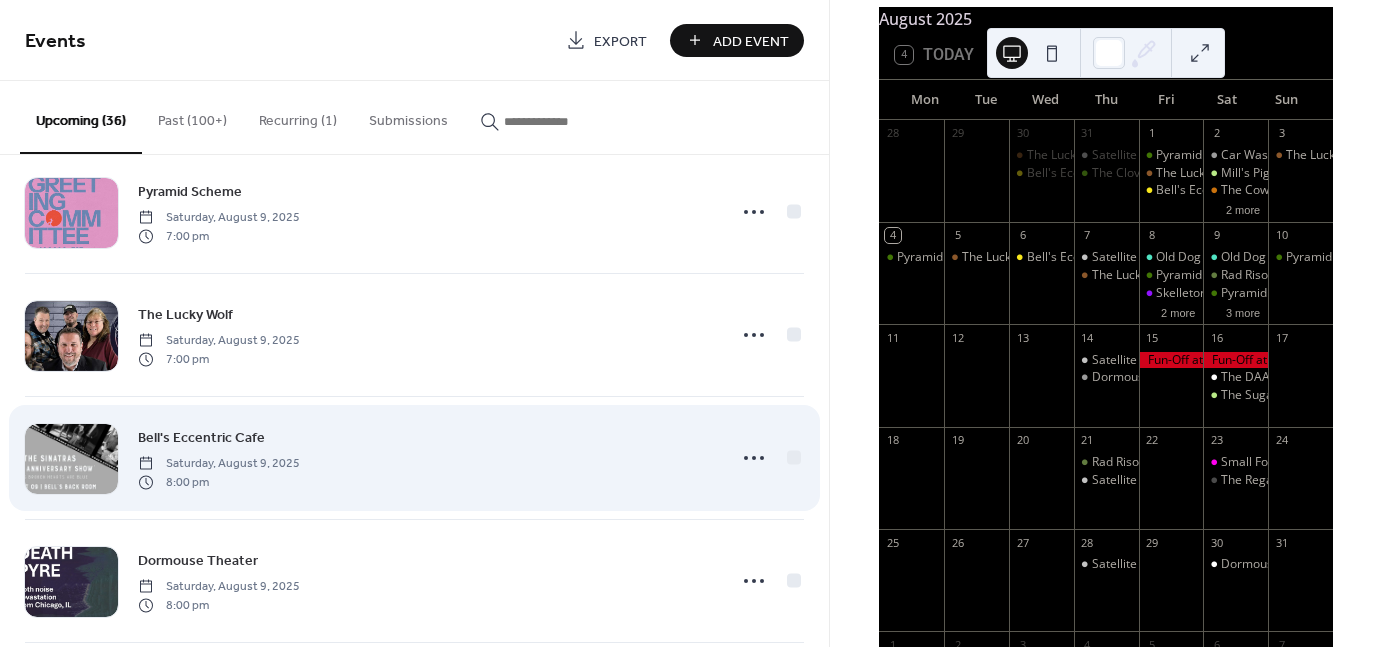 drag, startPoint x: 559, startPoint y: 379, endPoint x: 445, endPoint y: 487, distance: 157.03503 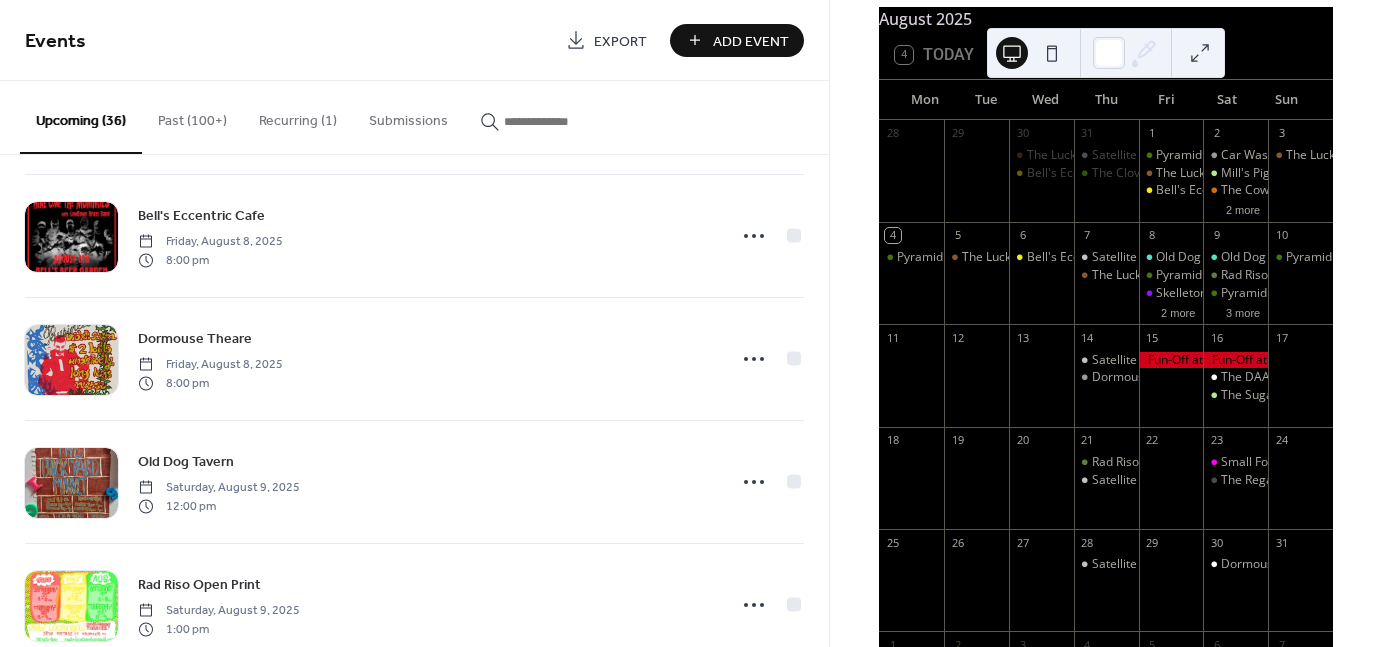 scroll, scrollTop: 856, scrollLeft: 0, axis: vertical 